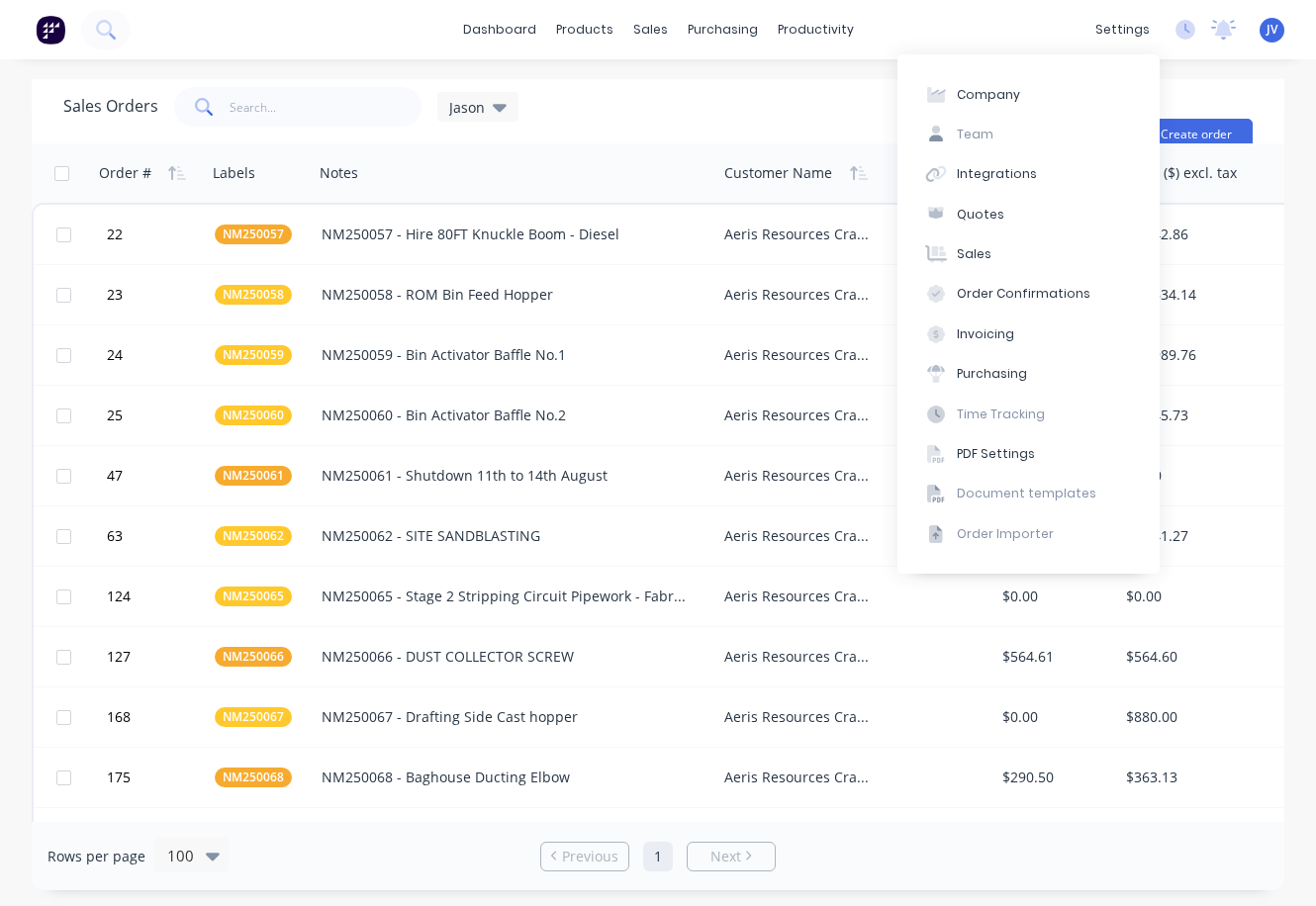 scroll, scrollTop: 0, scrollLeft: 0, axis: both 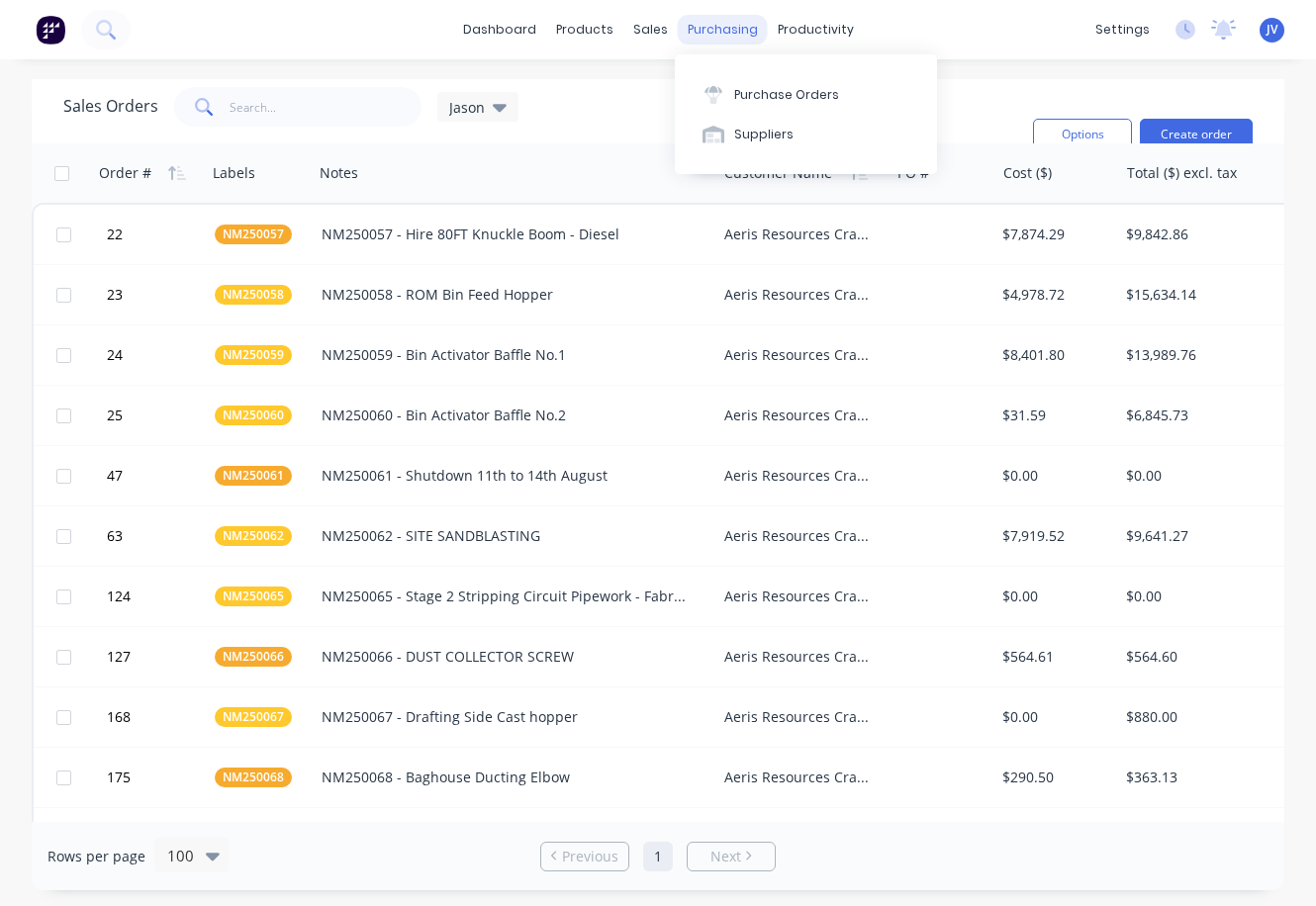 click on "purchasing" at bounding box center (722, 30) 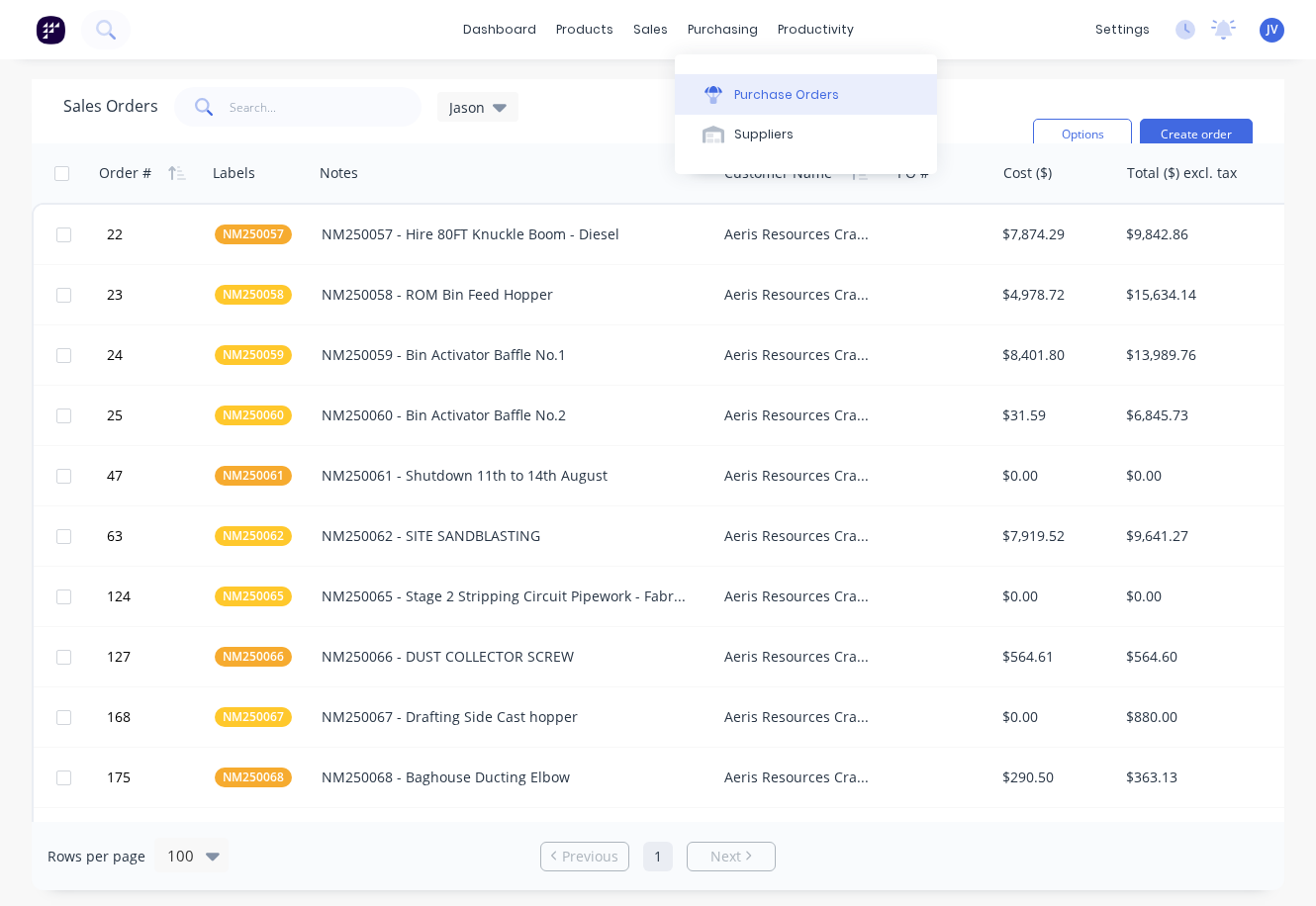 click on "Purchase Orders" at bounding box center [787, 95] 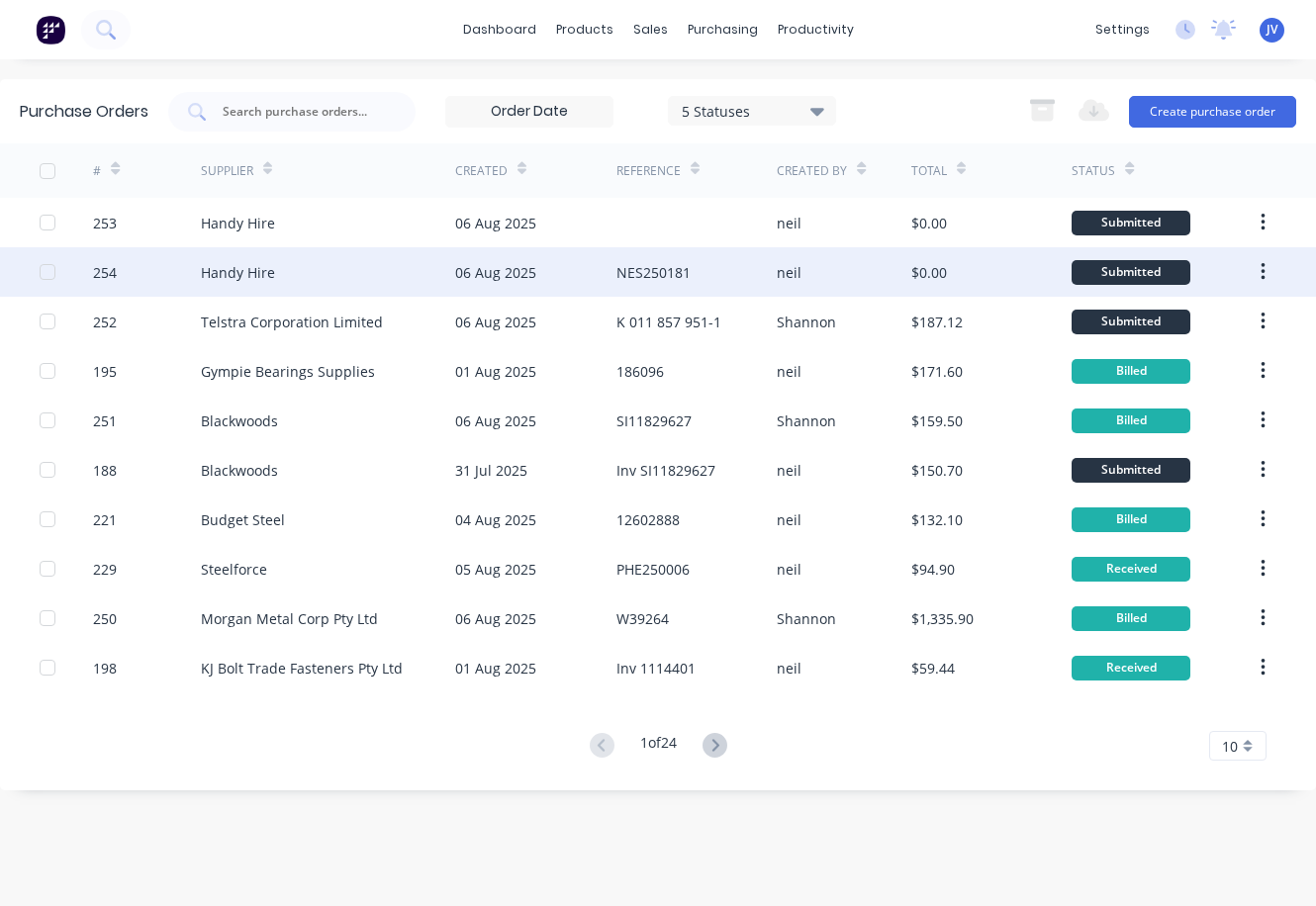 click on "NES250181" at bounding box center [653, 272] 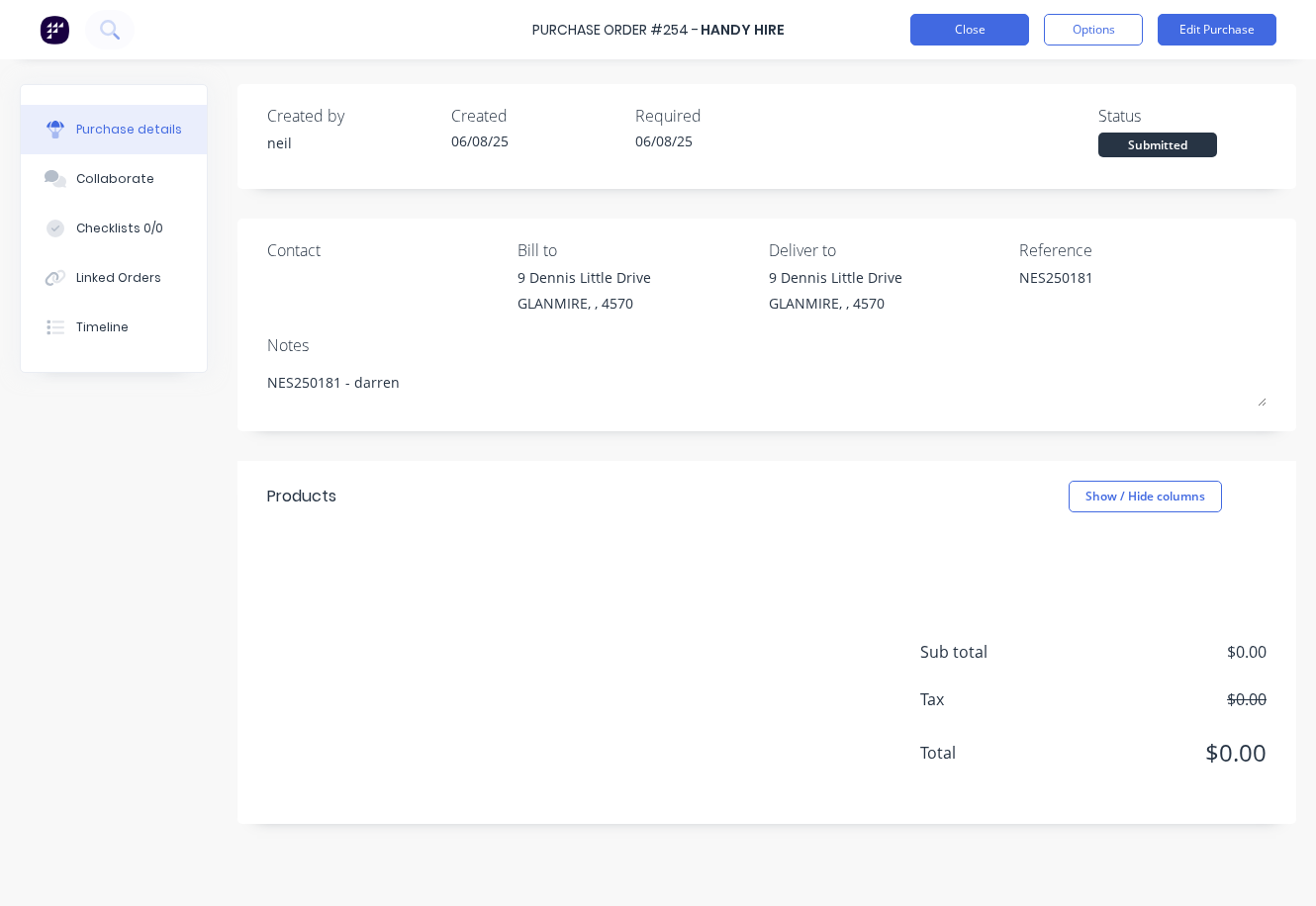 click on "Close" at bounding box center (970, 30) 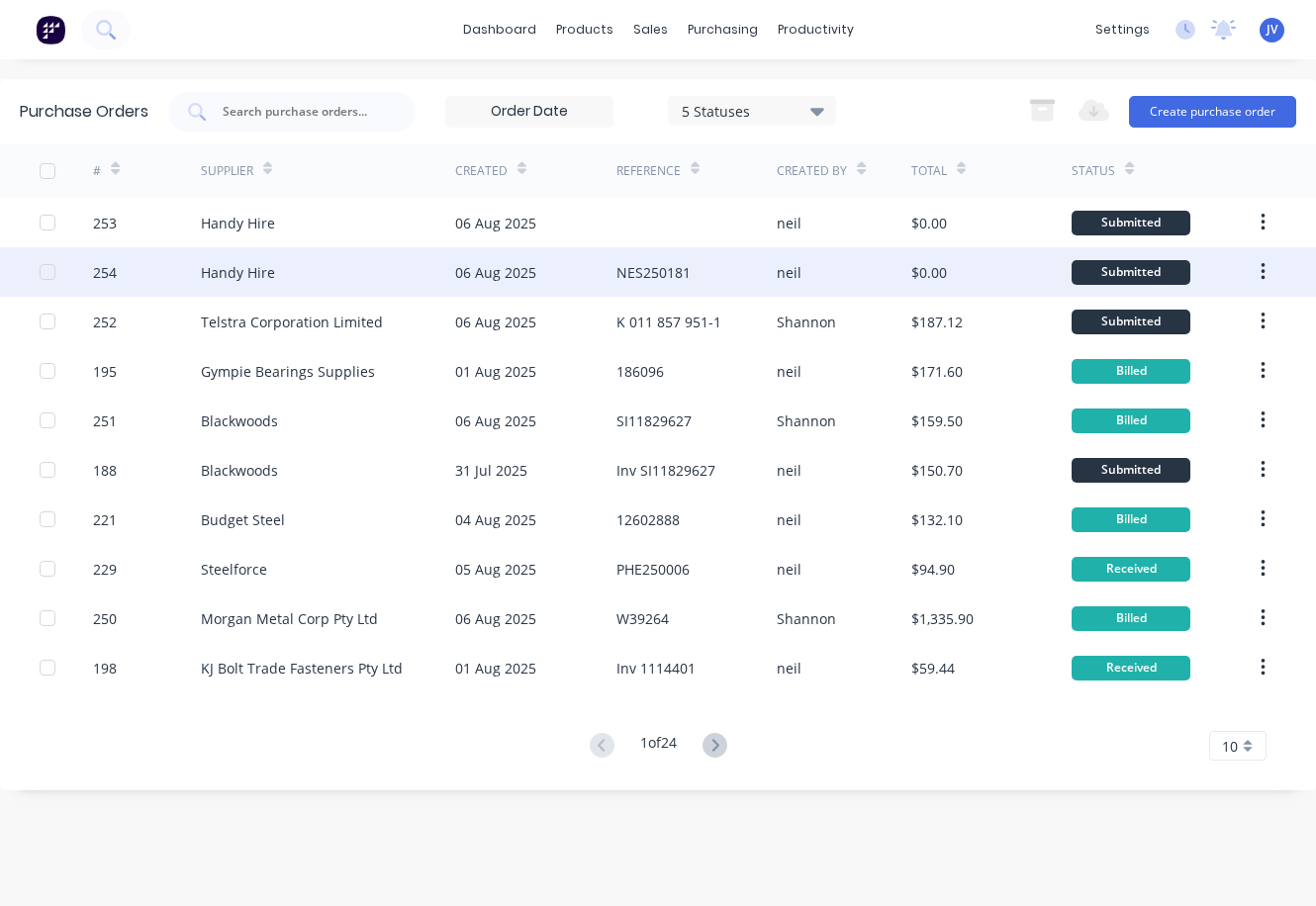 click on "Handy Hire" at bounding box center [237, 272] 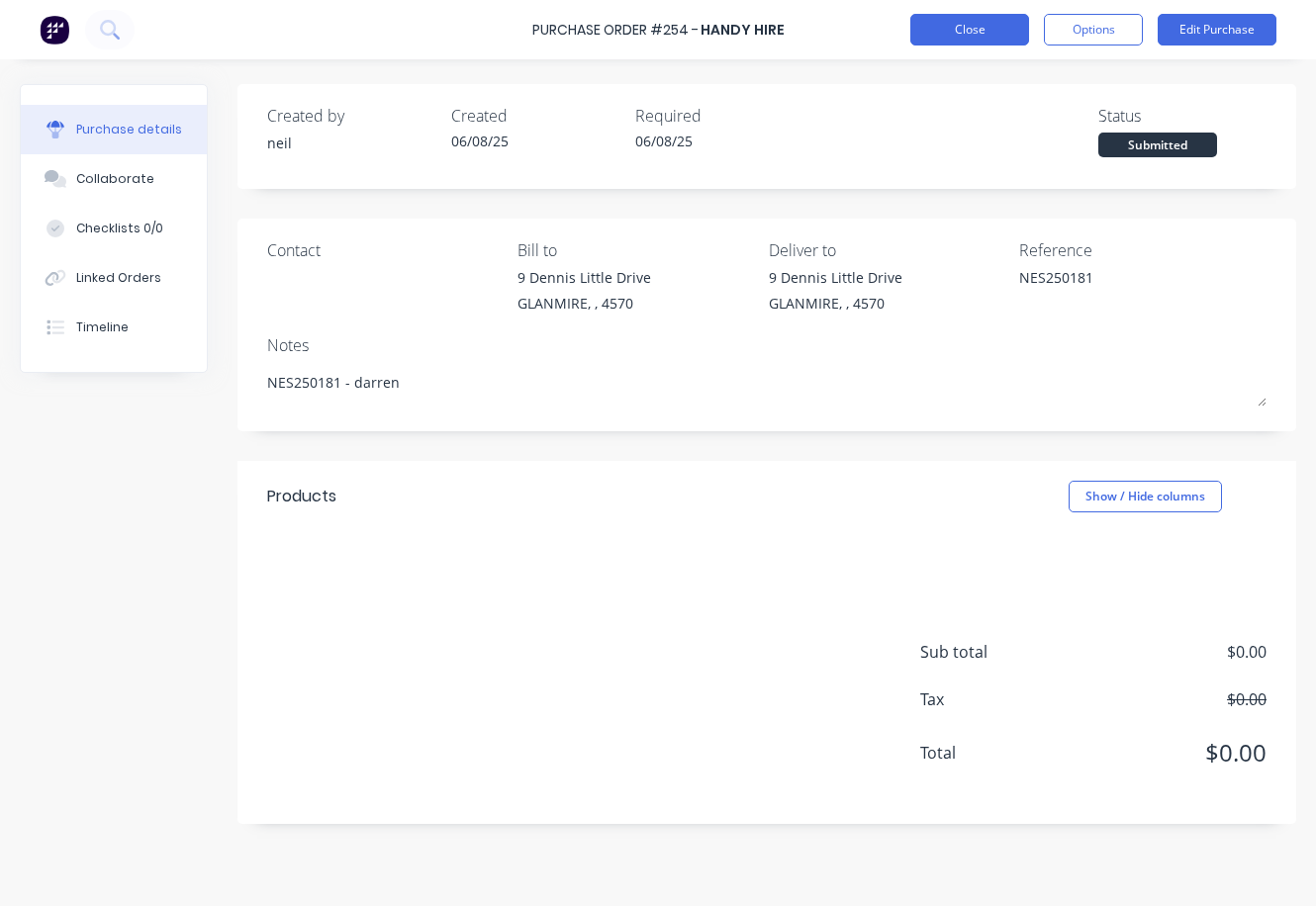 click on "Close" at bounding box center [970, 30] 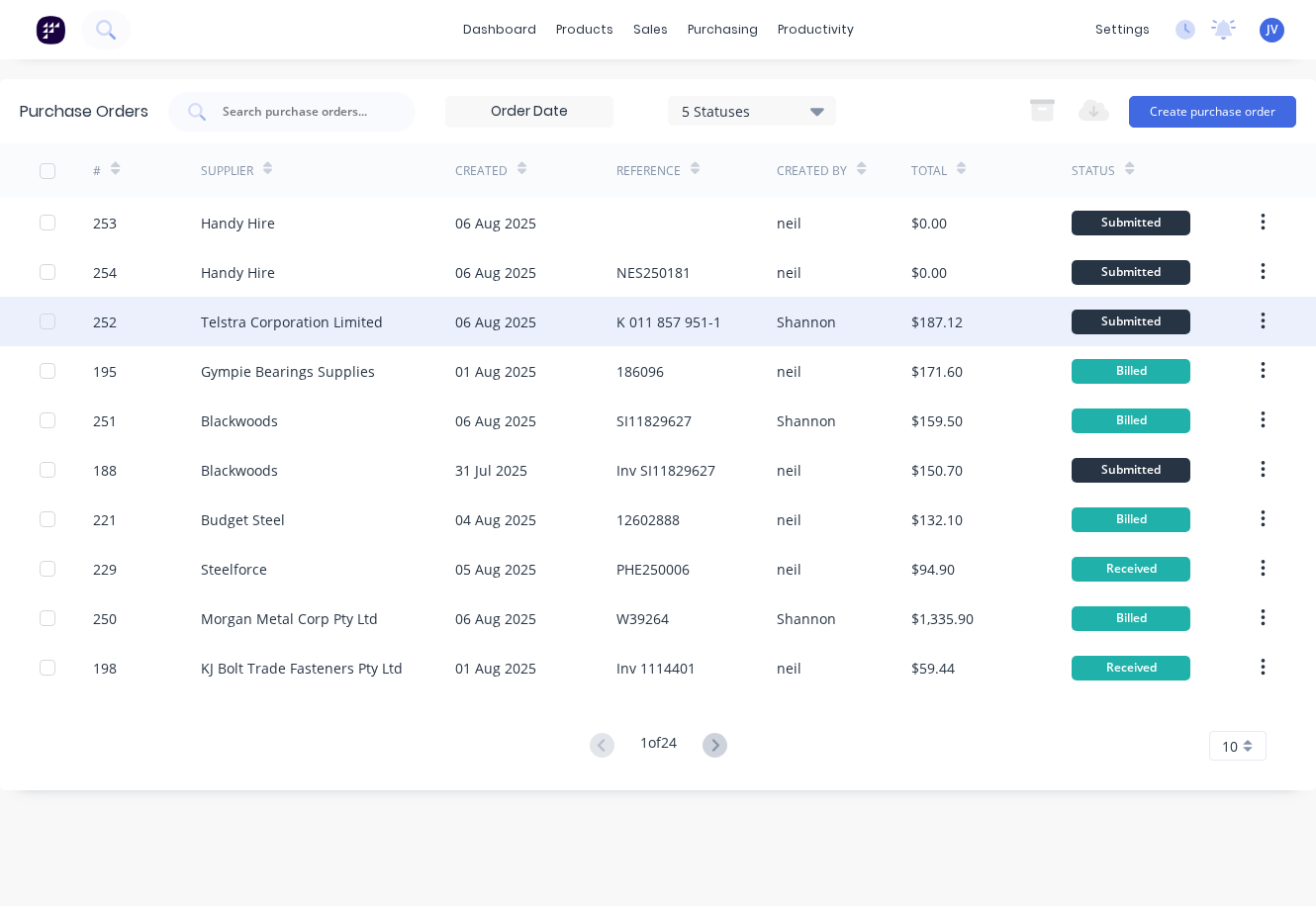 click on "K 011 857 951-1" at bounding box center (669, 321) 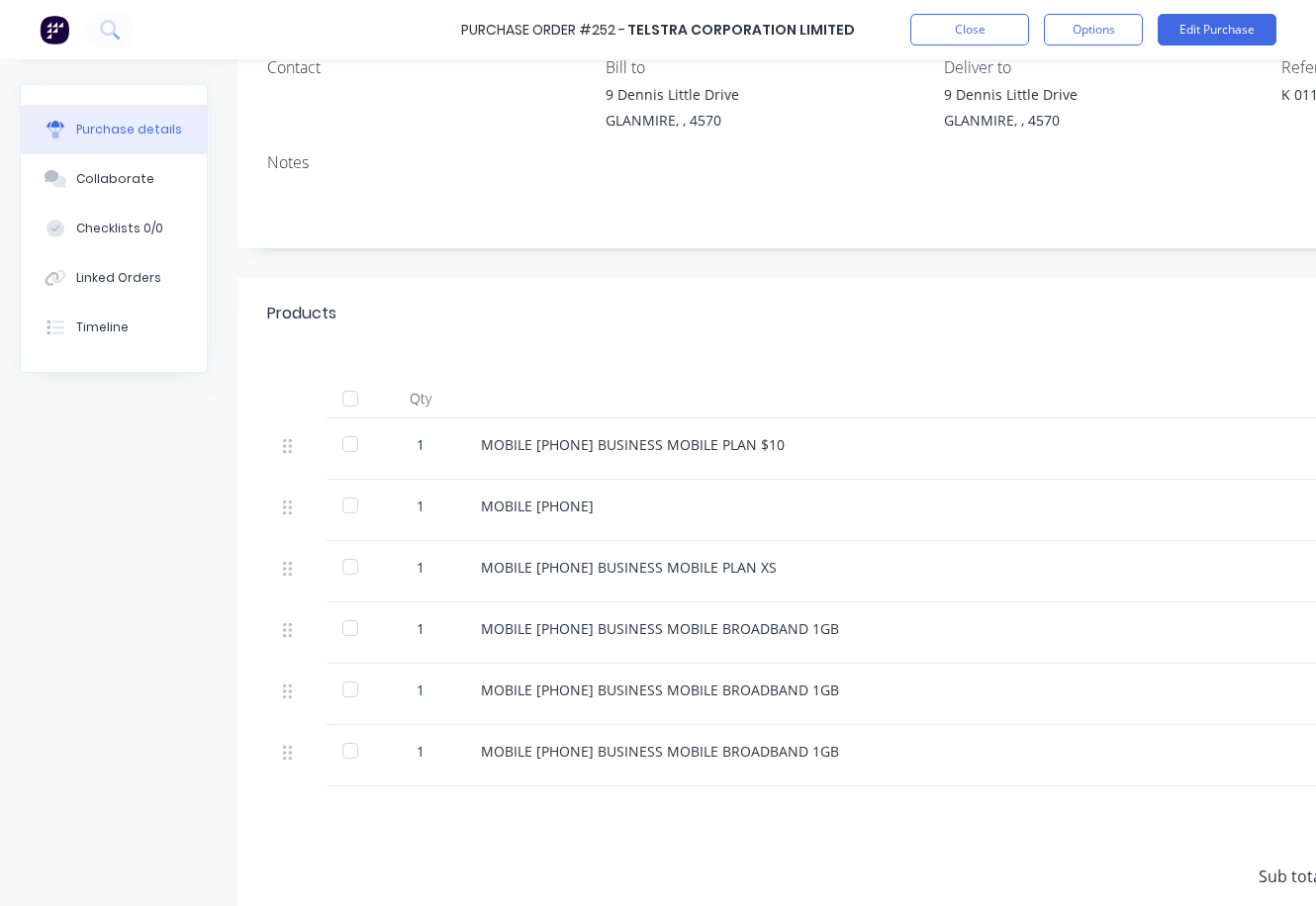scroll, scrollTop: 0, scrollLeft: 0, axis: both 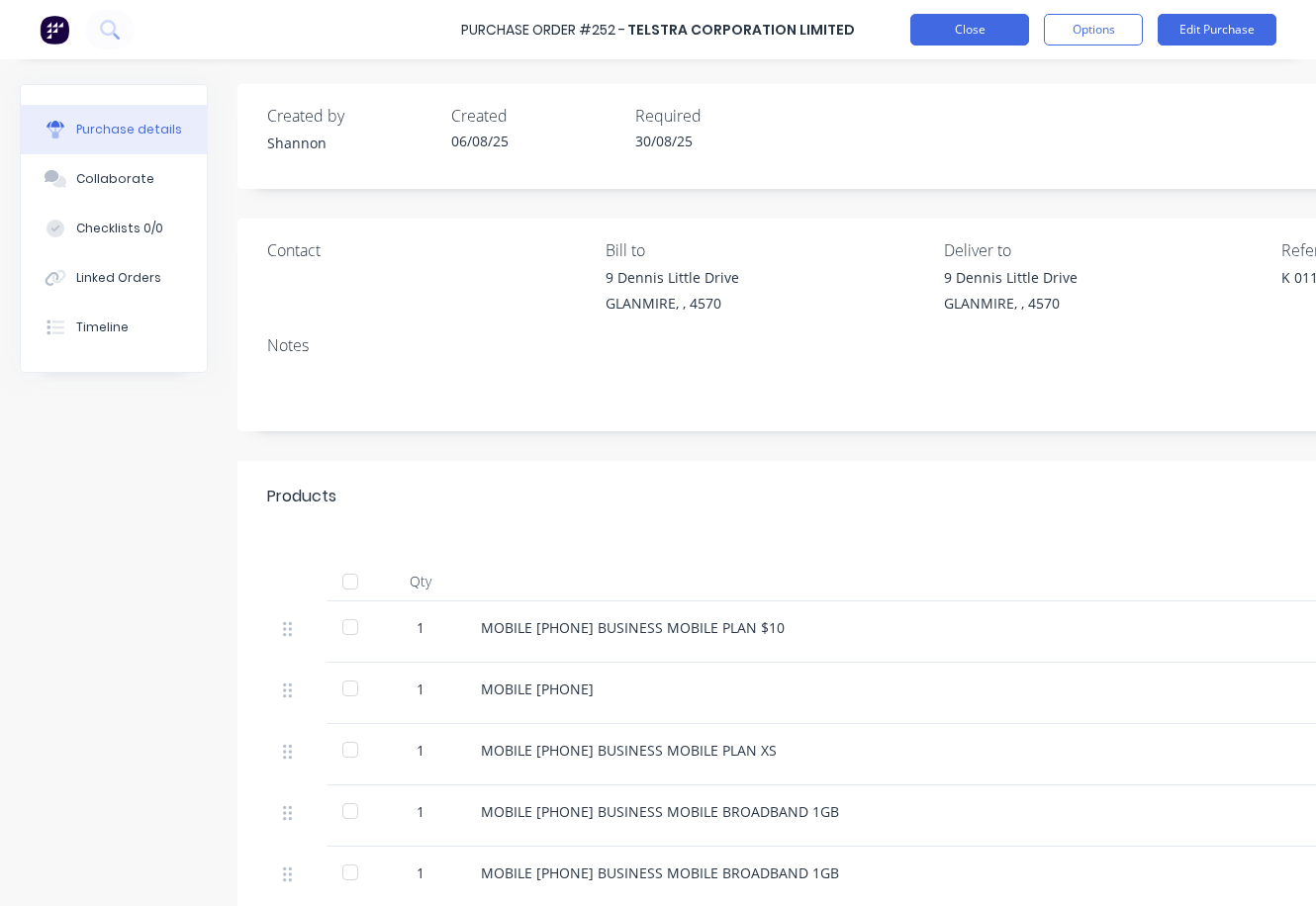 click on "Close" at bounding box center (970, 30) 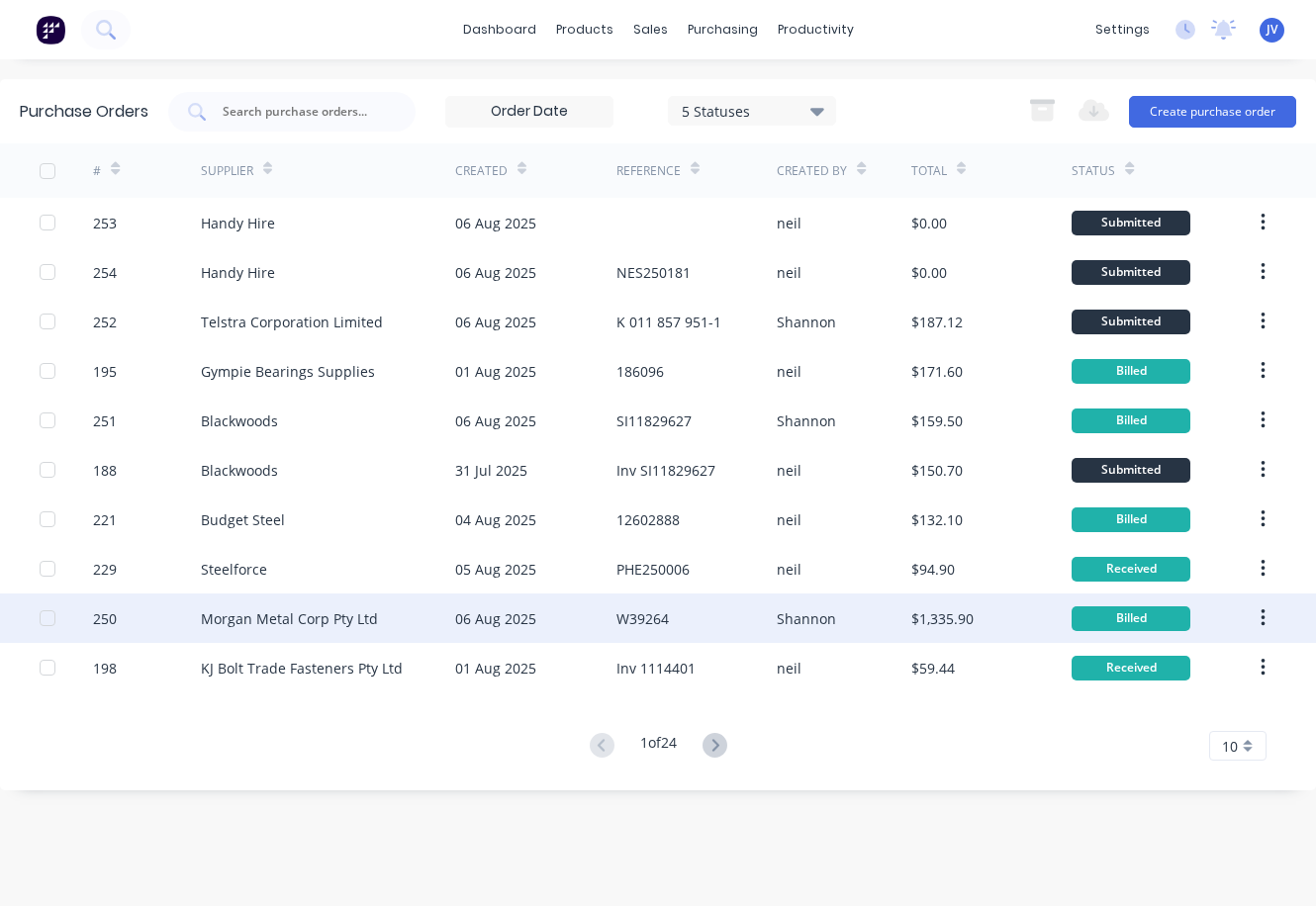 click on "W39264" at bounding box center [642, 618] 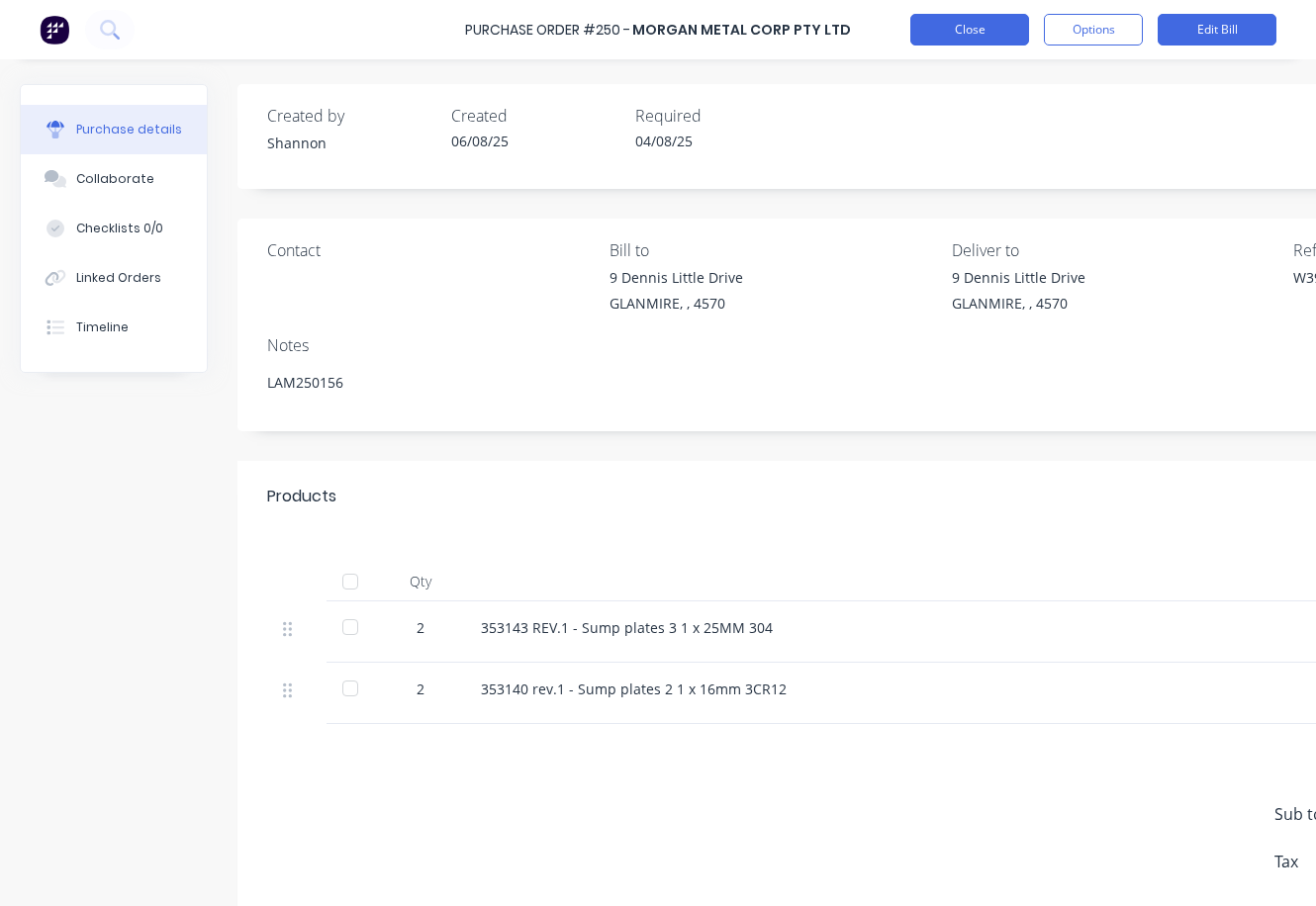 click on "Close" at bounding box center (970, 30) 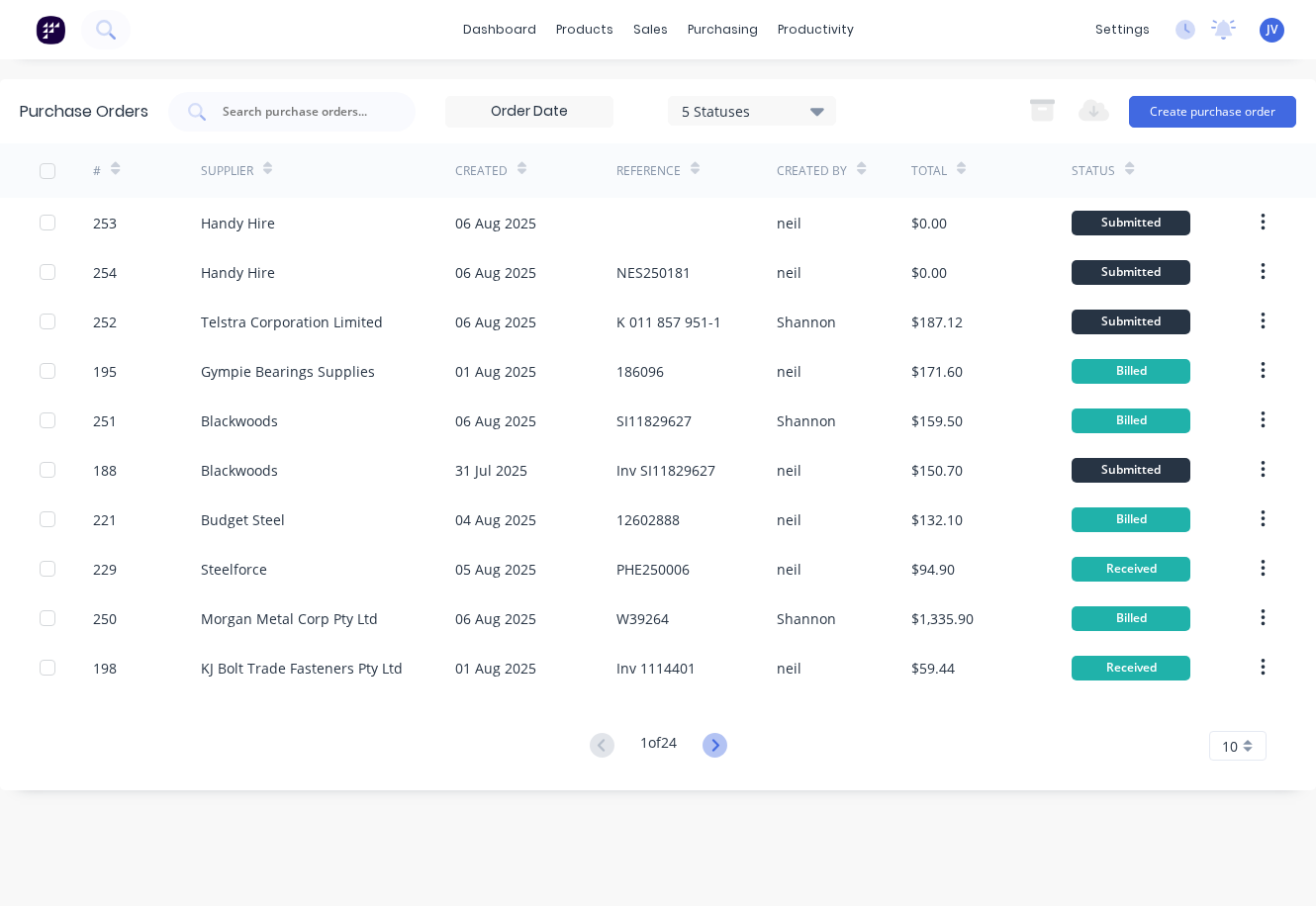 click 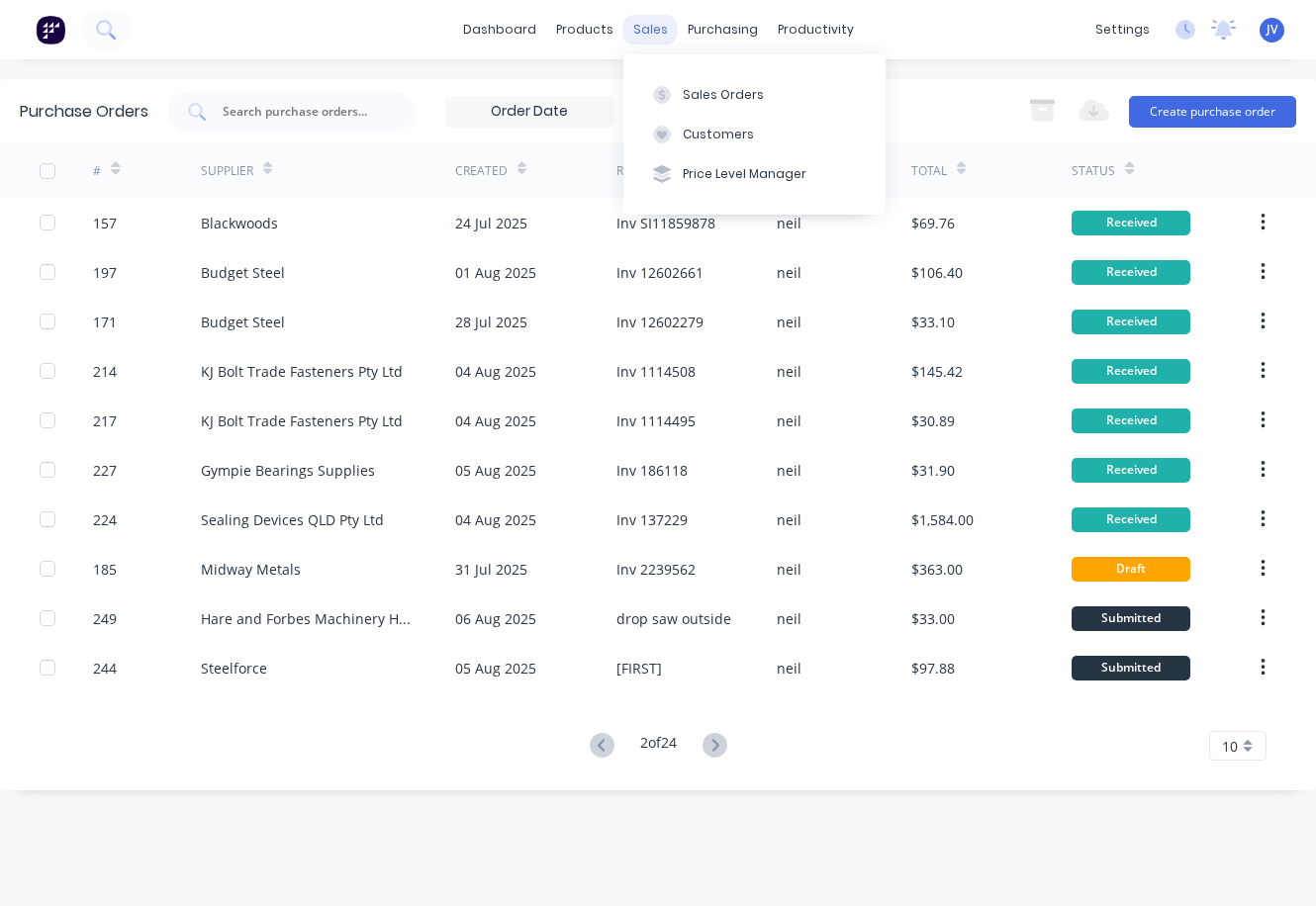 click on "sales" at bounding box center (650, 30) 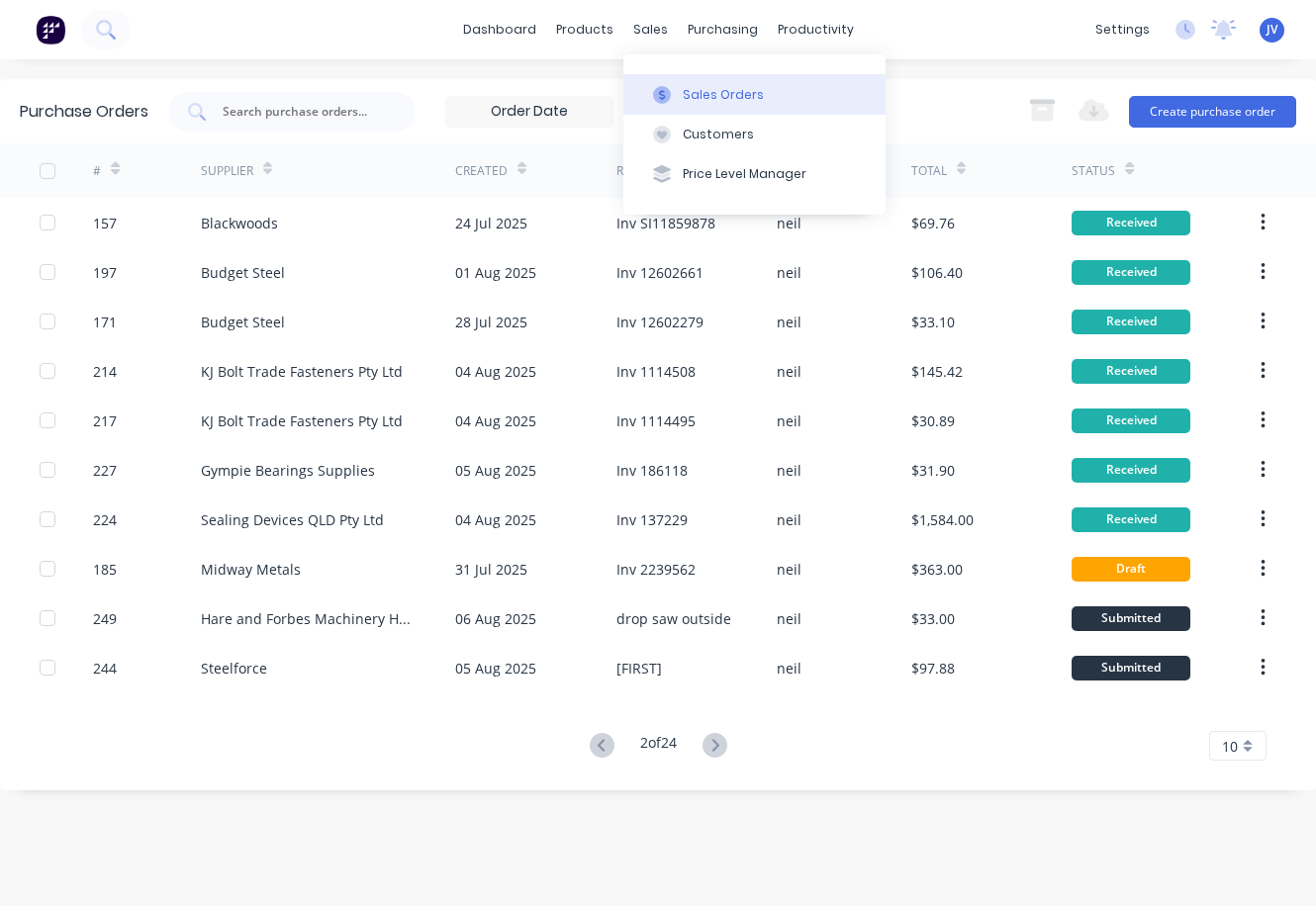 click on "Sales Orders" at bounding box center [723, 95] 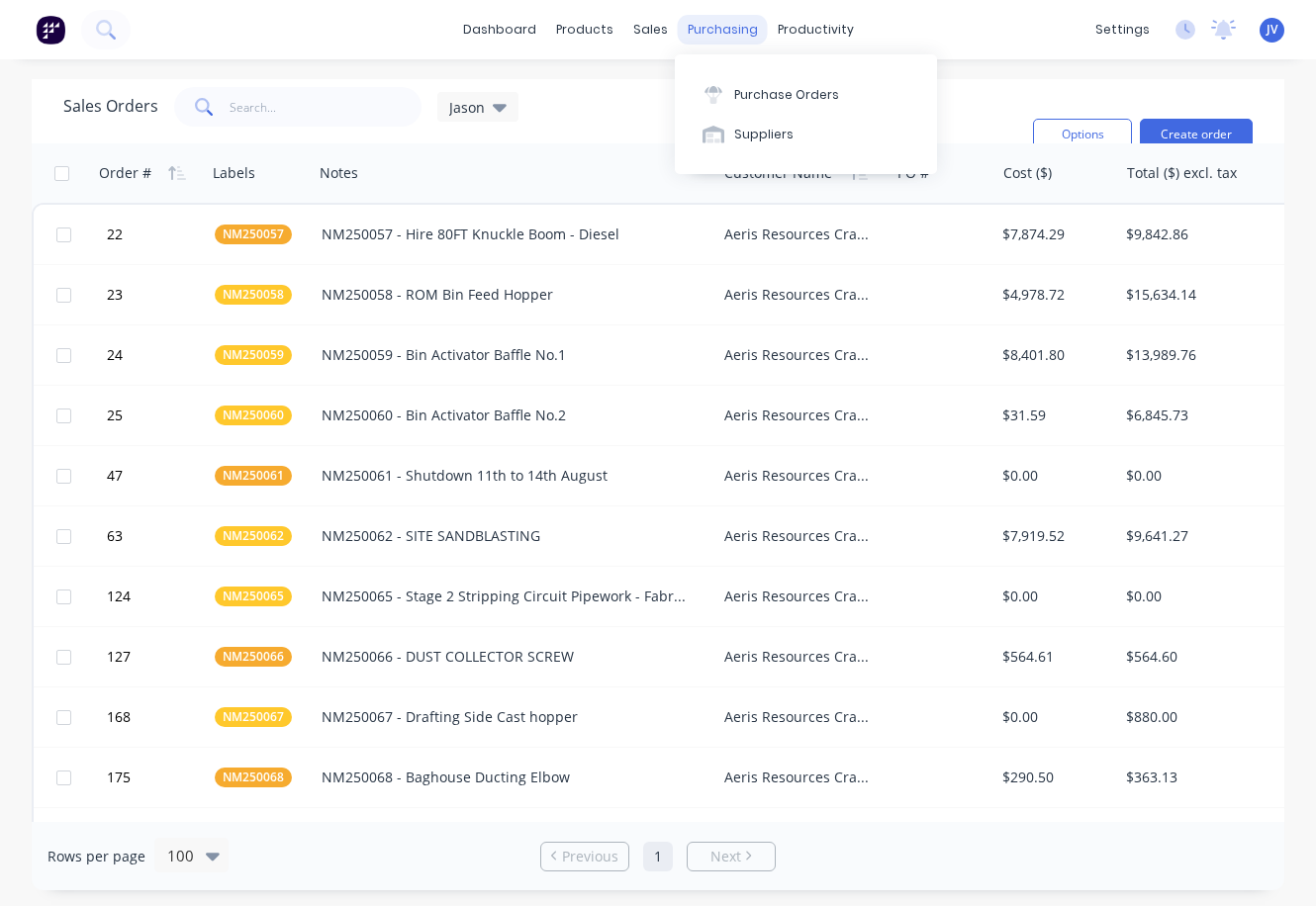 click on "purchasing" at bounding box center [722, 30] 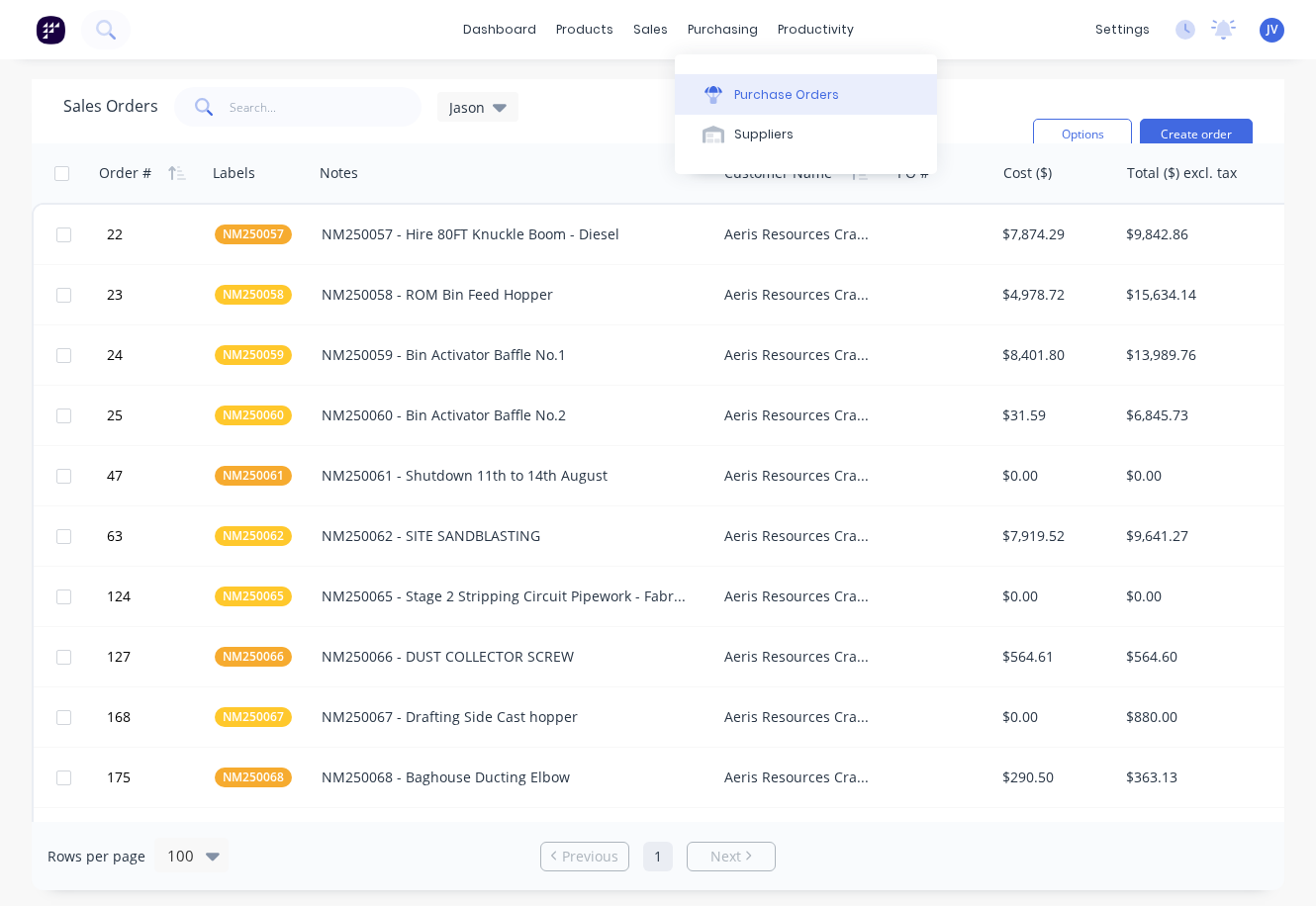 click on "Purchase Orders" at bounding box center [787, 95] 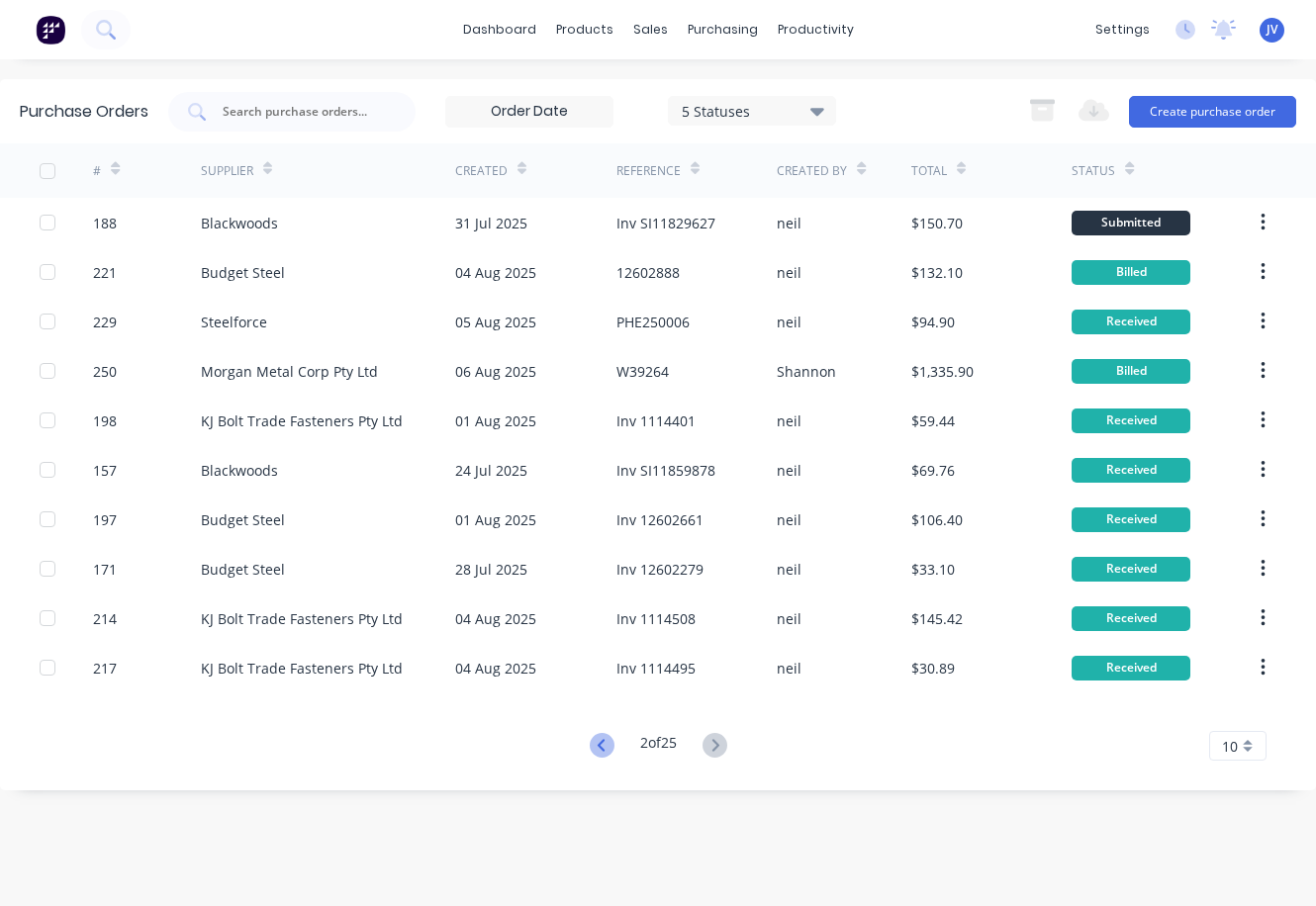 click 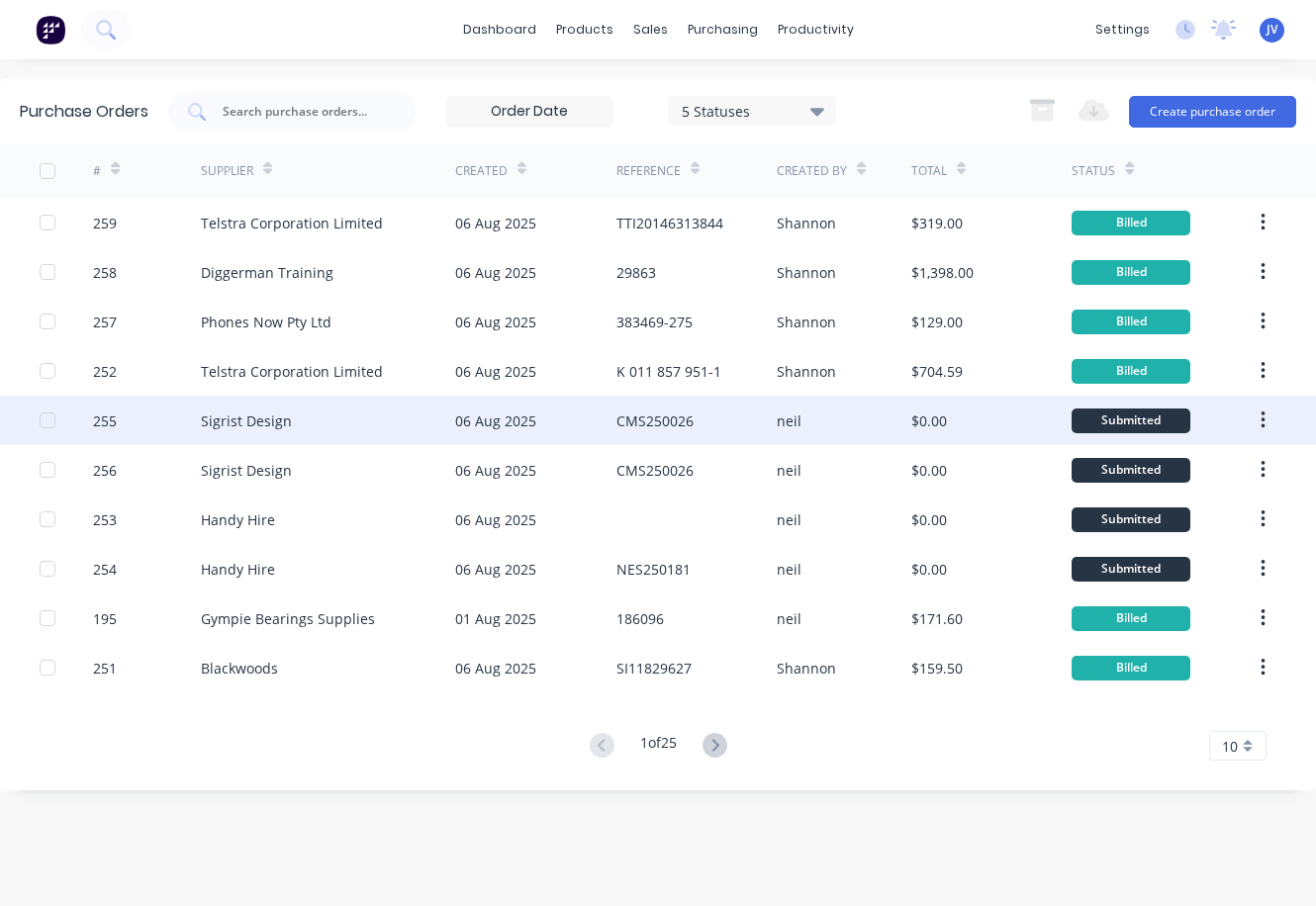 click on "CMS250026" at bounding box center (655, 420) 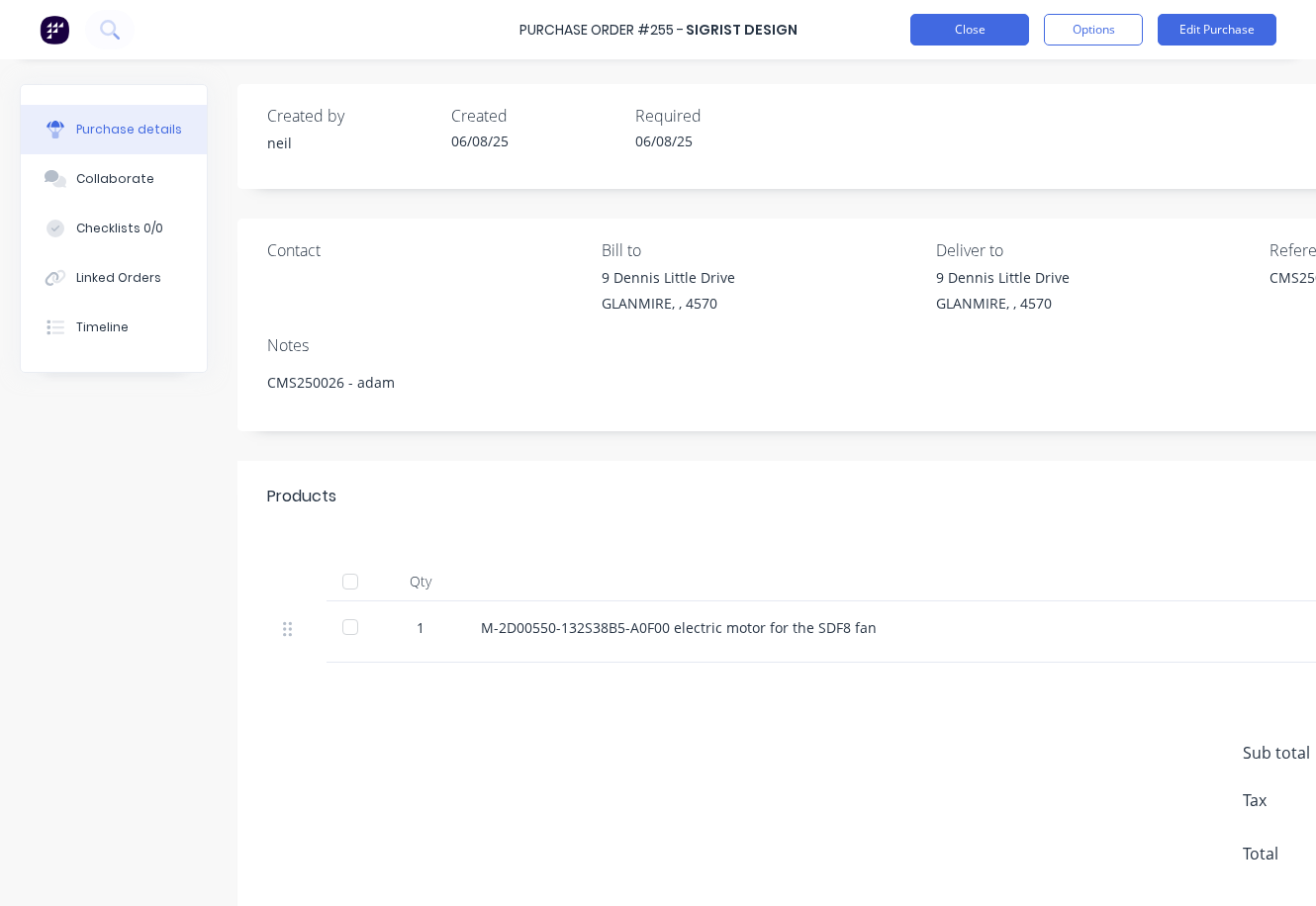 click on "Close" at bounding box center [970, 30] 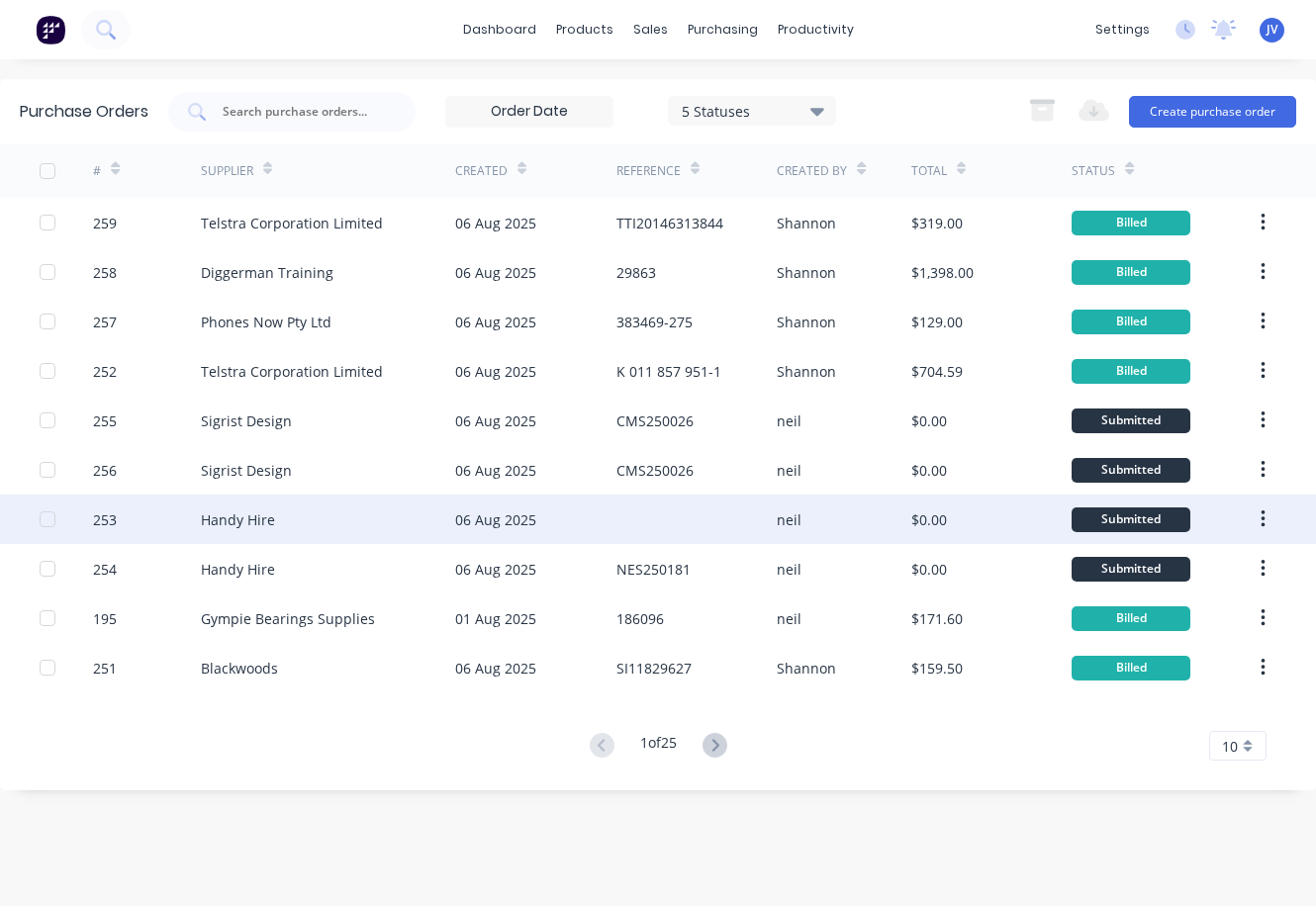 click at bounding box center [697, 519] 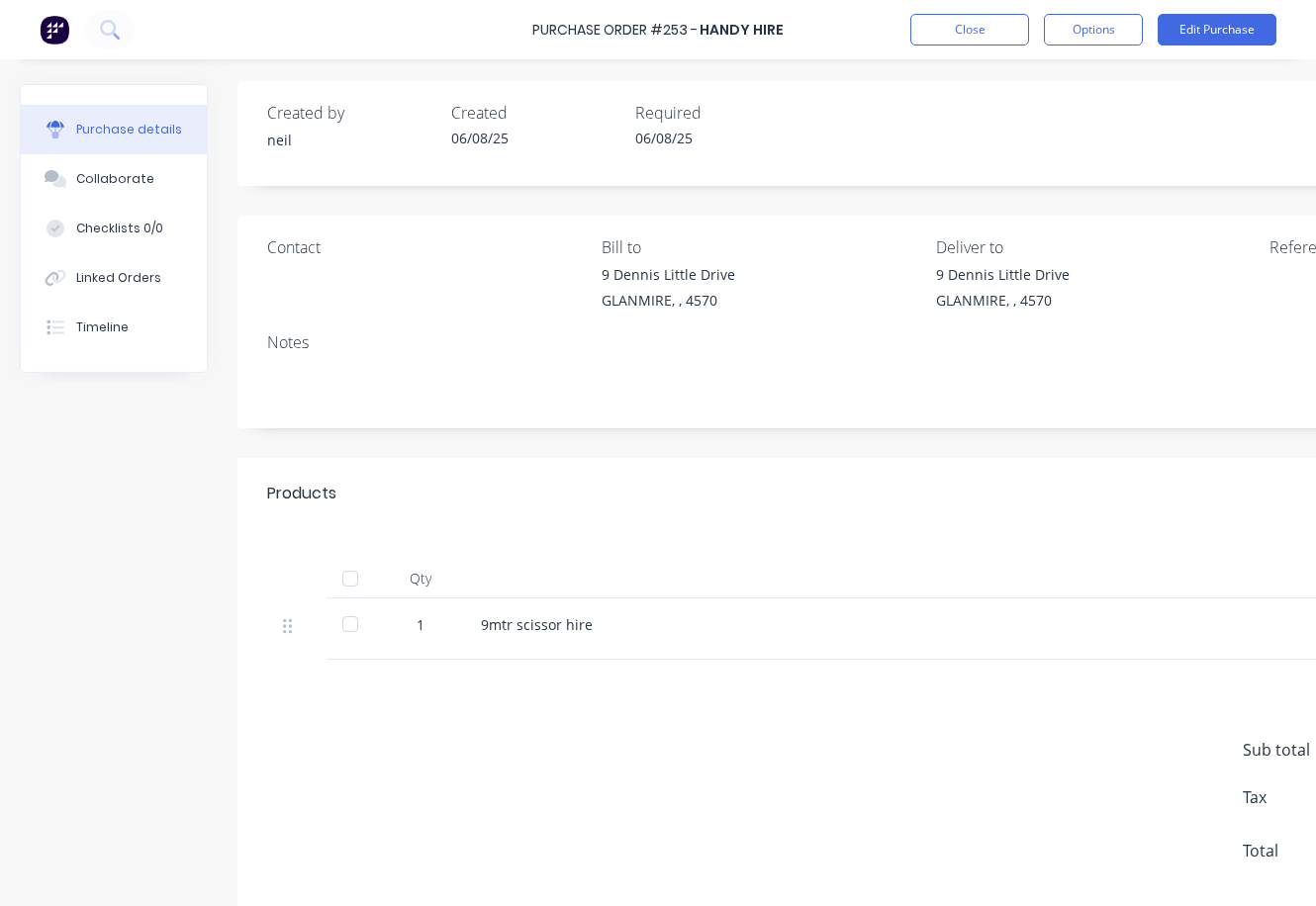 scroll, scrollTop: 0, scrollLeft: 0, axis: both 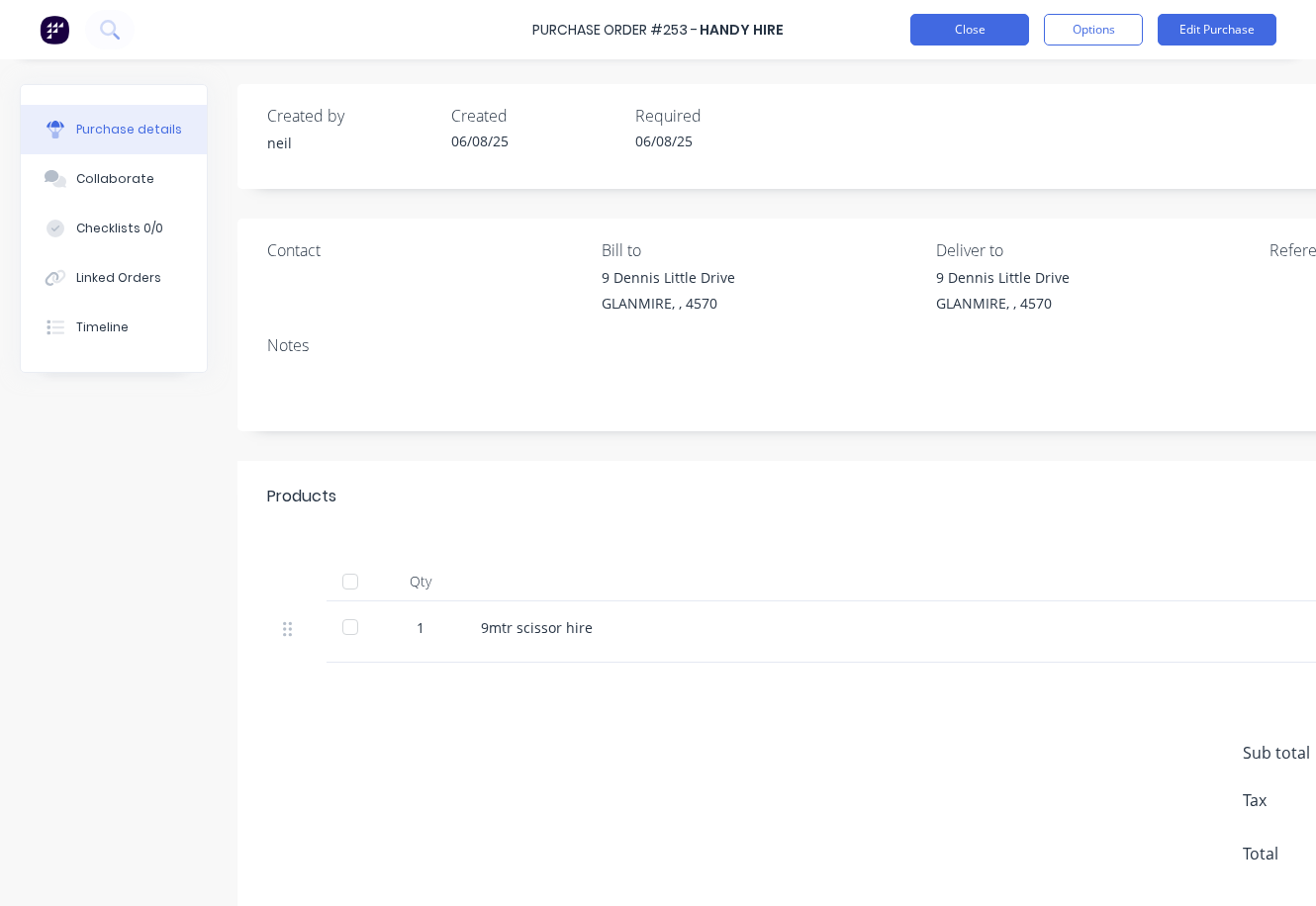 click on "Close" at bounding box center [970, 30] 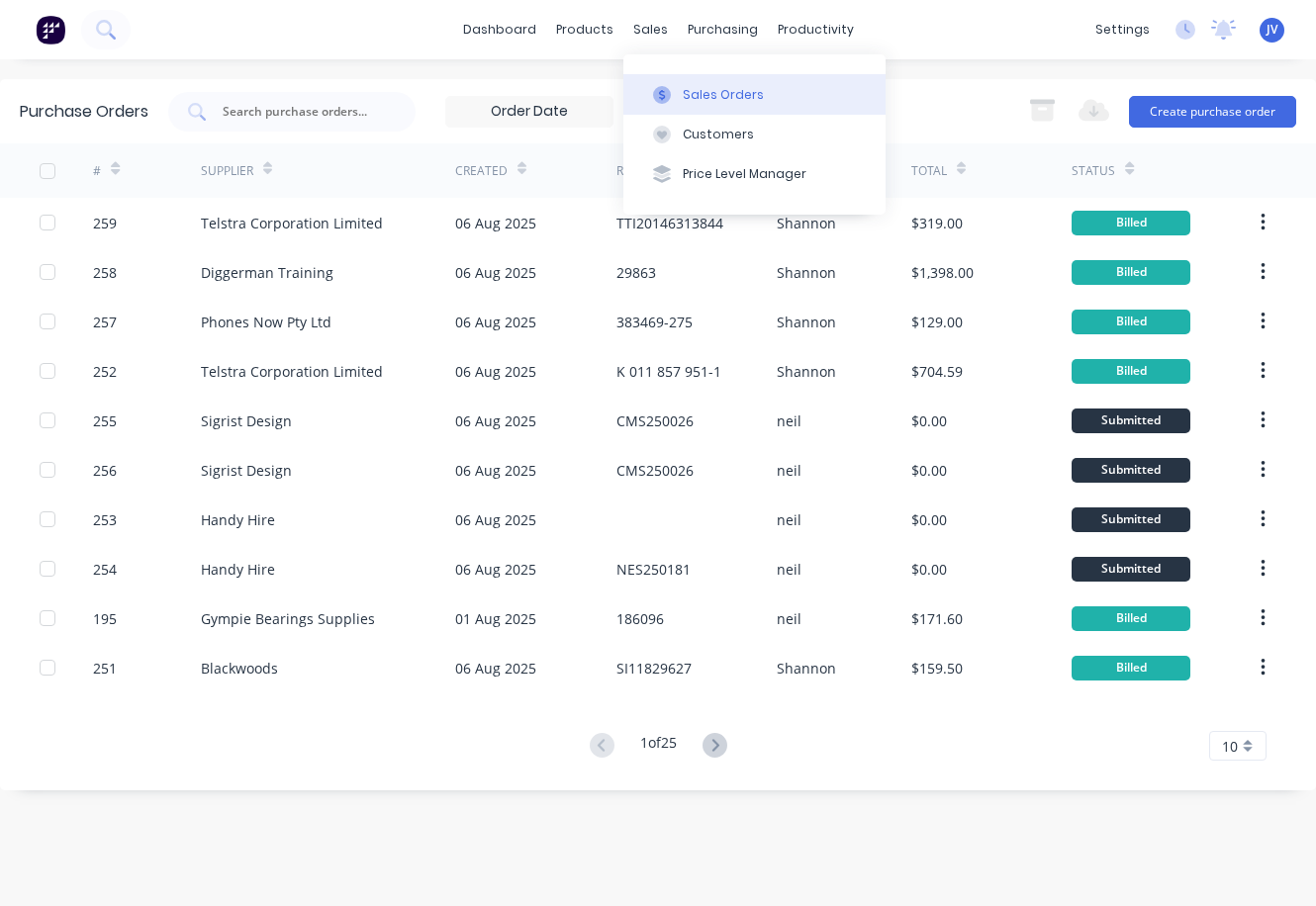 click on "Sales Orders" at bounding box center (723, 95) 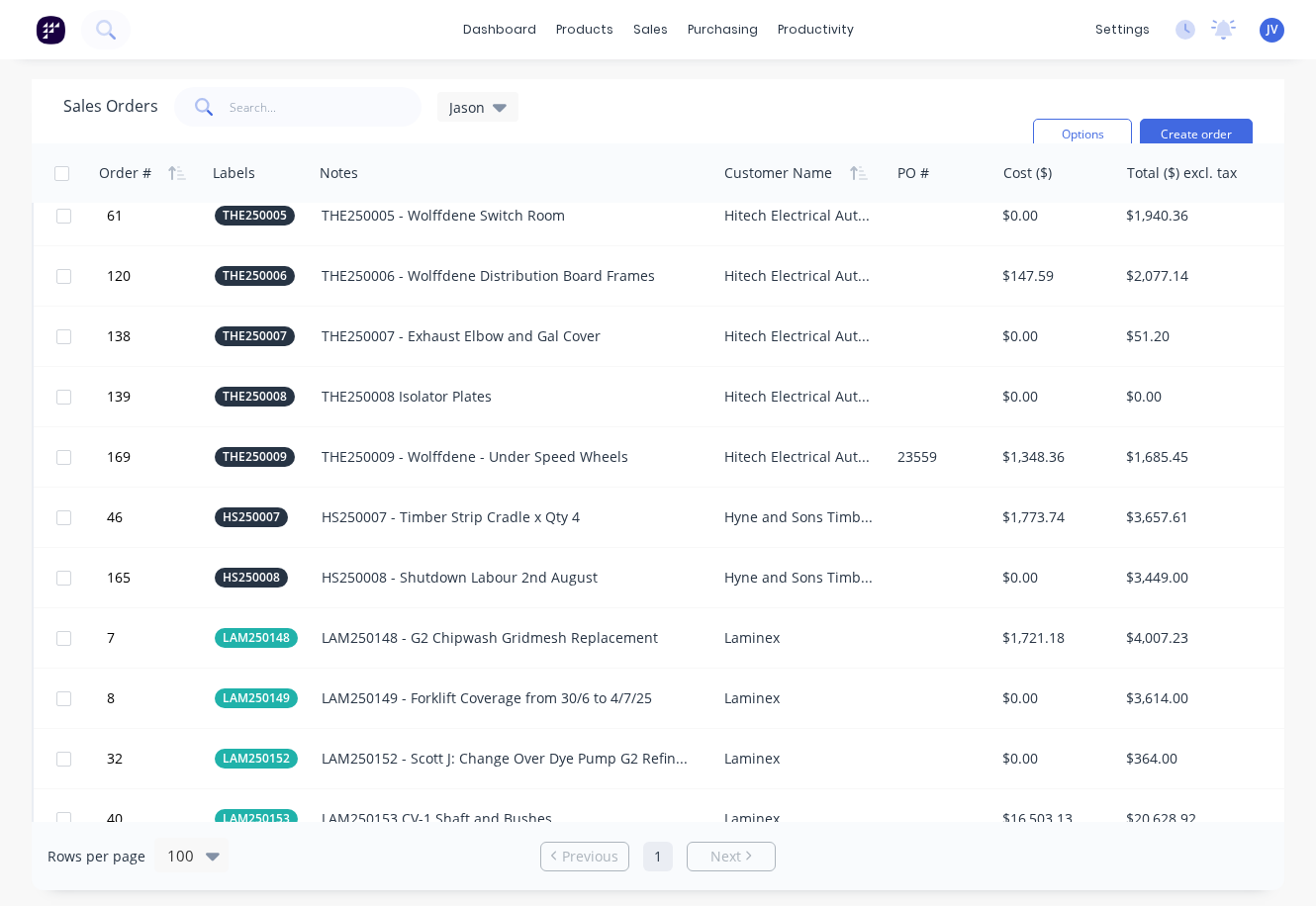 scroll, scrollTop: 2077, scrollLeft: 0, axis: vertical 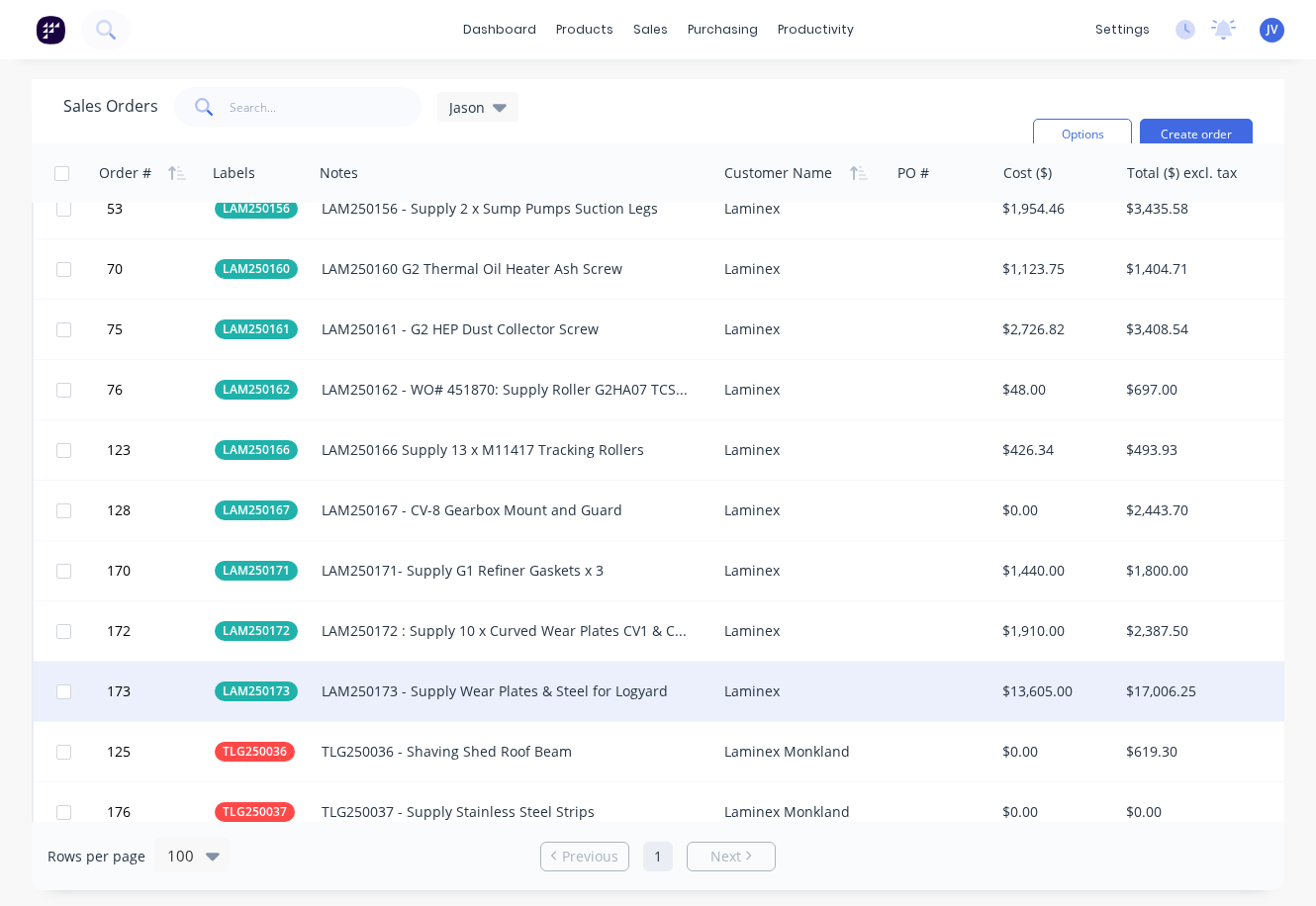 click on "Laminex" at bounding box center (799, 691) 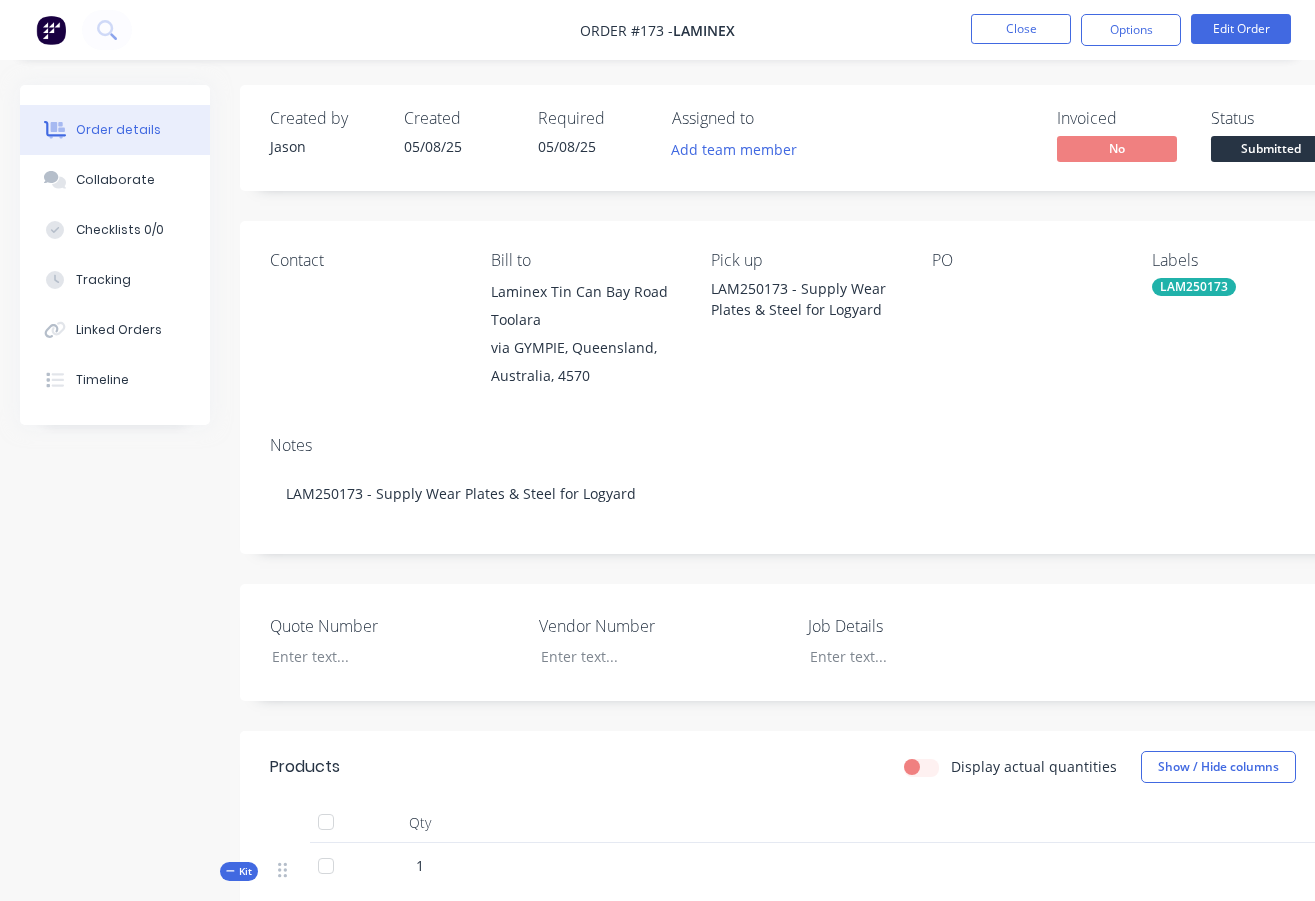 click at bounding box center [1026, 292] 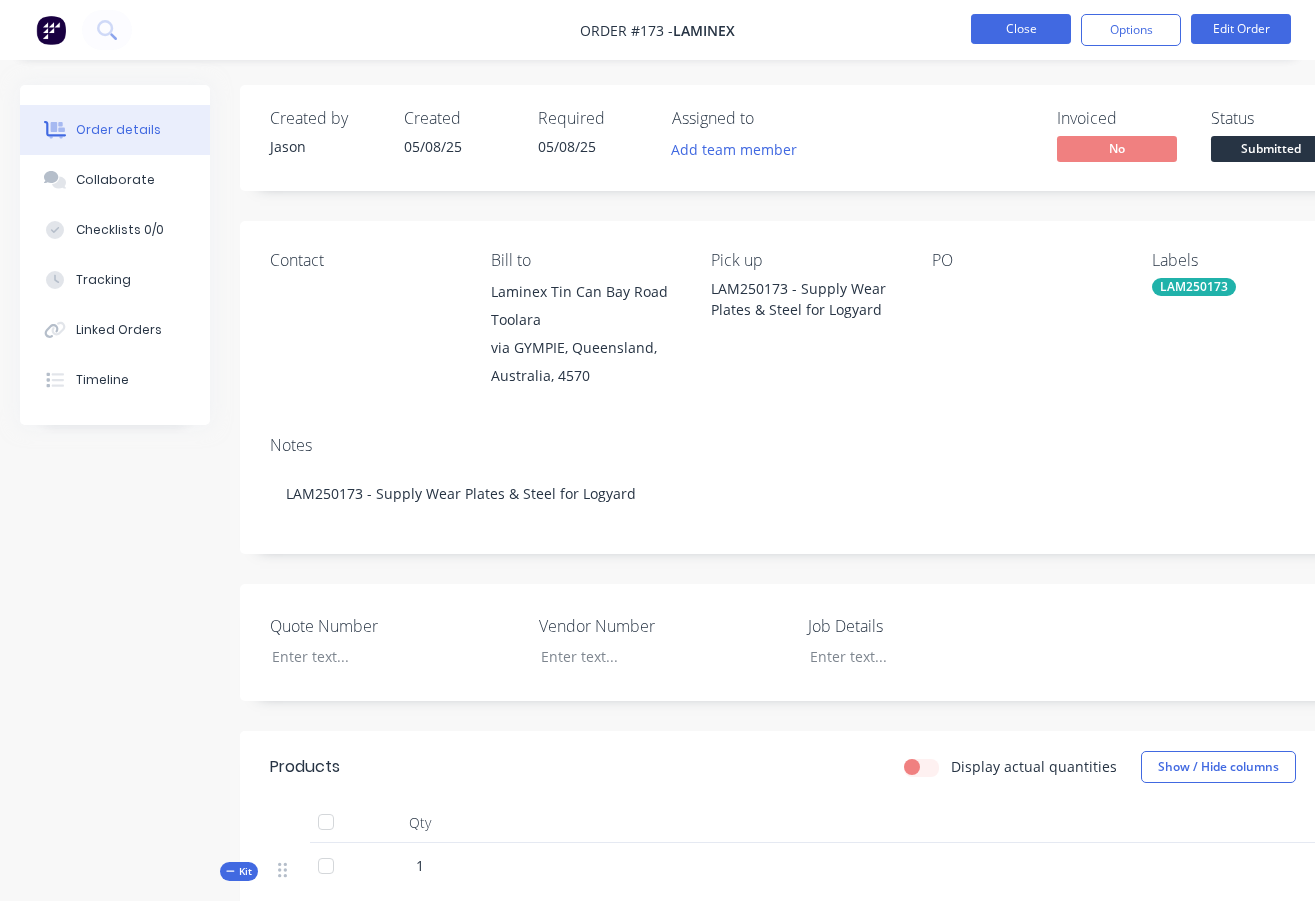 click on "Close" at bounding box center (1021, 29) 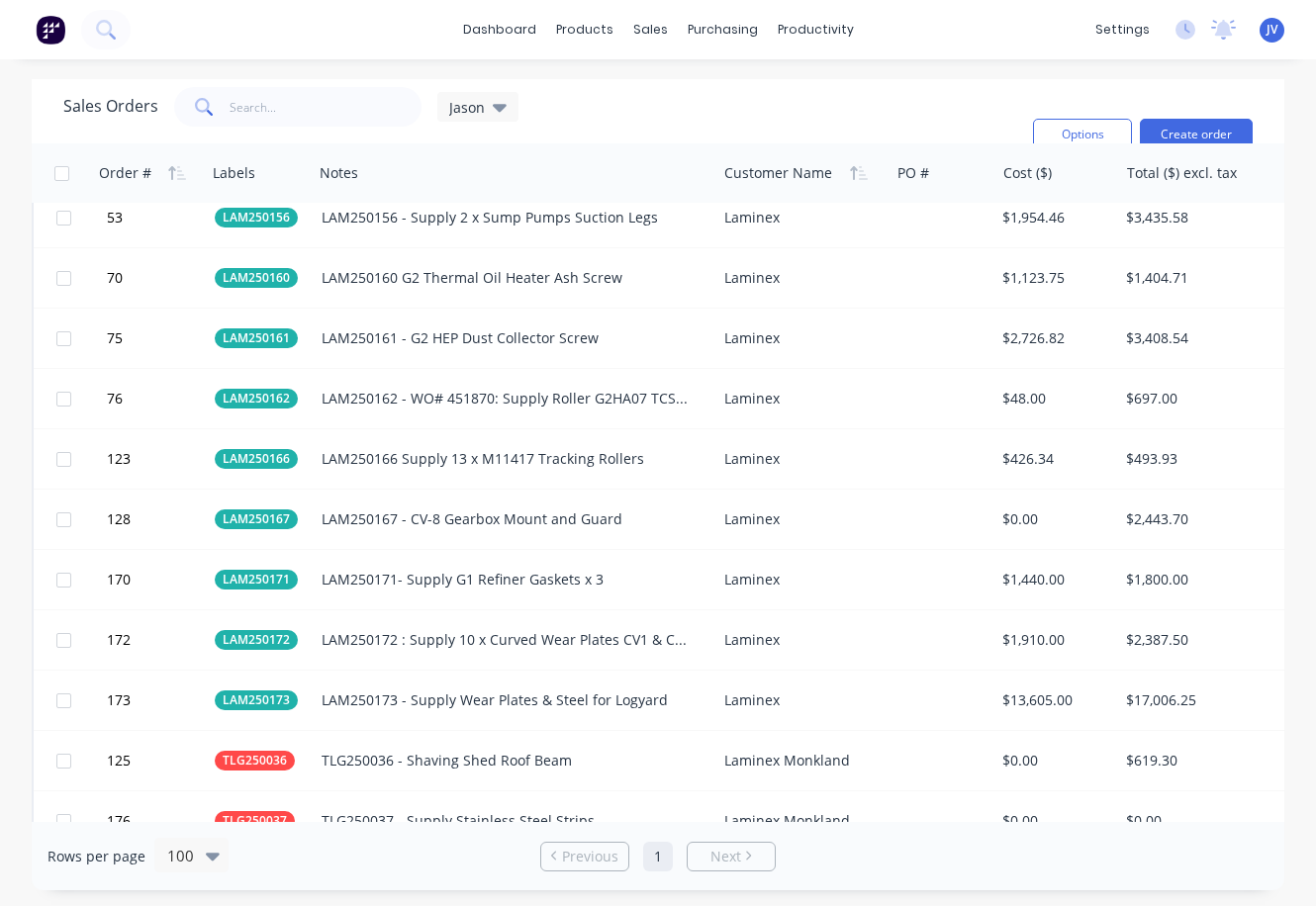 scroll, scrollTop: 2077, scrollLeft: 0, axis: vertical 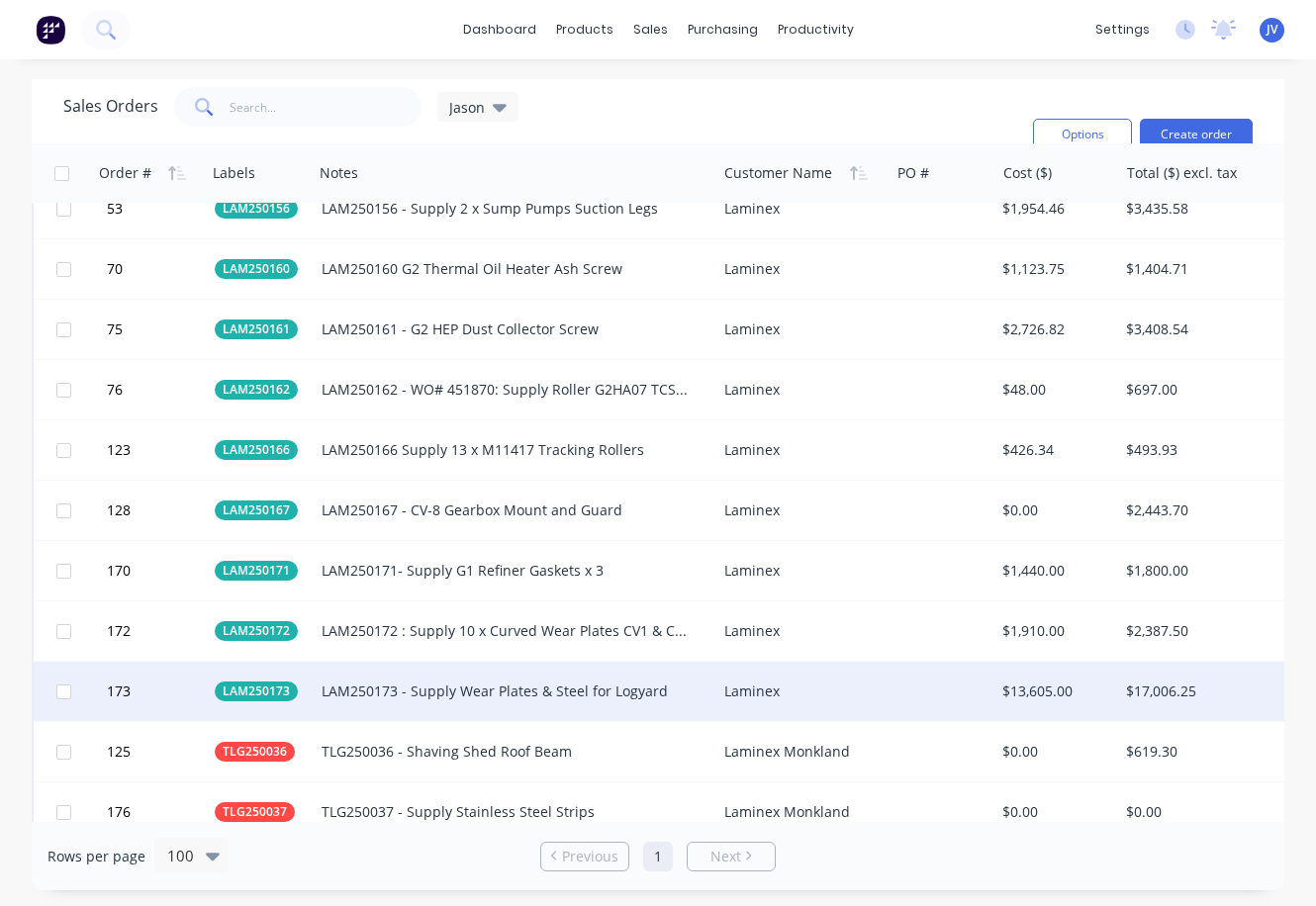 click on "Laminex" at bounding box center (799, 691) 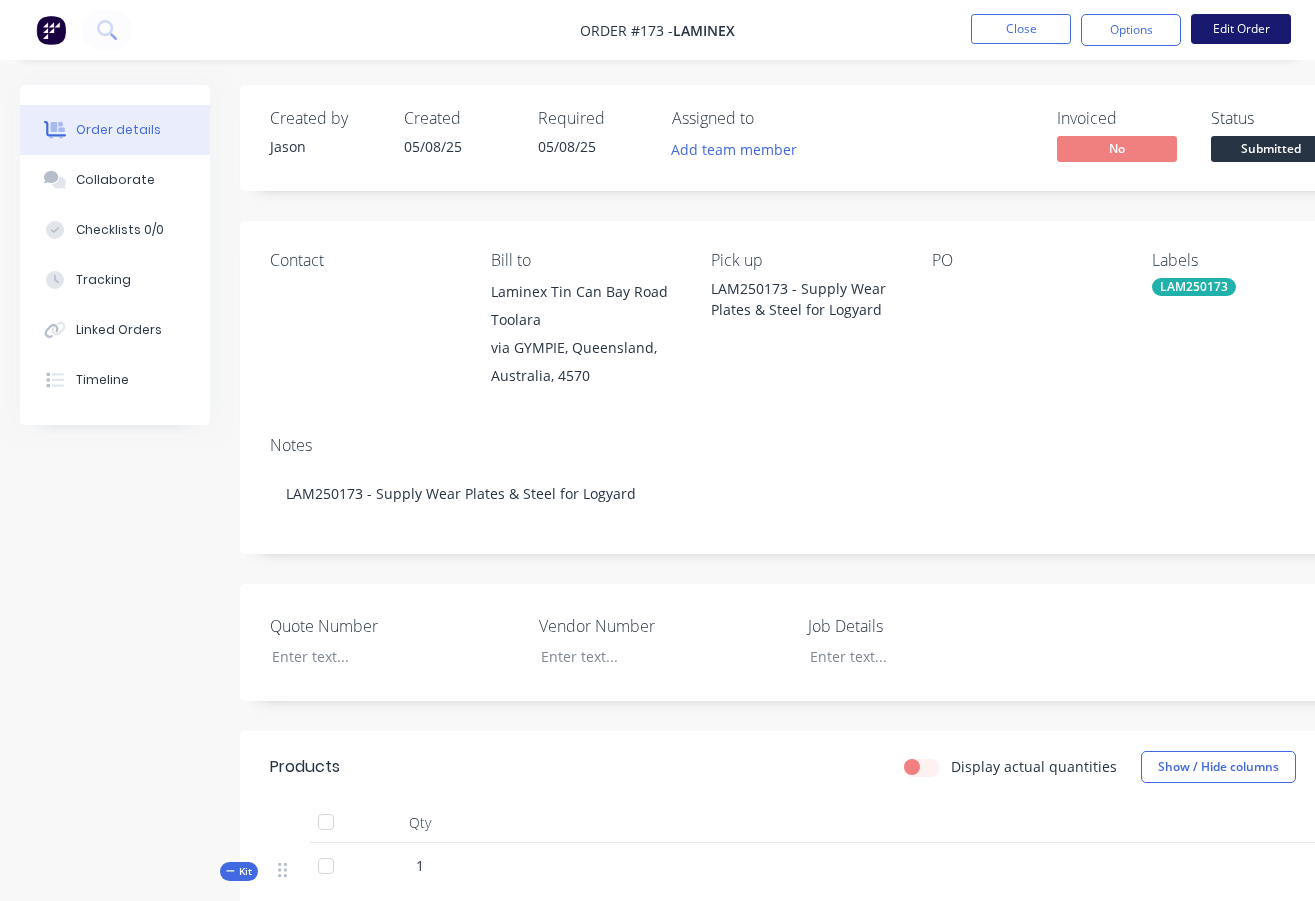 click on "Edit Order" at bounding box center (1241, 29) 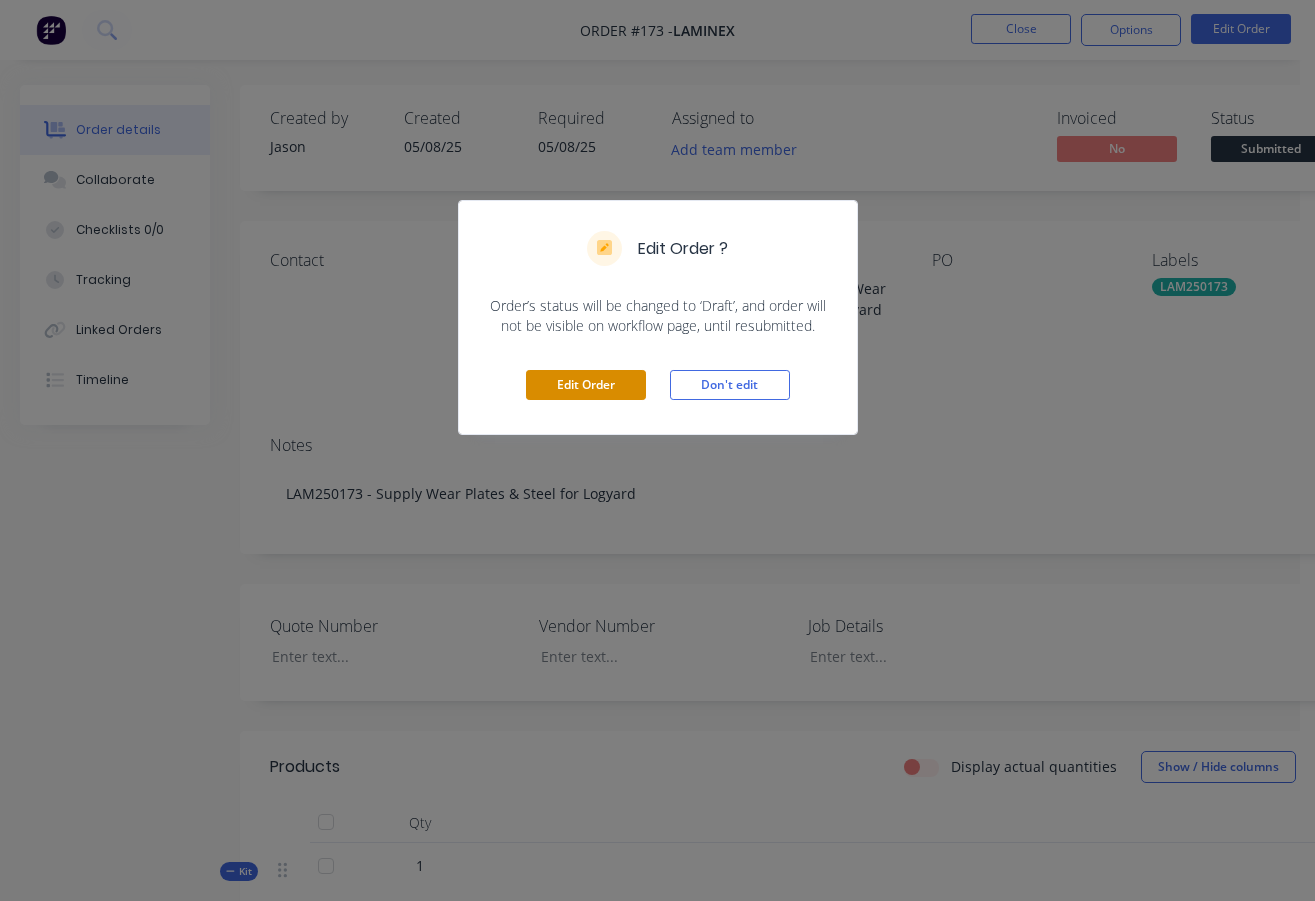 click on "Edit Order" at bounding box center (586, 385) 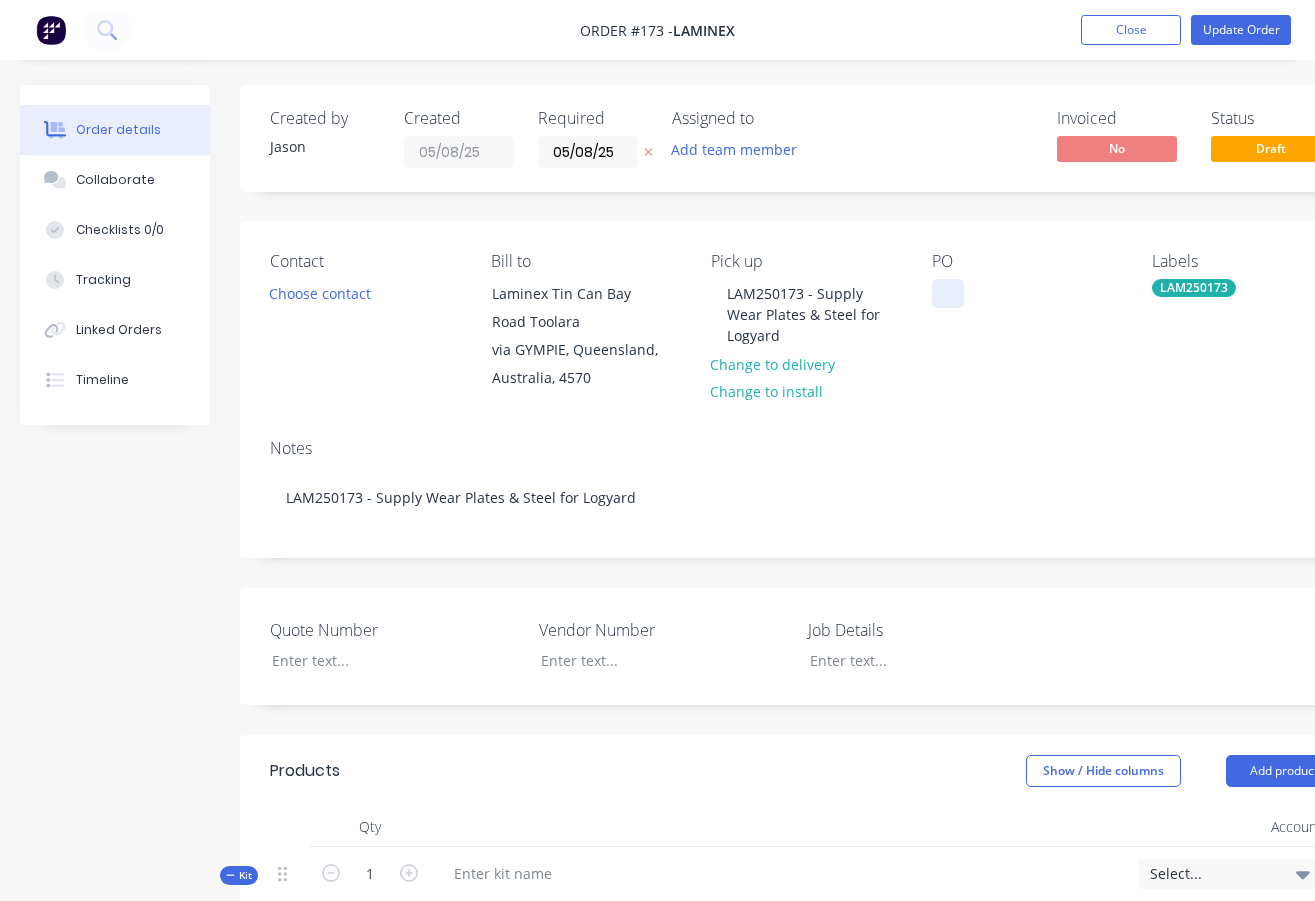 click at bounding box center [948, 293] 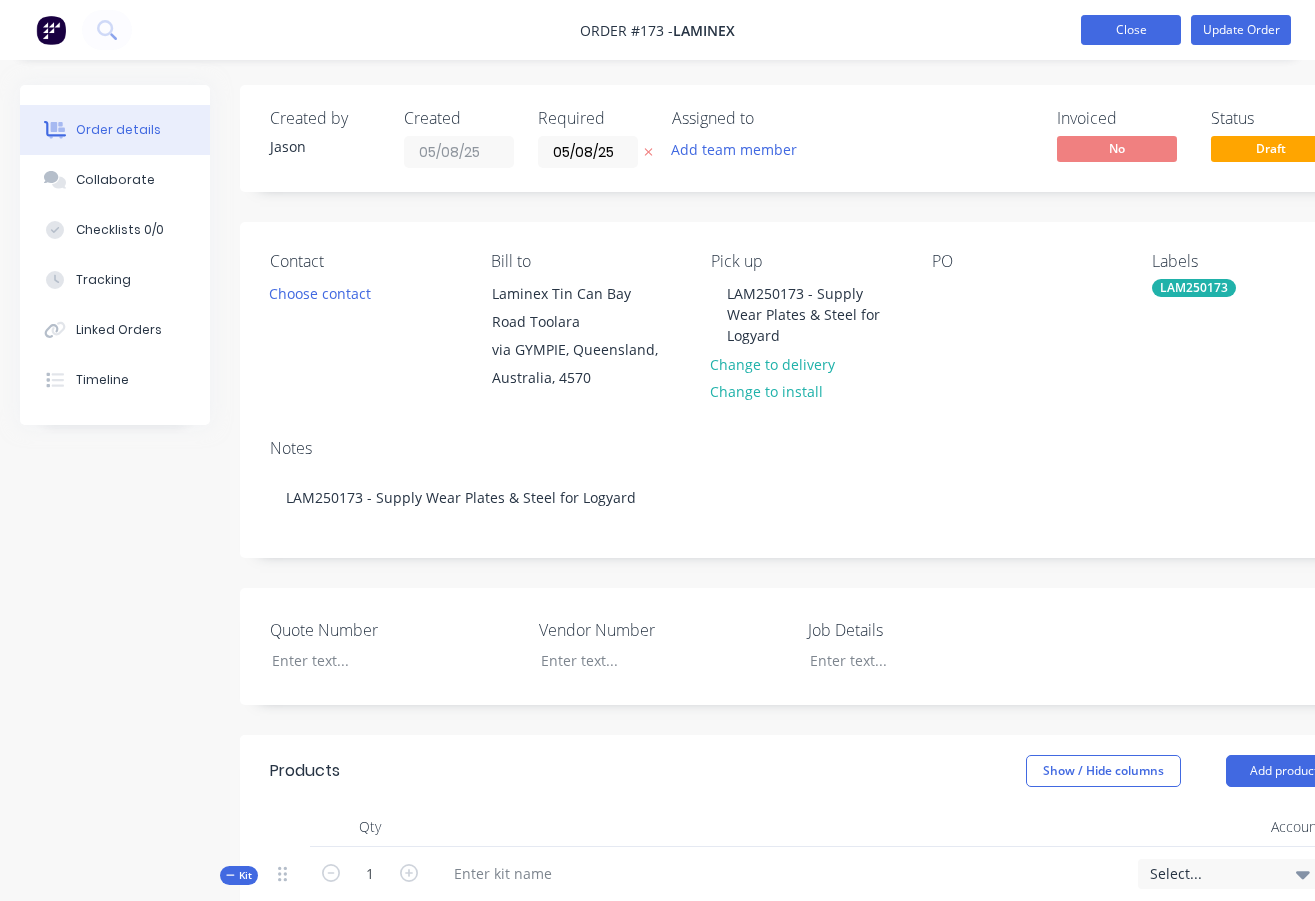 click on "Close" at bounding box center [1131, 30] 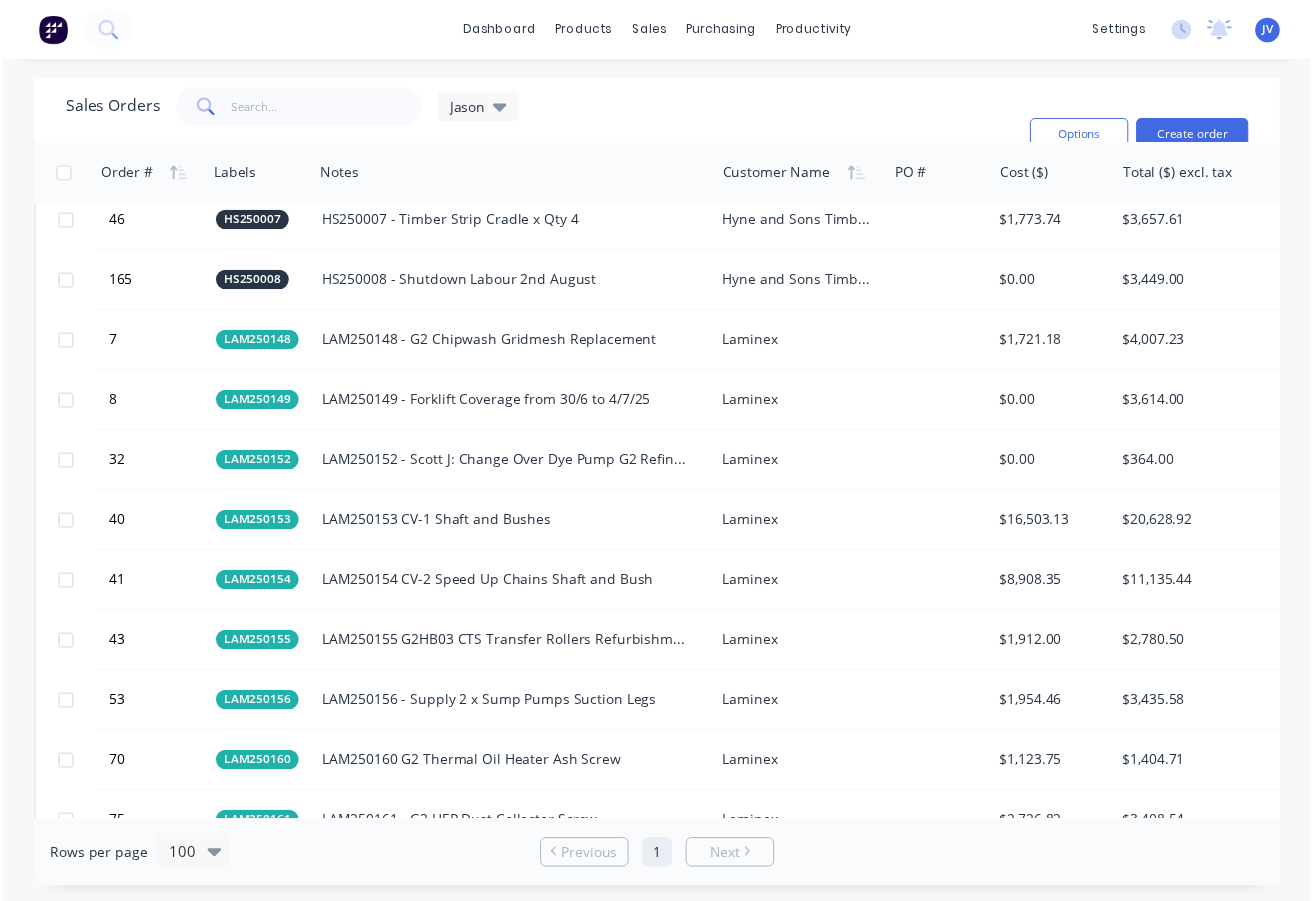 scroll, scrollTop: 2100, scrollLeft: 0, axis: vertical 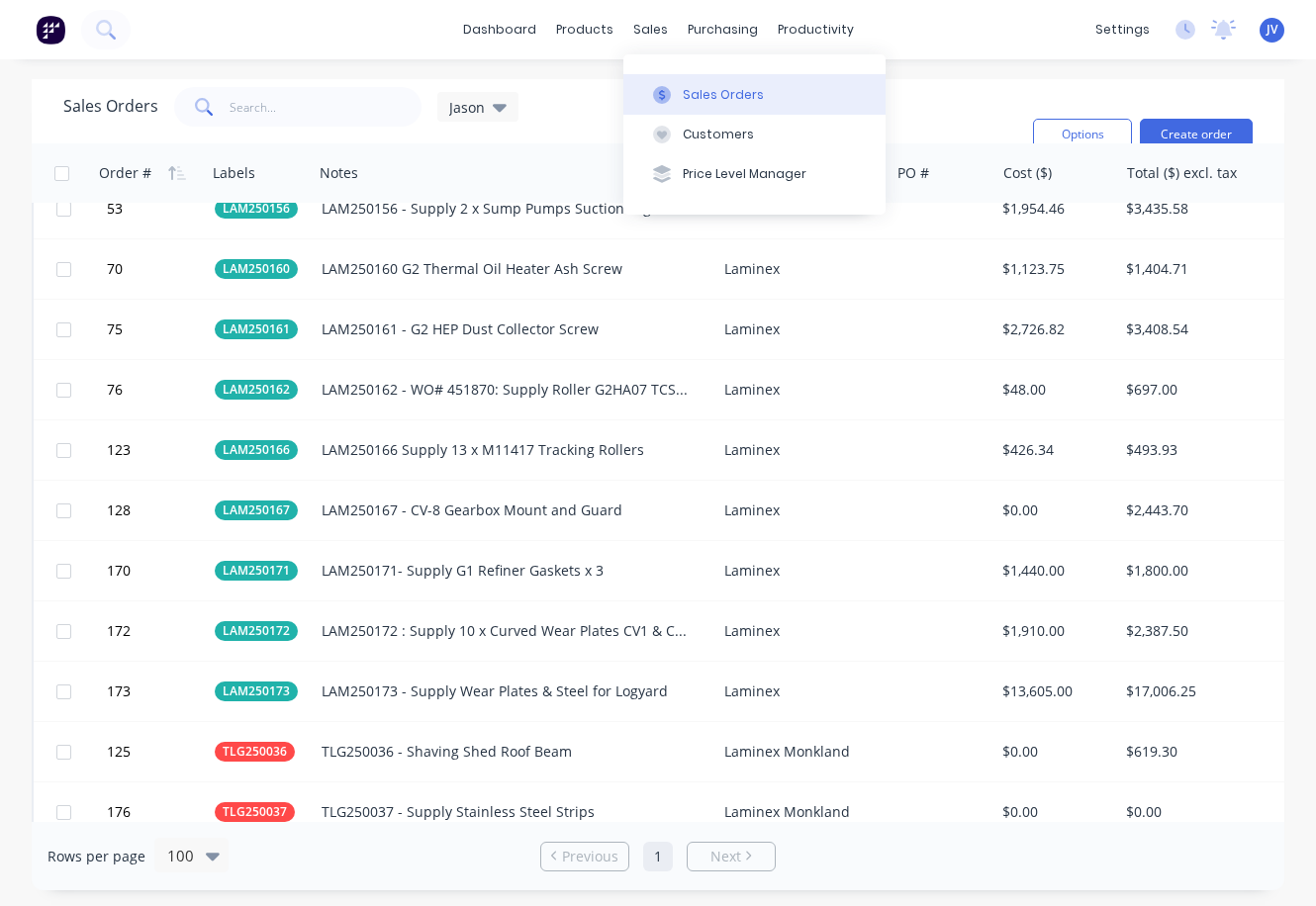 click on "Sales Orders" at bounding box center (723, 95) 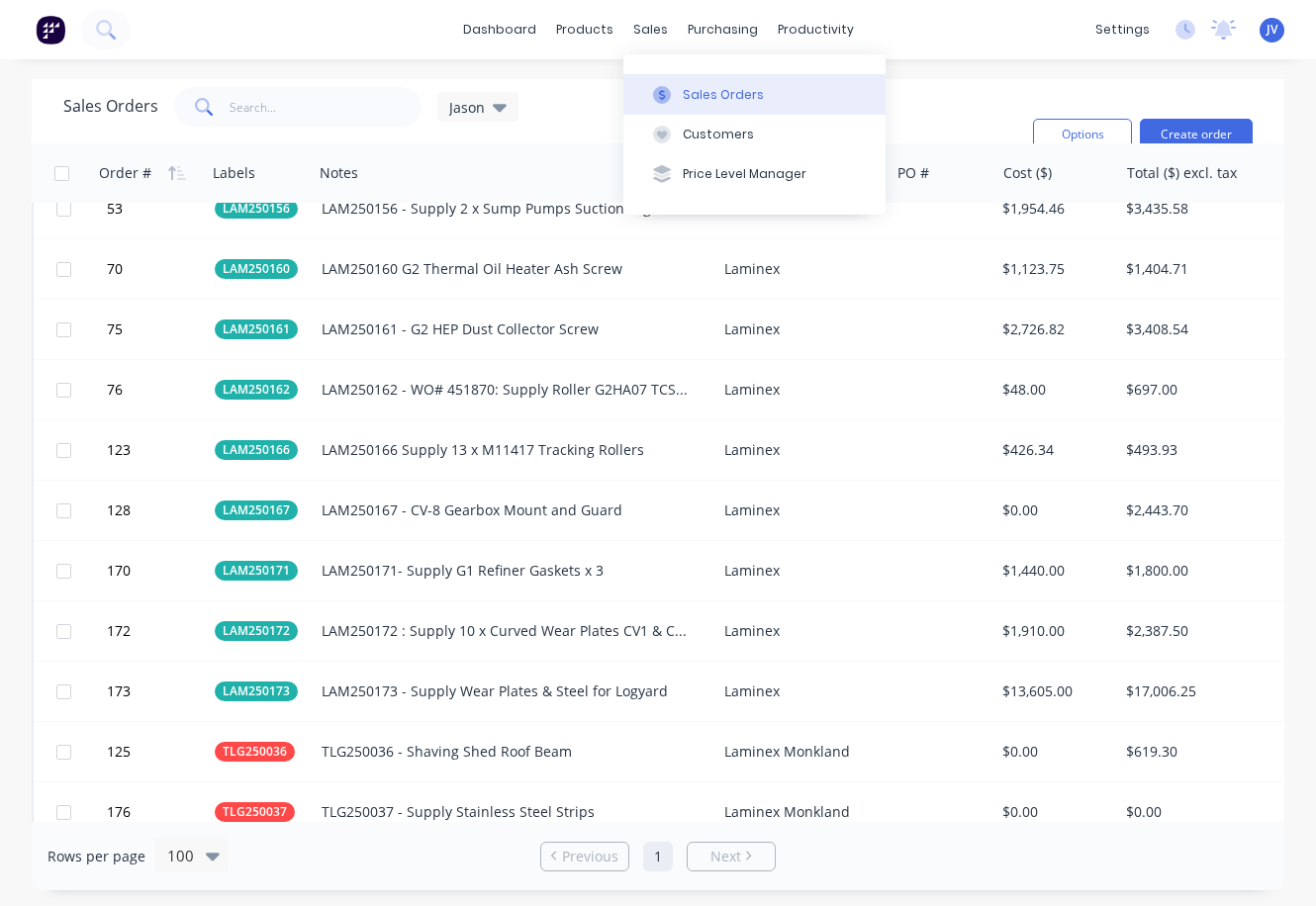 click on "Sales Orders" at bounding box center (723, 95) 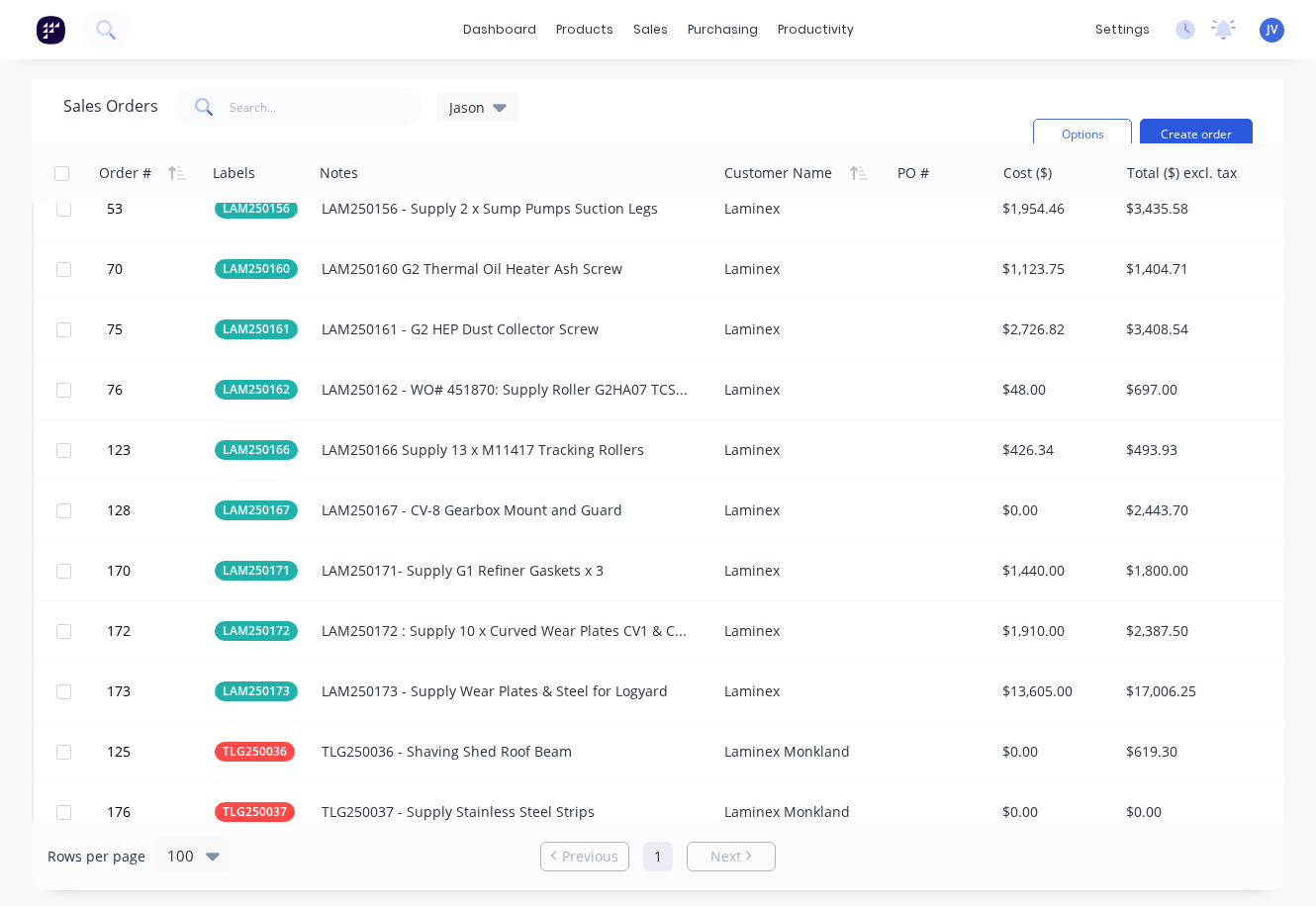 click on "Create order" at bounding box center [1196, 135] 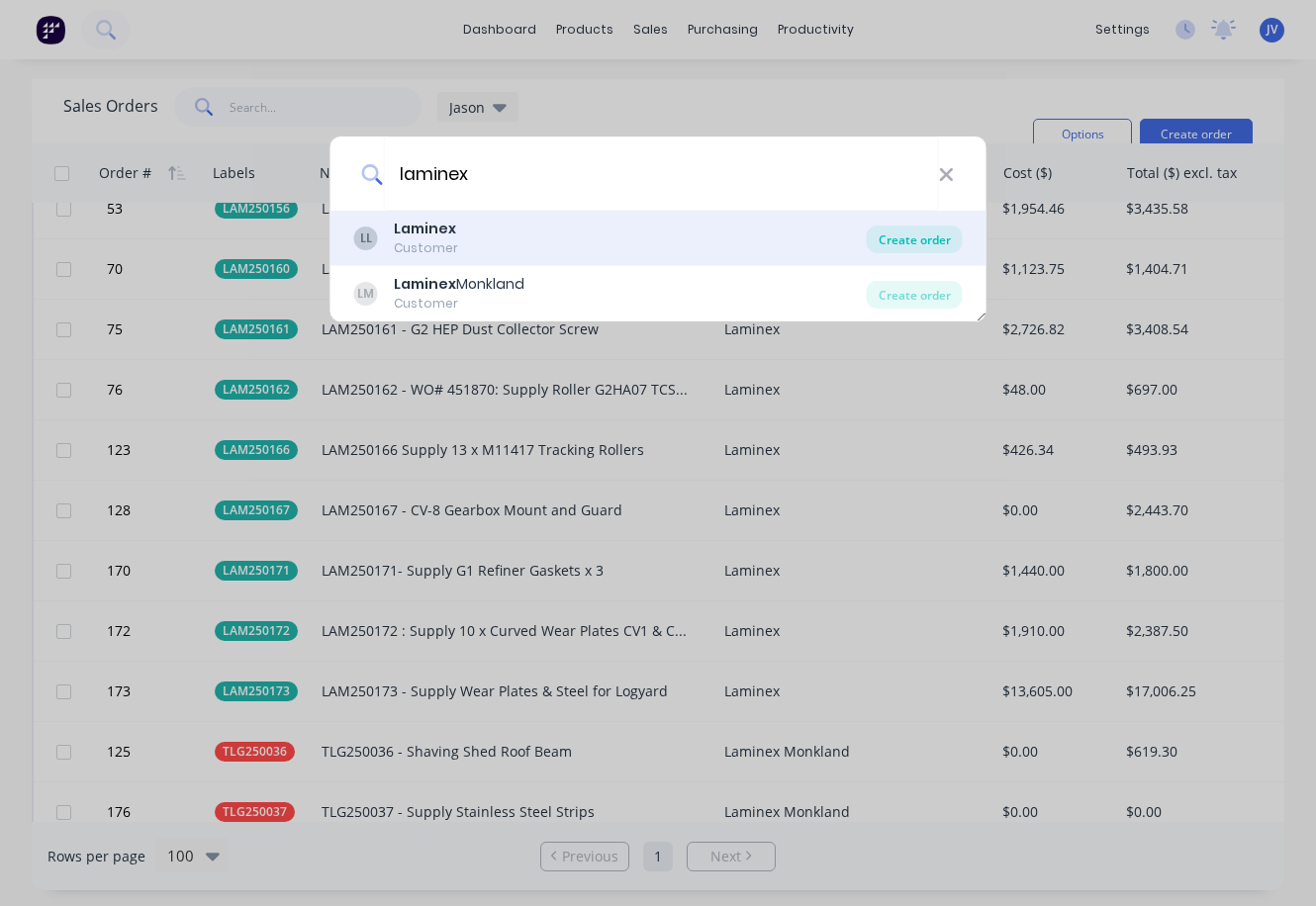type on "laminex" 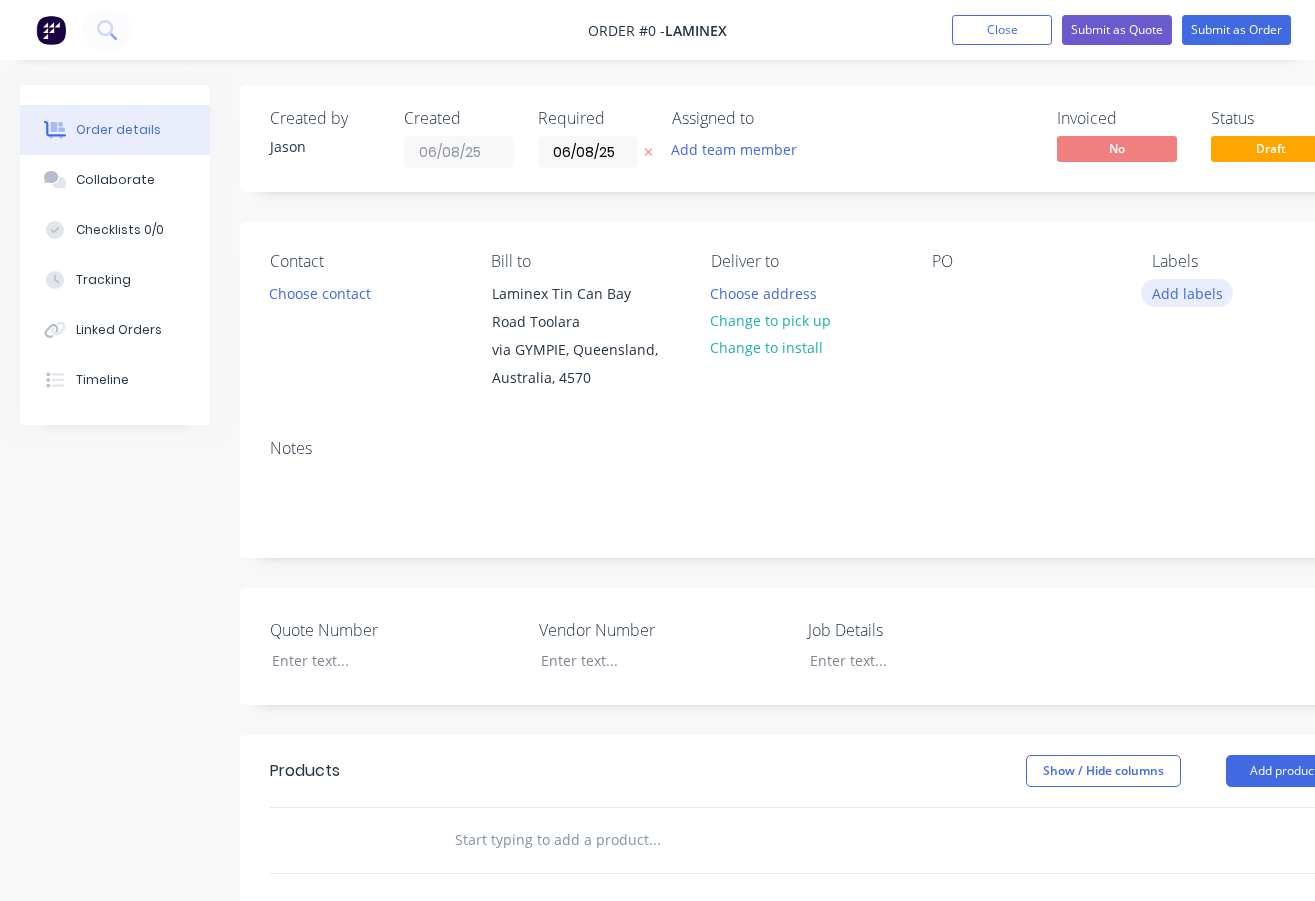 click on "Add labels" at bounding box center (1187, 292) 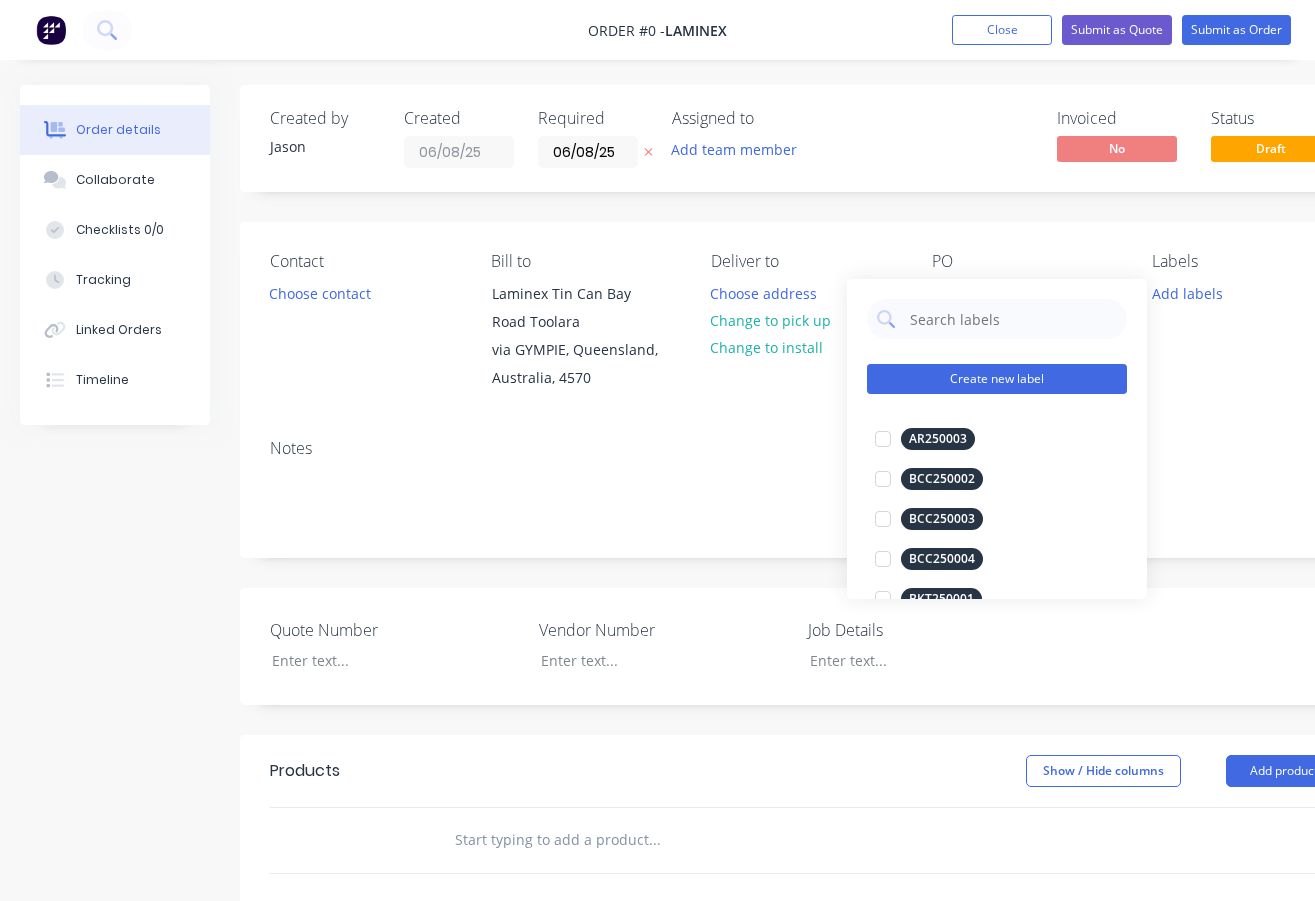 click on "Create new label" at bounding box center (997, 379) 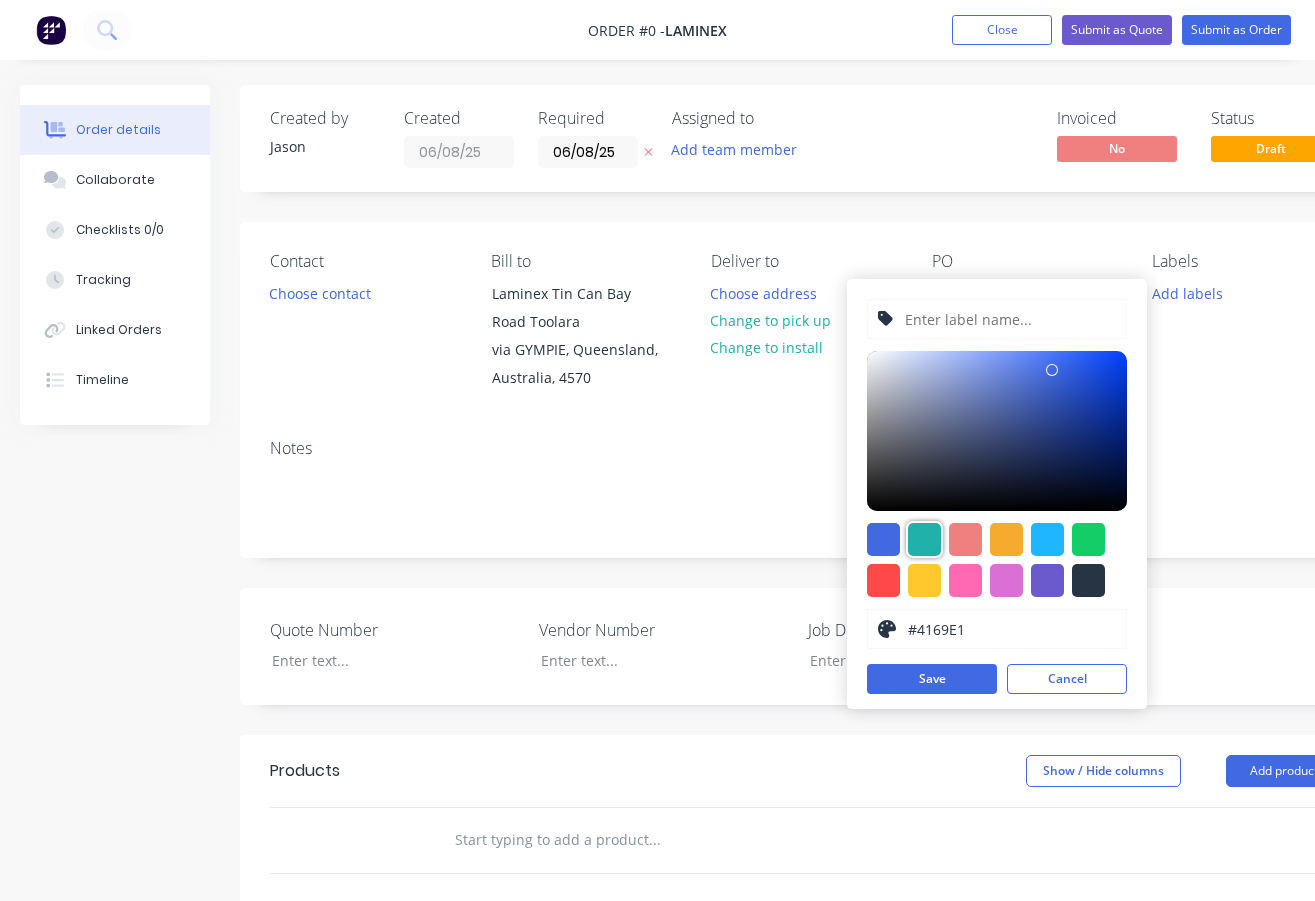 click at bounding box center (924, 539) 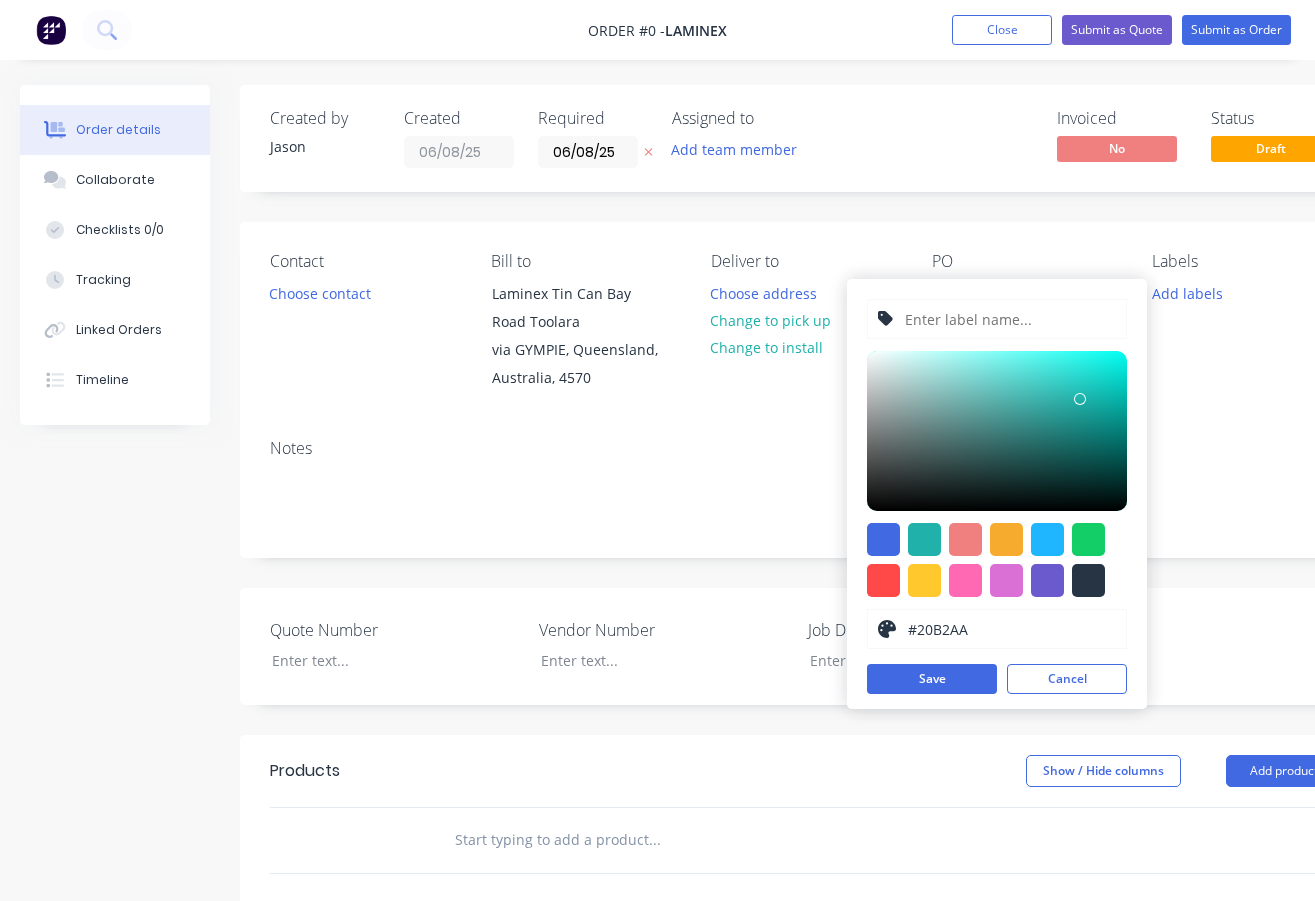 click at bounding box center [1009, 319] 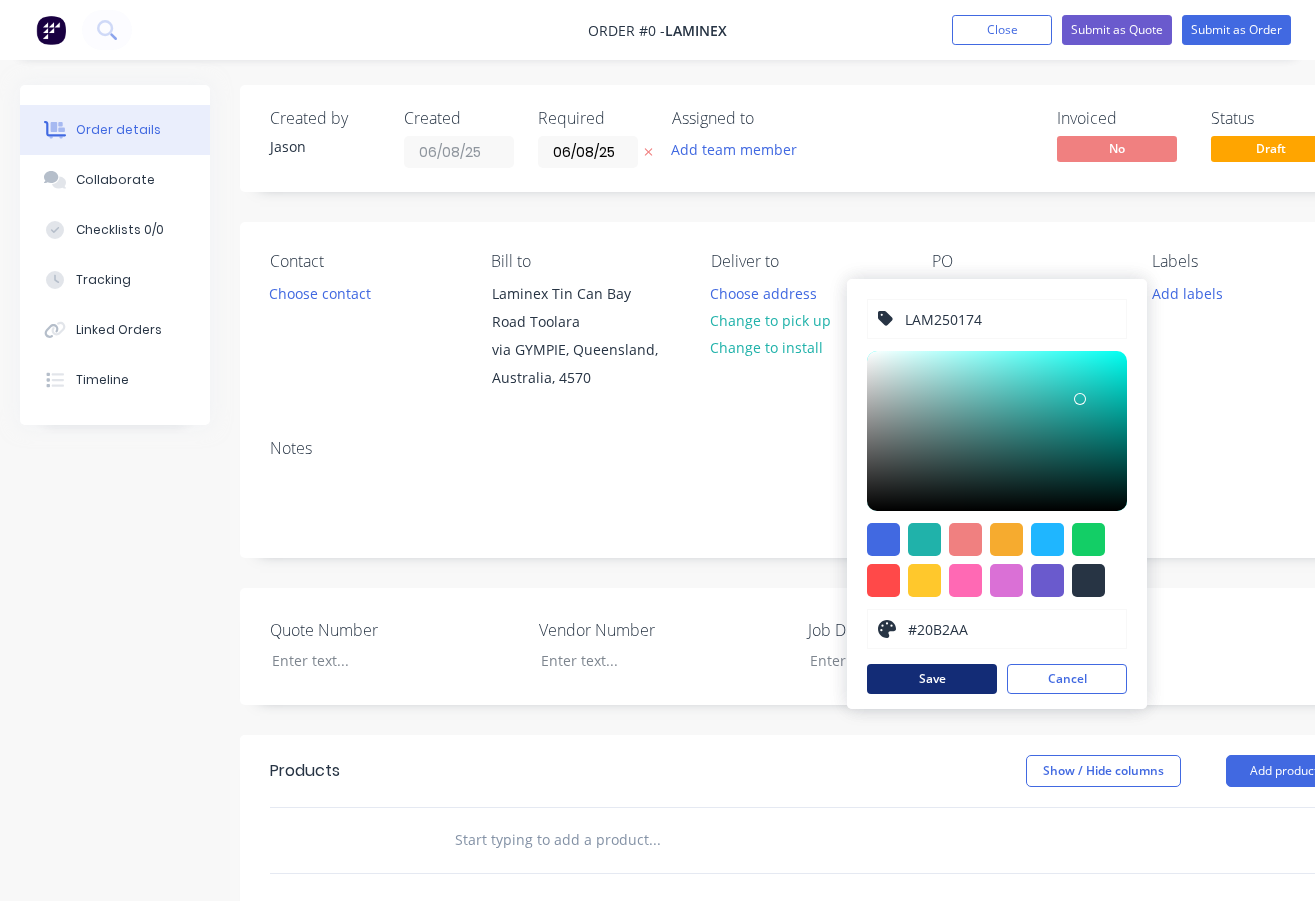 type on "LAM250174" 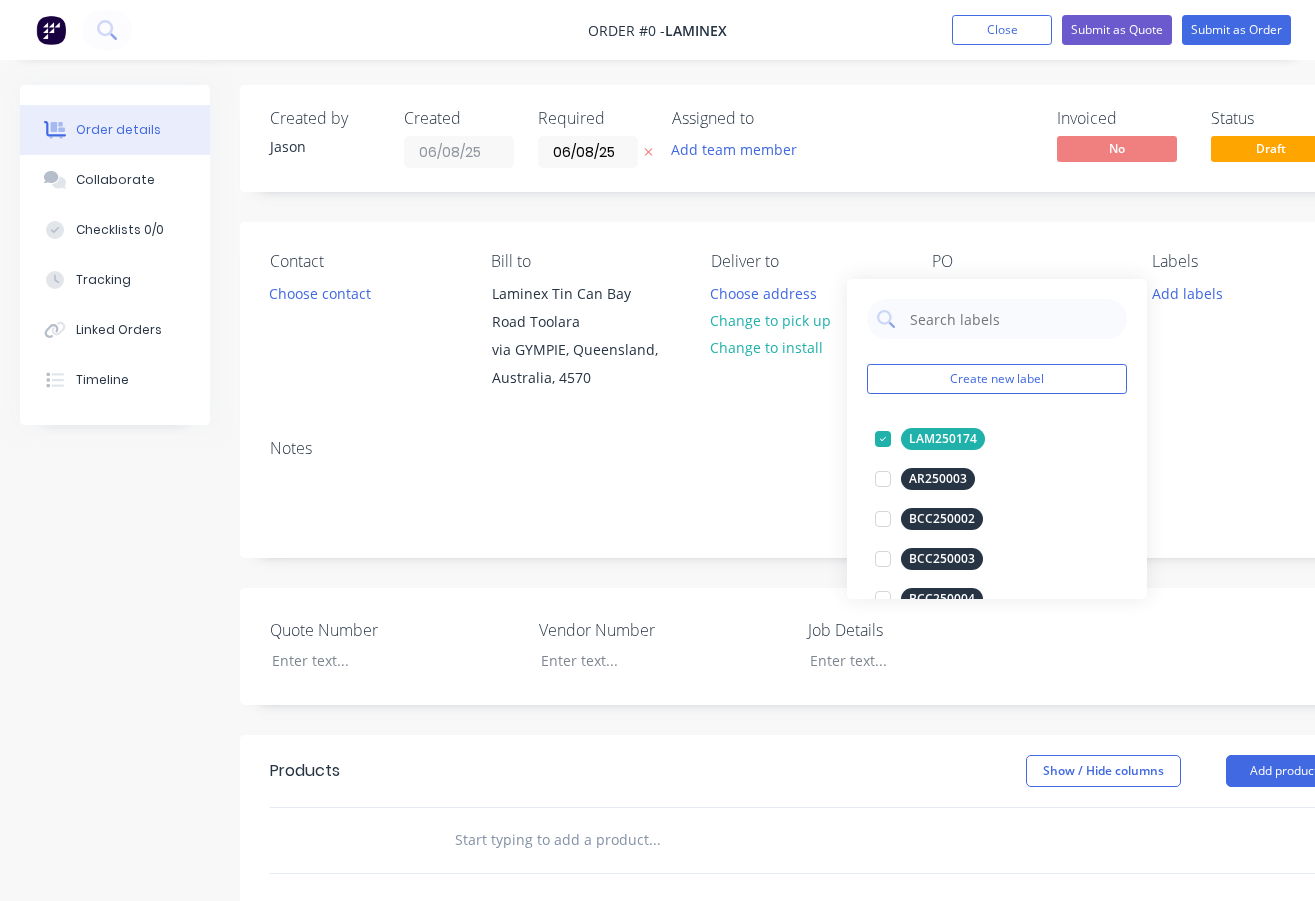 click on "Order details Collaborate Checklists 0/0 Tracking Linked Orders Timeline   Order details   Collaborate   Checklists   Tracking   Linked Orders   Timeline Created by [FIRST] Created [DATE] Required [DATE] Assigned to Add team member Invoiced No Status Draft Contact Choose contact Bill to Laminex Tin Can Bay Road  Toolara via GYMPIE, Queensland, Australia, 4570 Deliver to Choose address Change to pick up Change to install PO Labels Add labels Notes Quote Number Vendor Number Job Details Products Show / Hide columns Add product     add delivery fee add markup add discount Labour $0.00 Sub total $0.00 Margin $0.00  ( 0 %) Tax $0.00 Total $0.00" at bounding box center (695, 734) 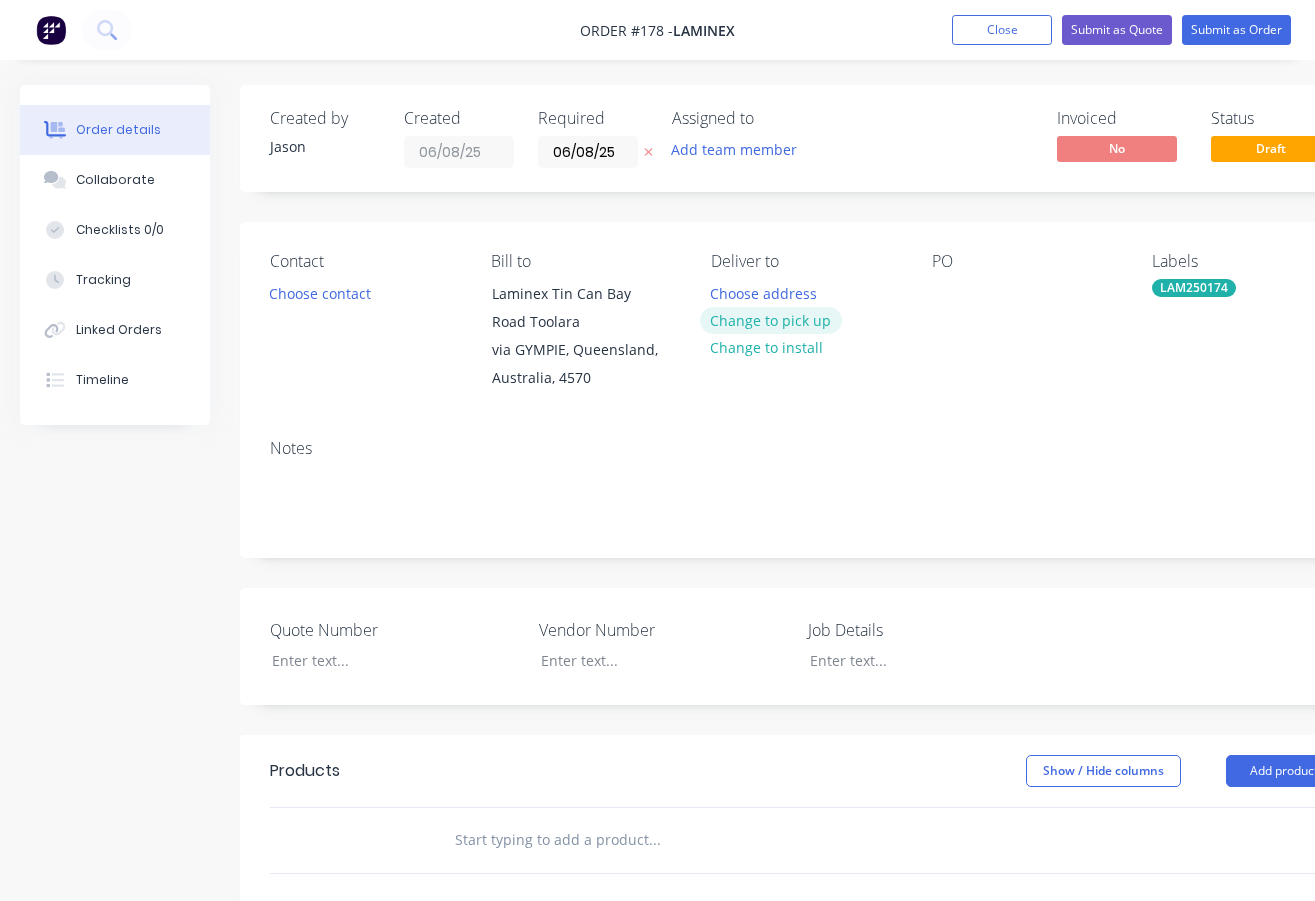 click on "Change to pick up" at bounding box center [771, 320] 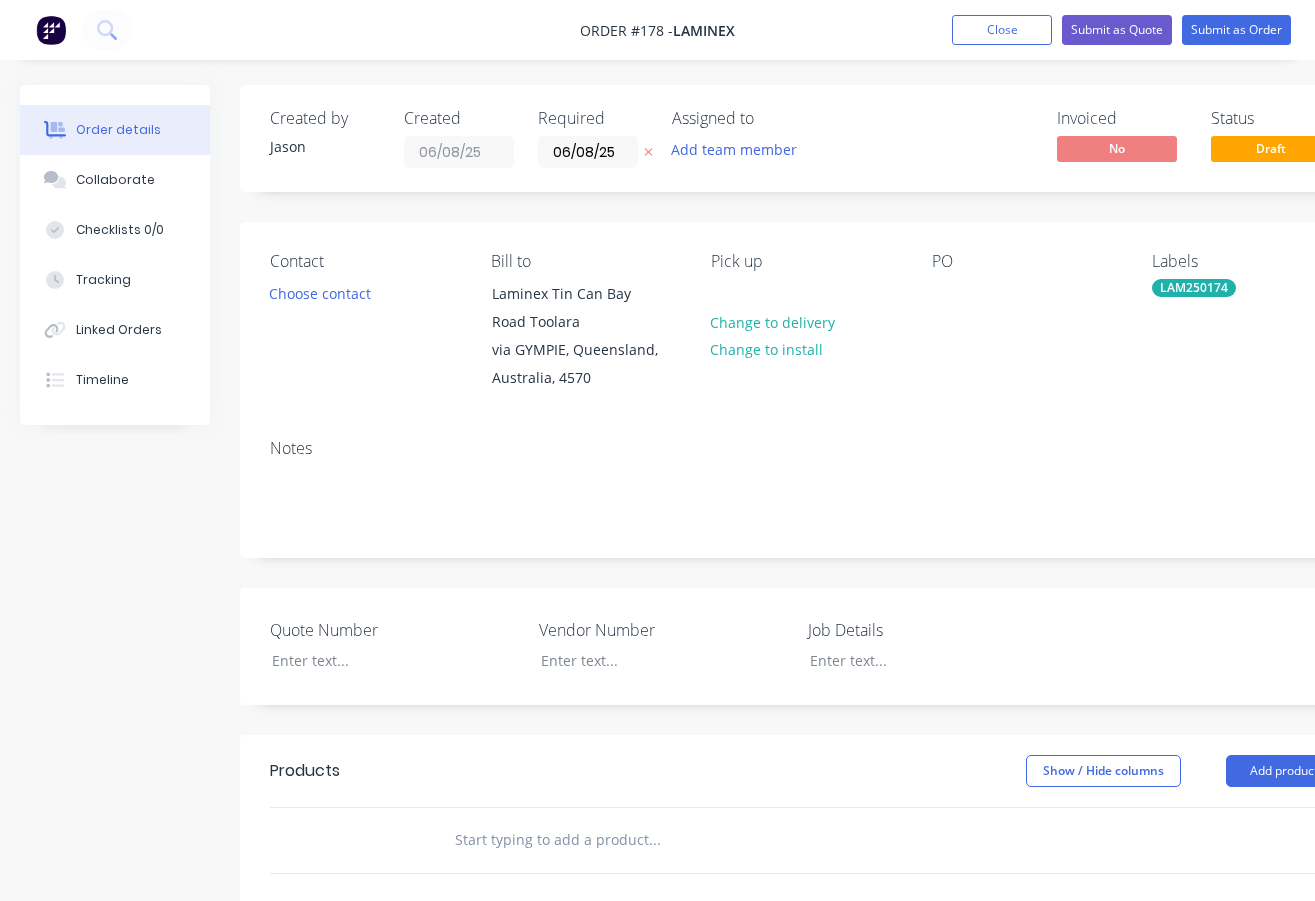 click on "Pick up Change to delivery Change to install" at bounding box center [805, 322] 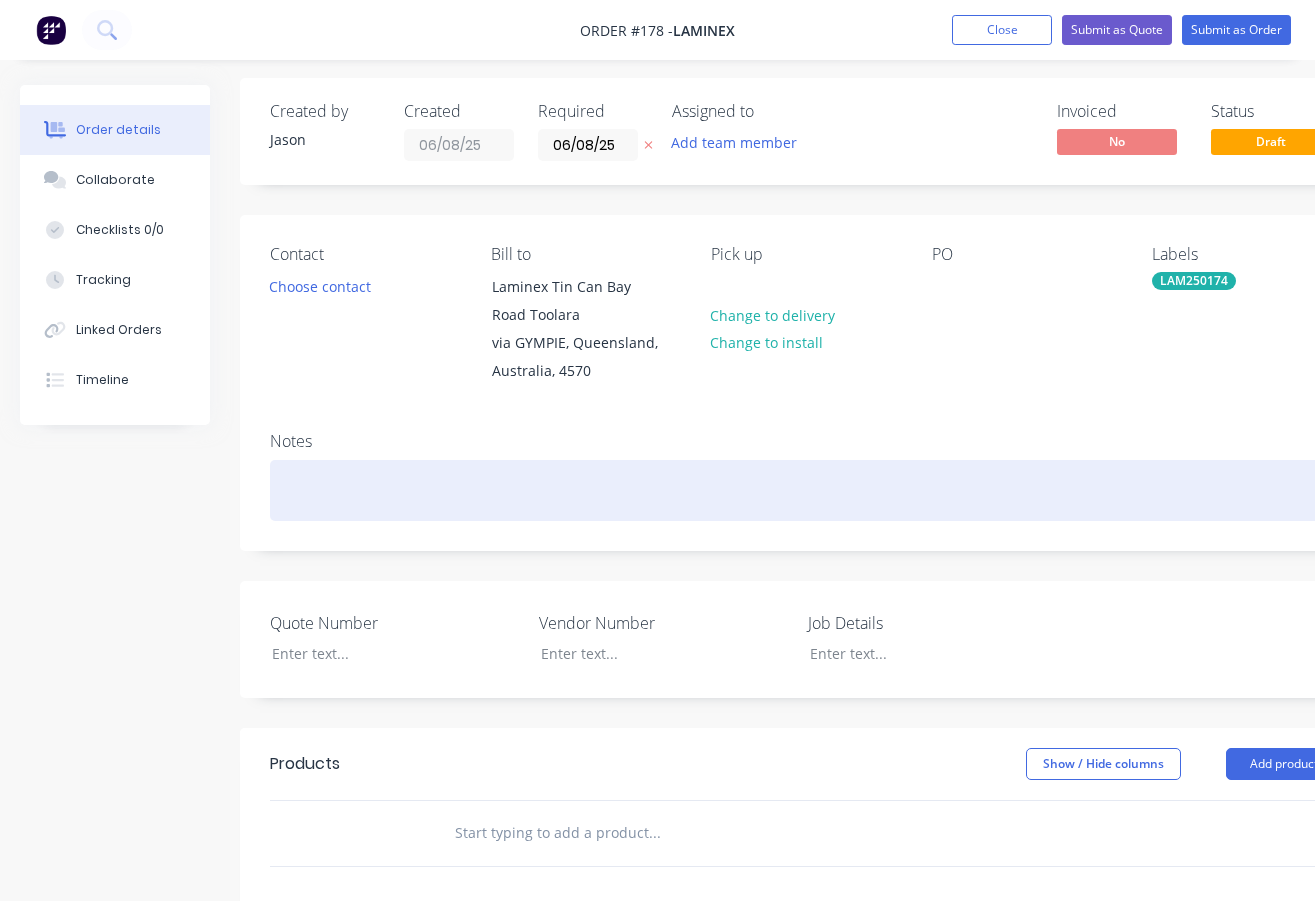 scroll, scrollTop: 0, scrollLeft: 0, axis: both 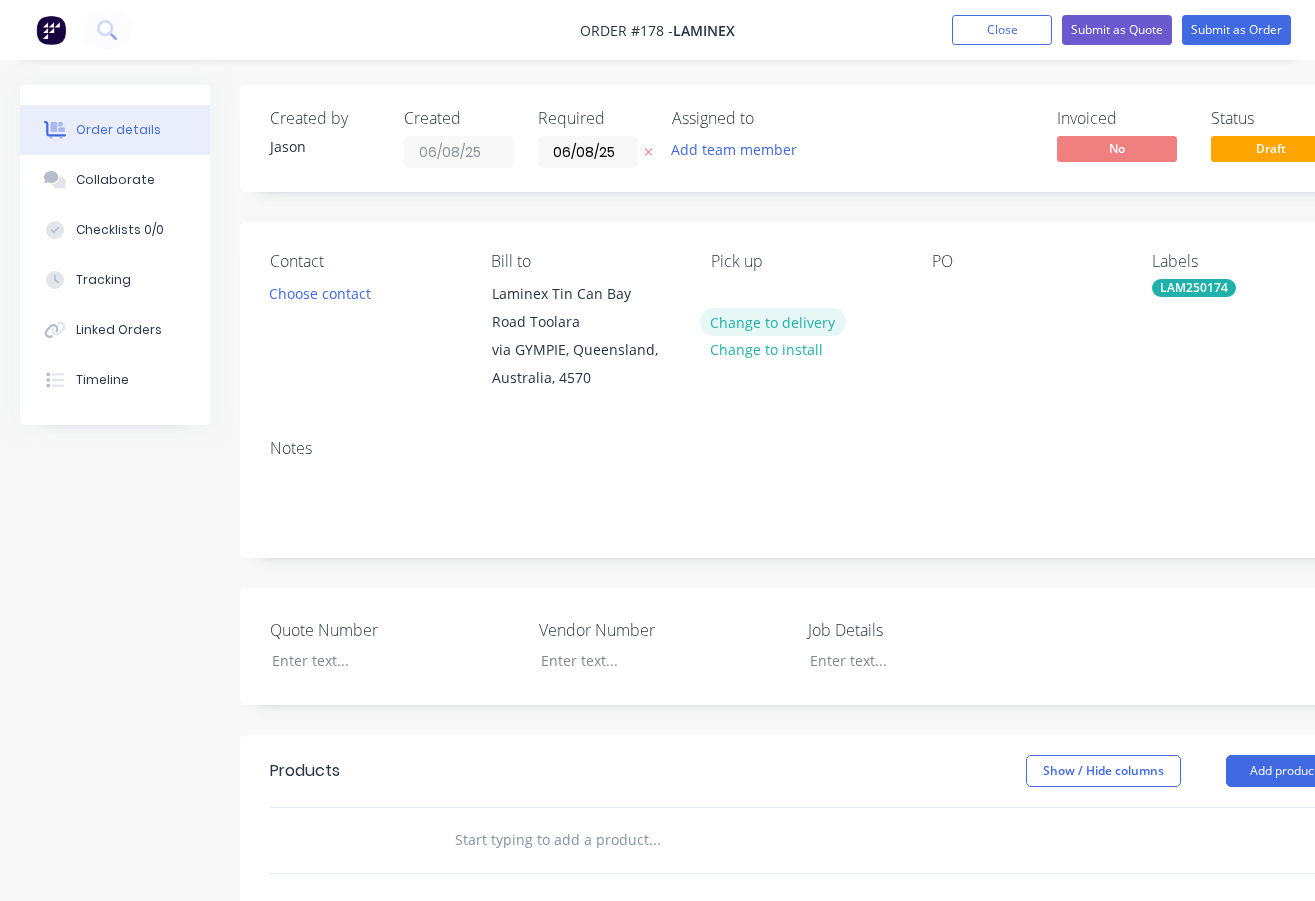 click on "Change to delivery" at bounding box center (773, 321) 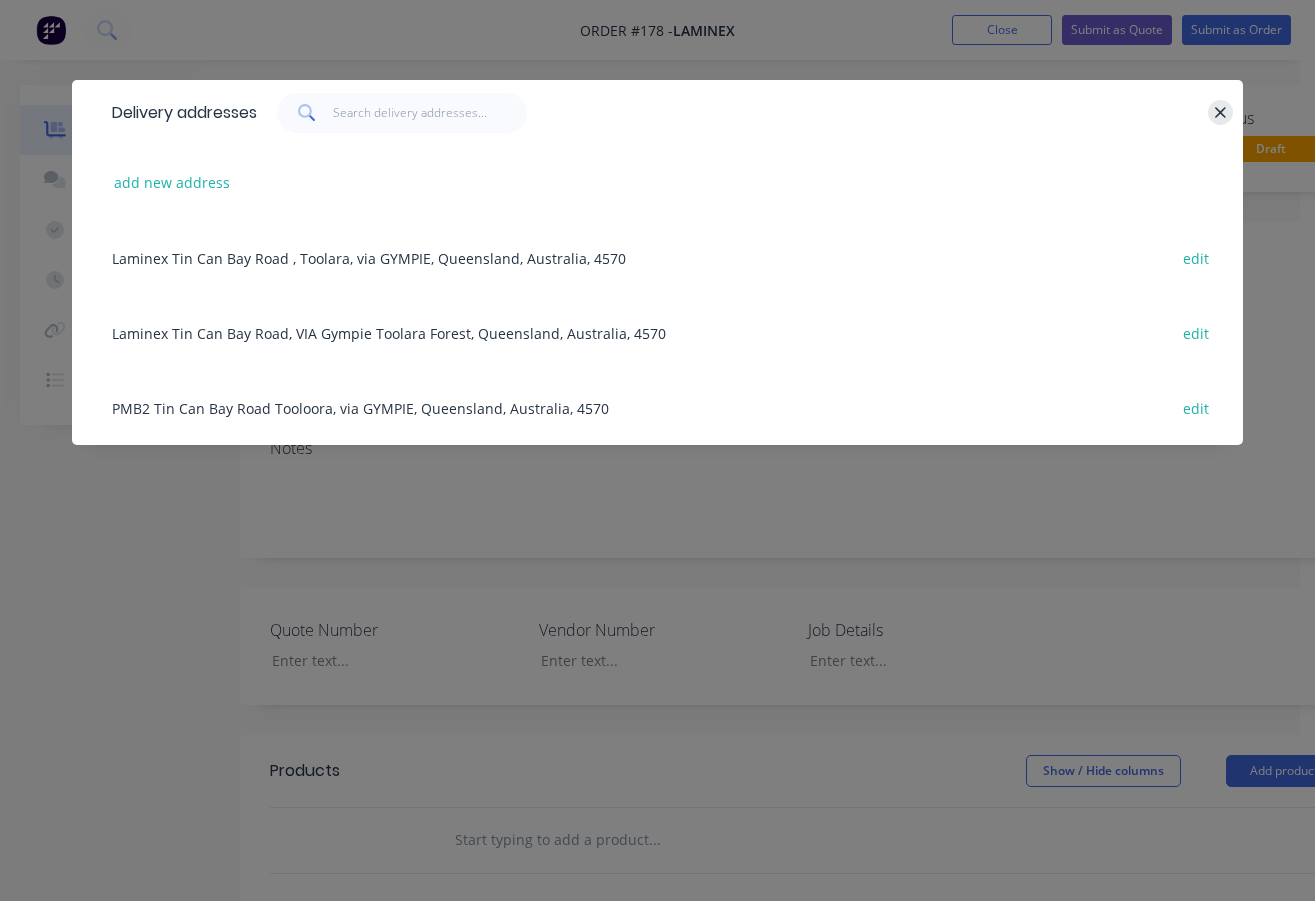 click 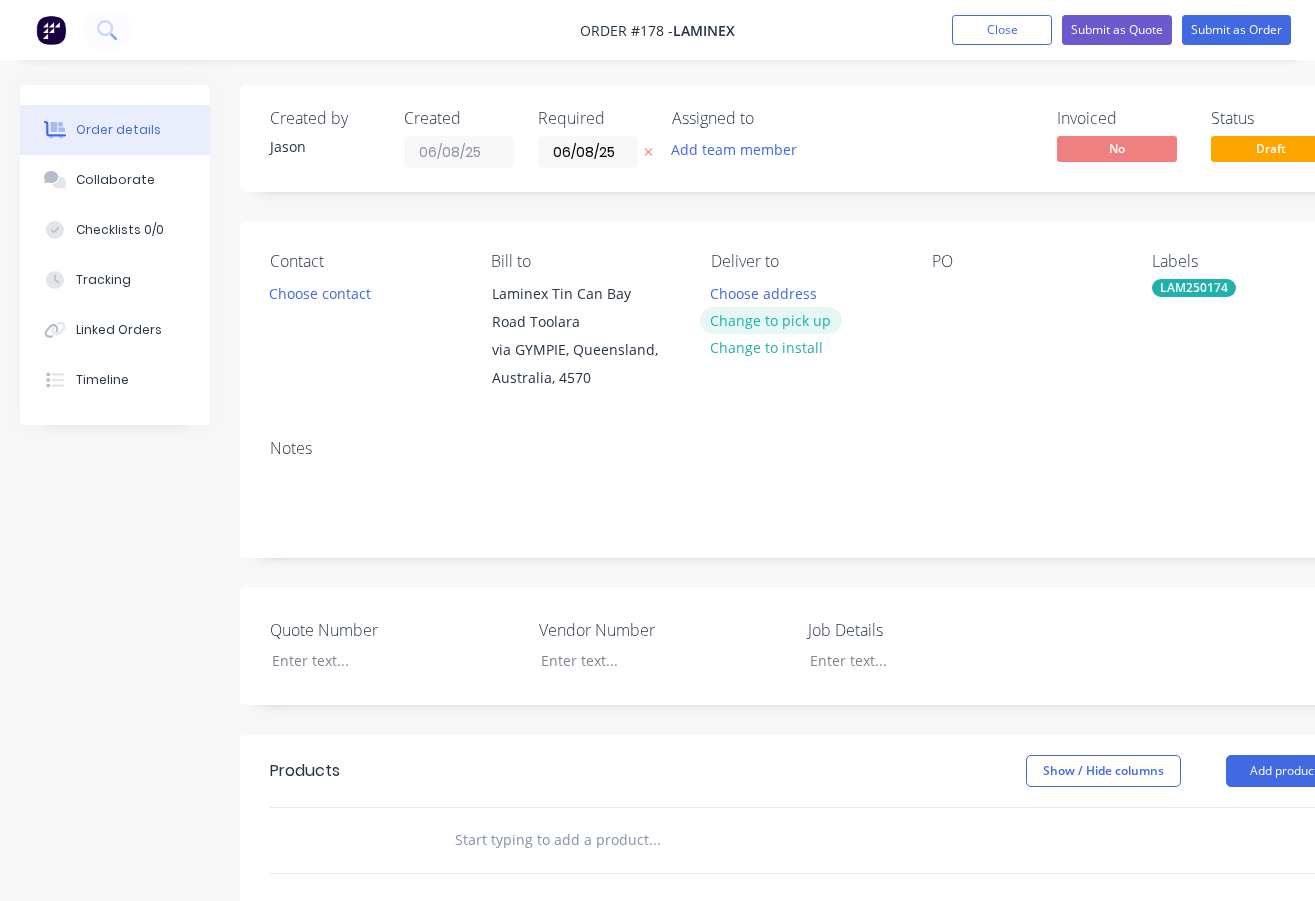 click on "Change to pick up" at bounding box center (771, 320) 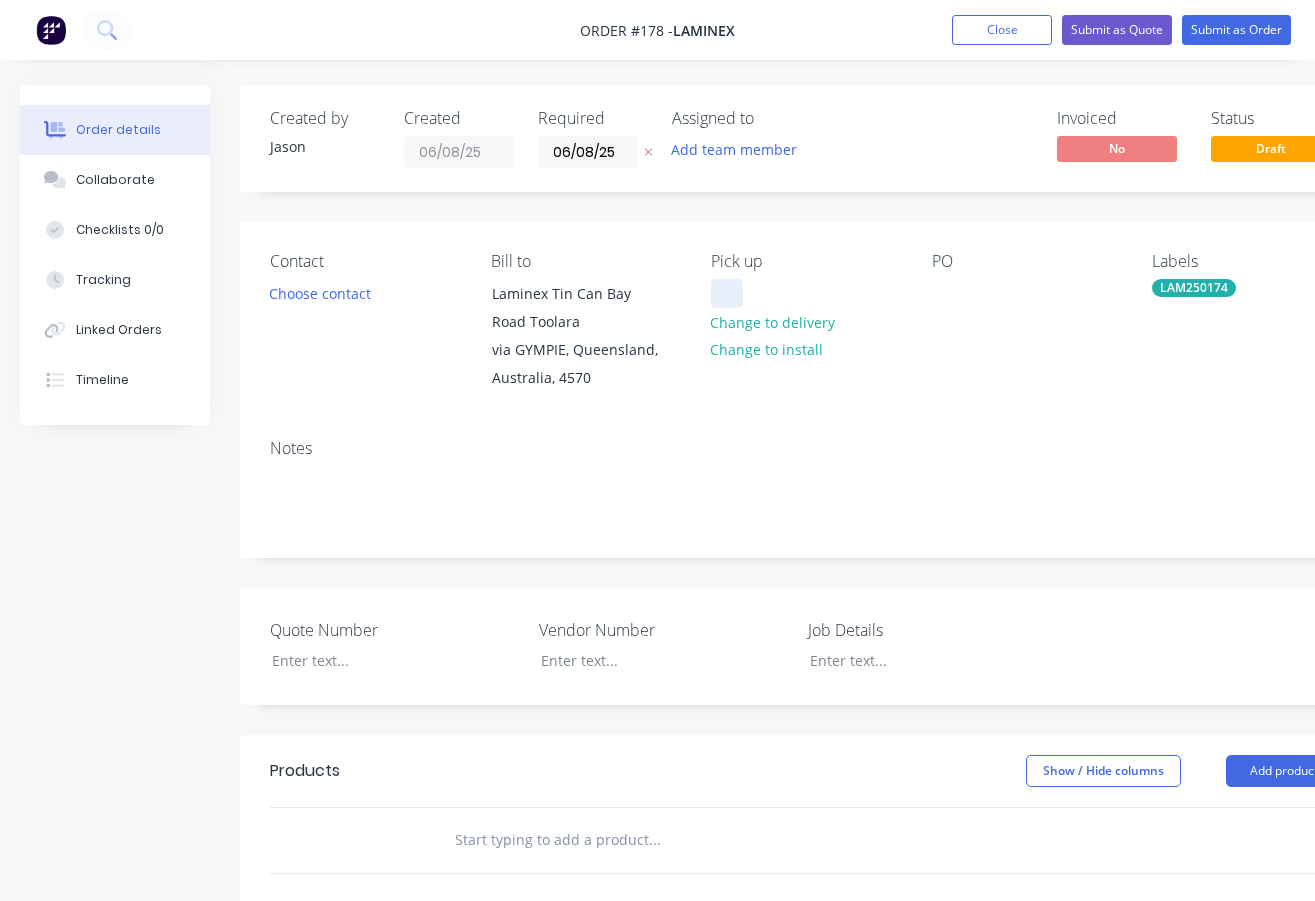 click at bounding box center [727, 293] 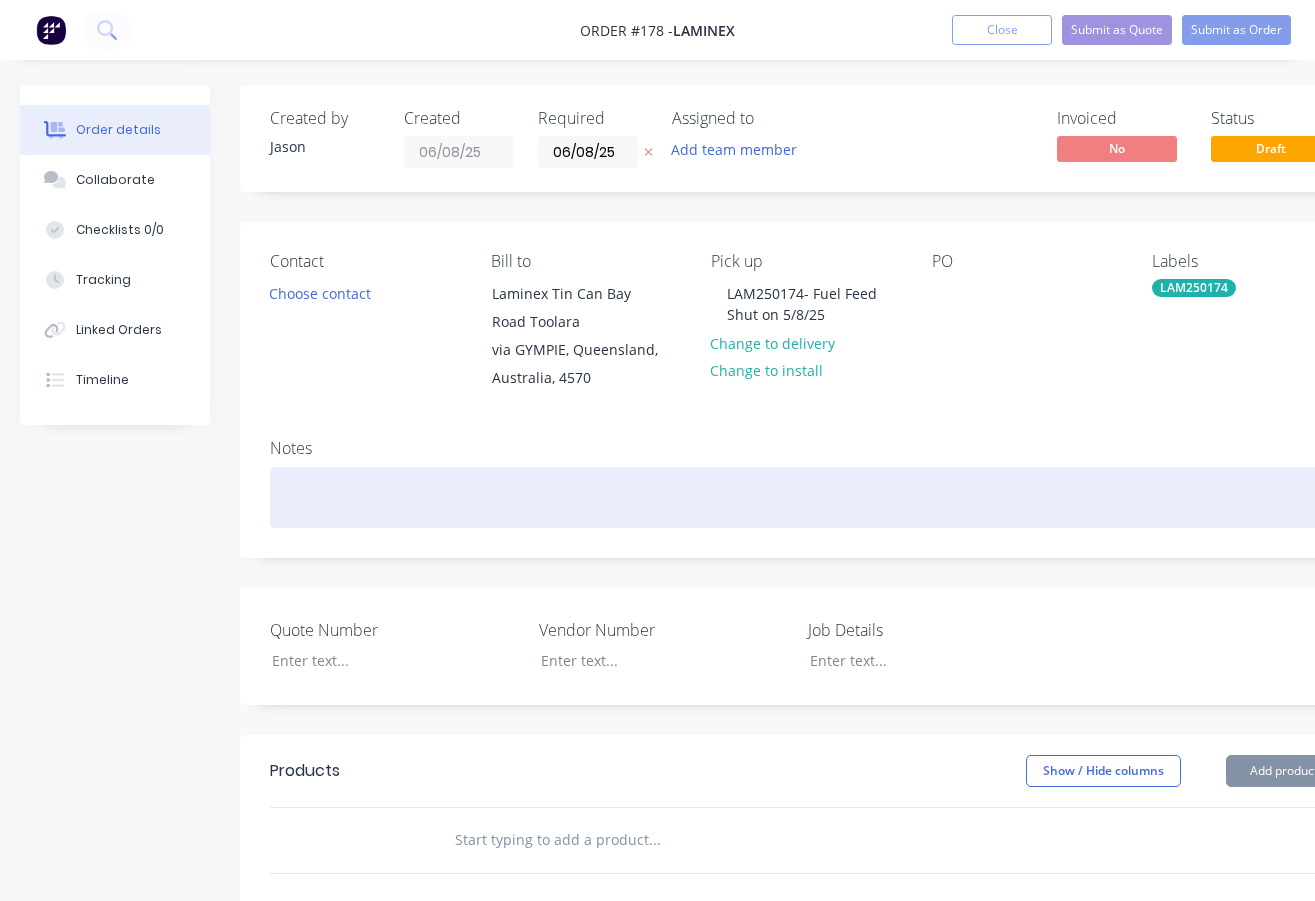 click at bounding box center (805, 497) 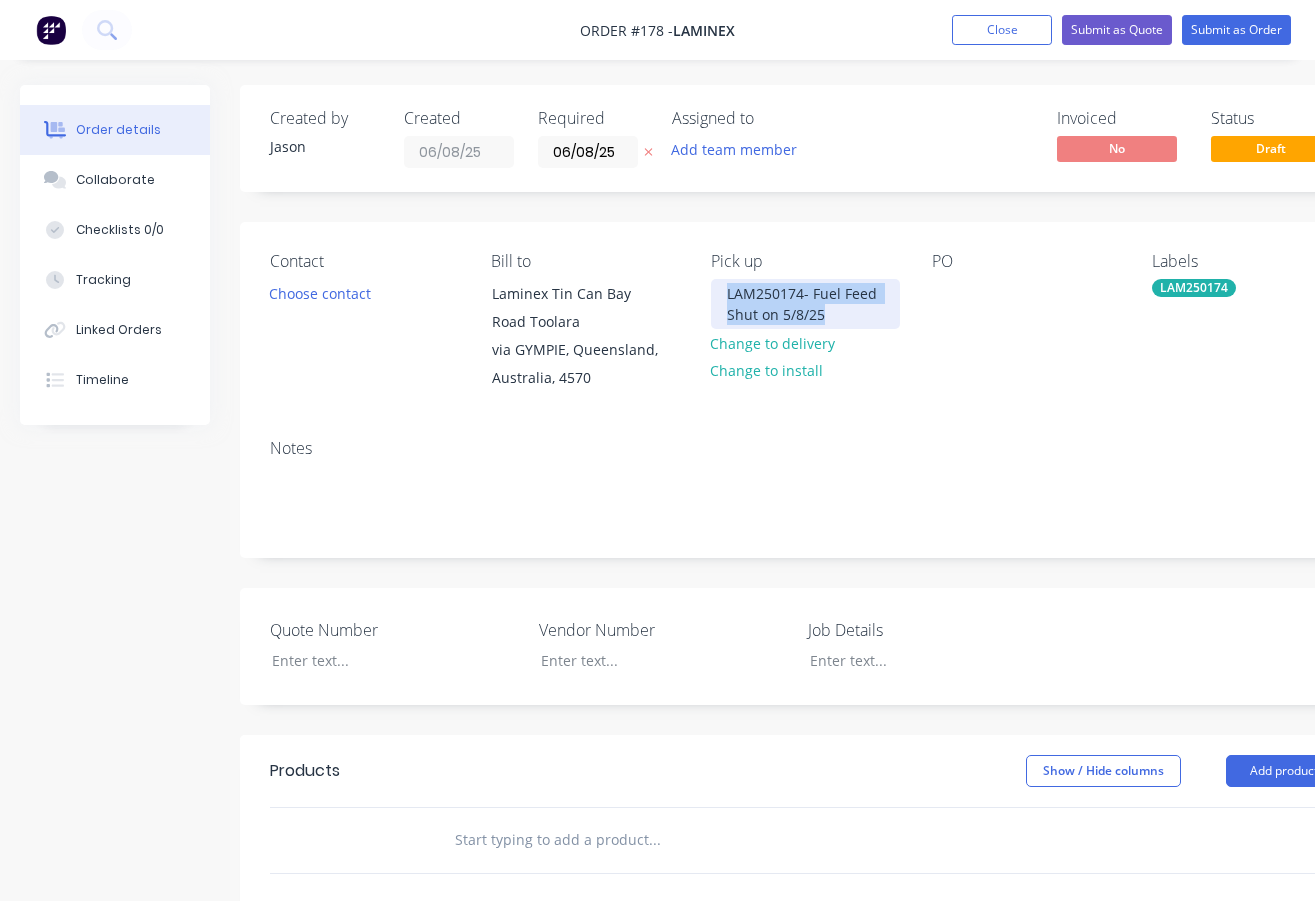 drag, startPoint x: 866, startPoint y: 318, endPoint x: 728, endPoint y: 301, distance: 139.04315 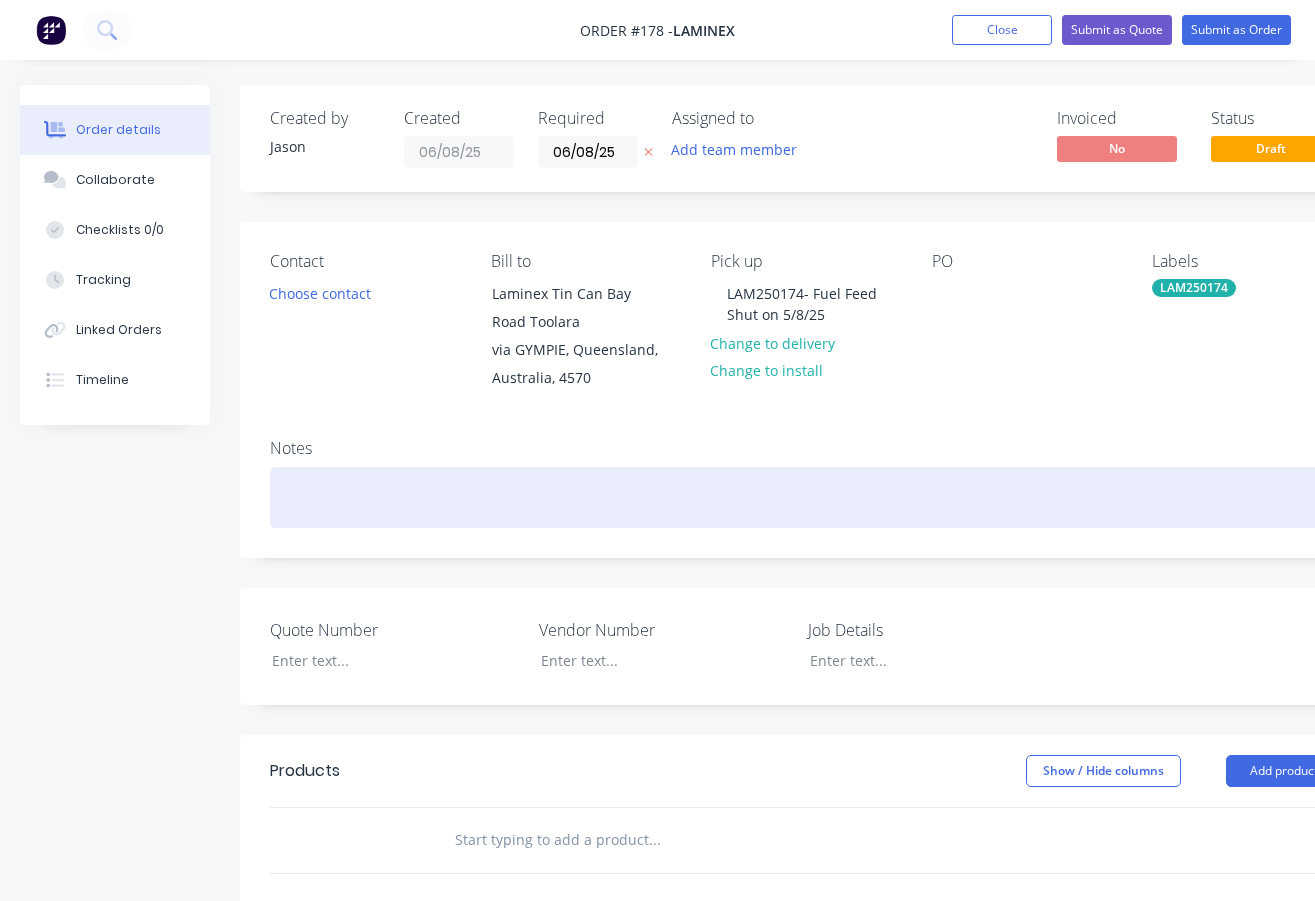 paste 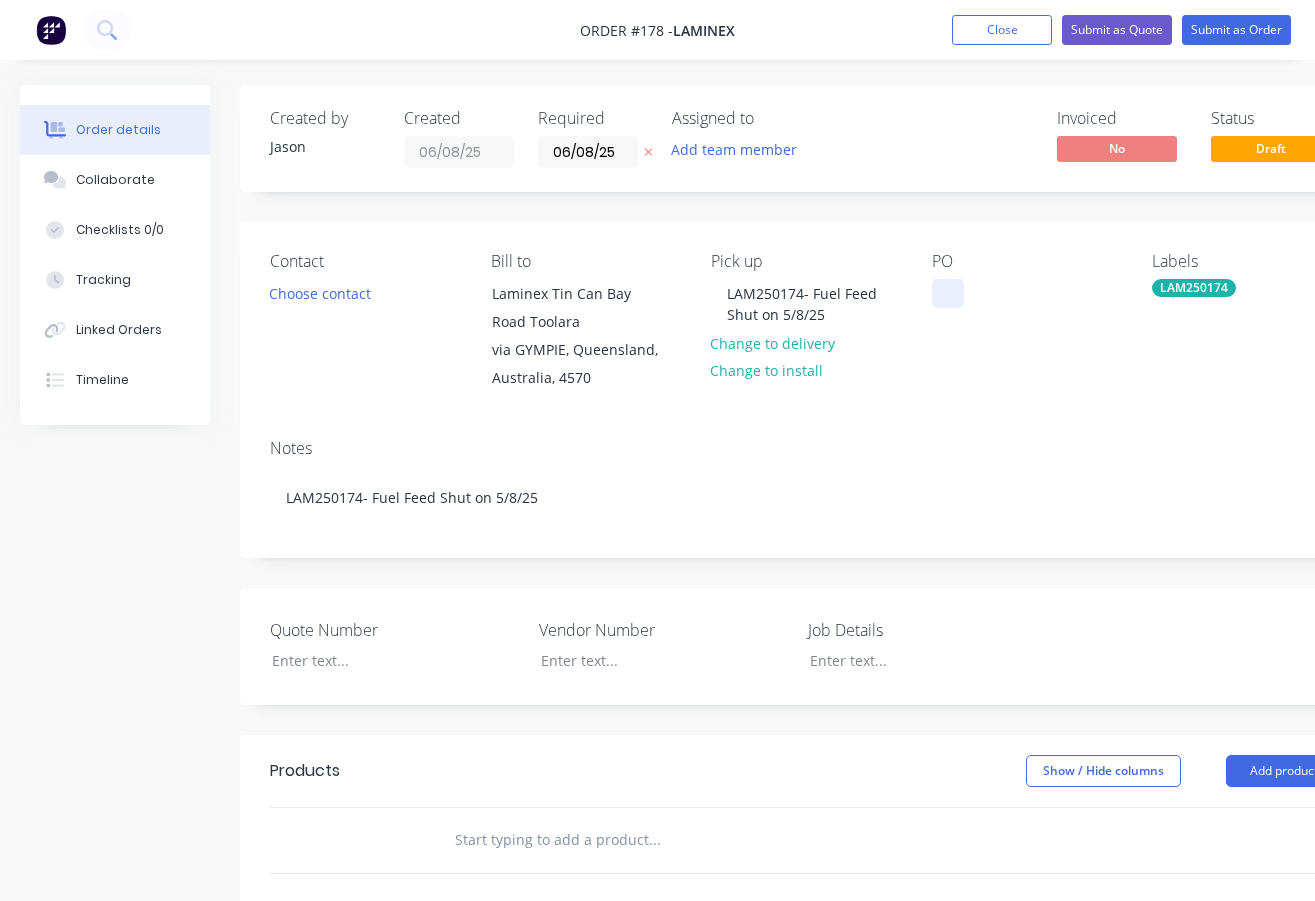 click at bounding box center [948, 293] 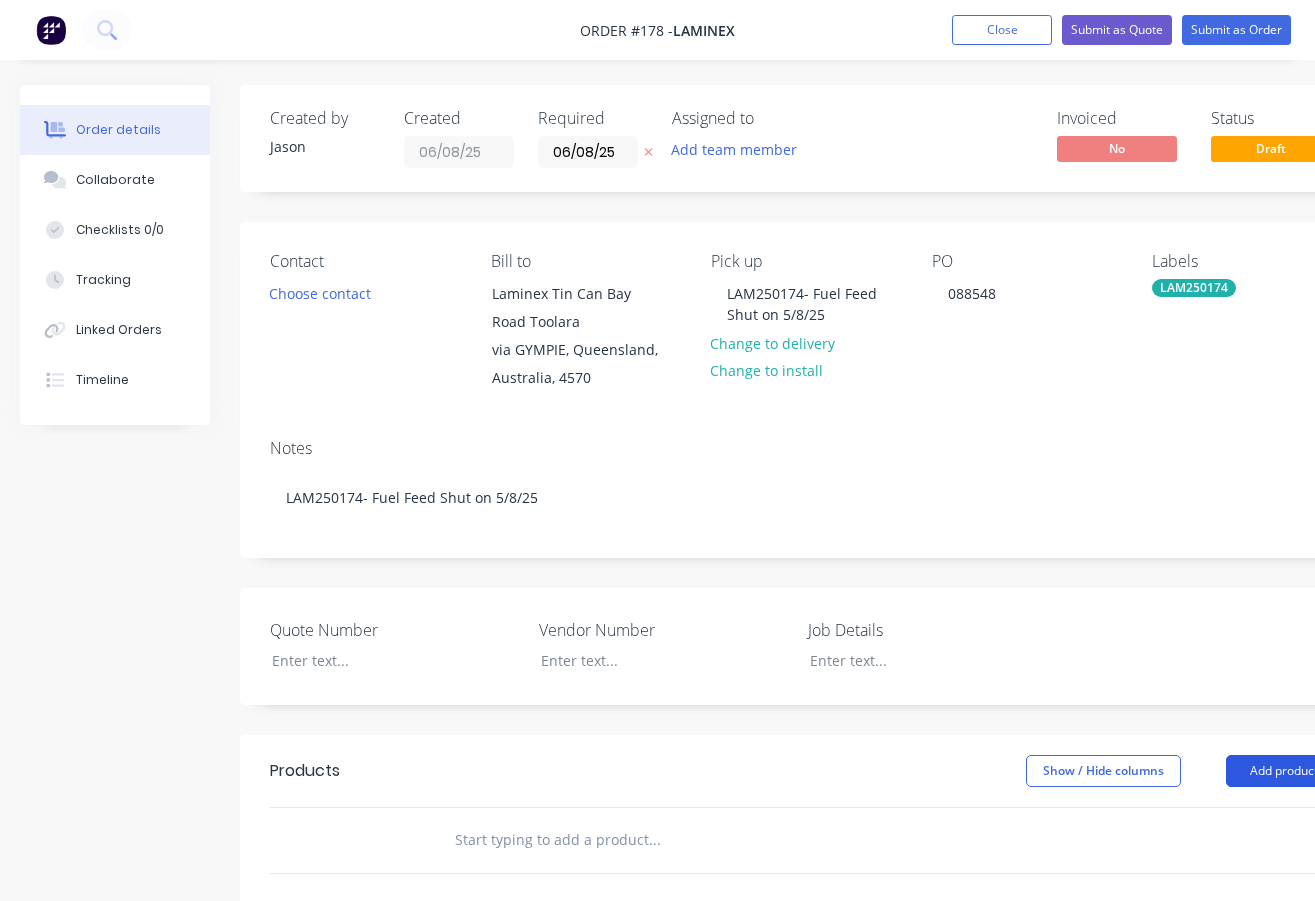 click on "Add product" at bounding box center [1283, 771] 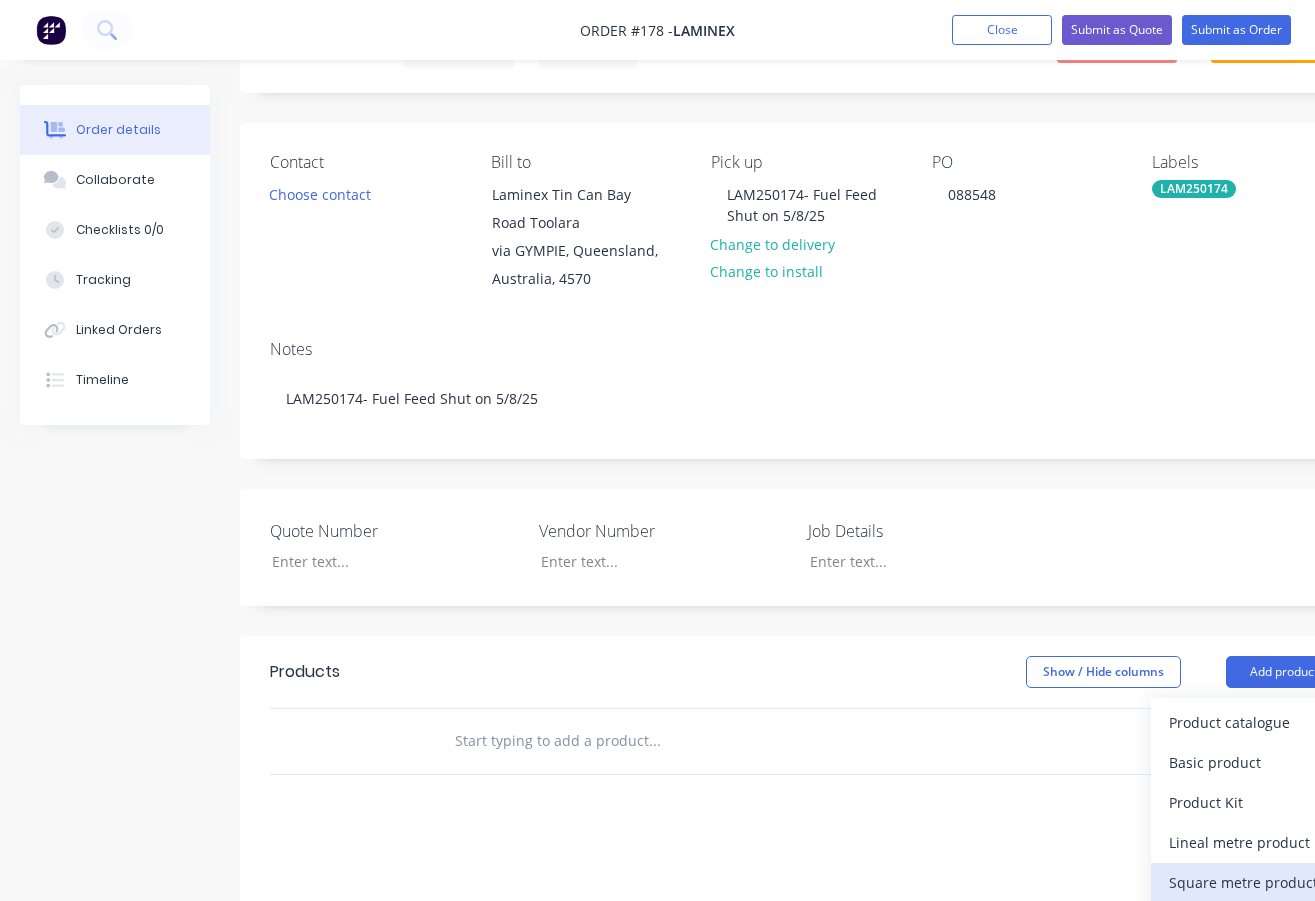 scroll, scrollTop: 100, scrollLeft: 0, axis: vertical 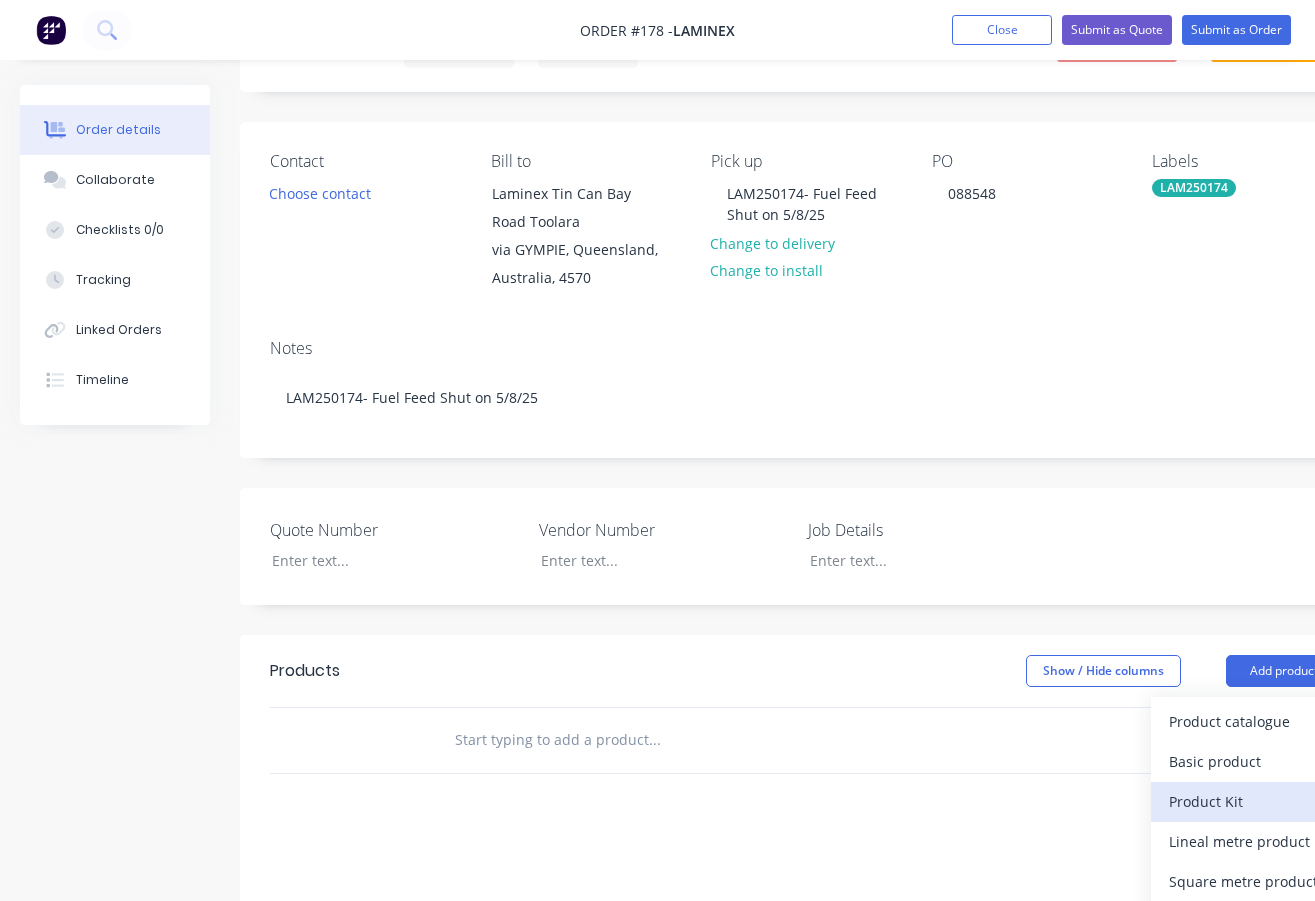click on "Product Kit" at bounding box center (1246, 801) 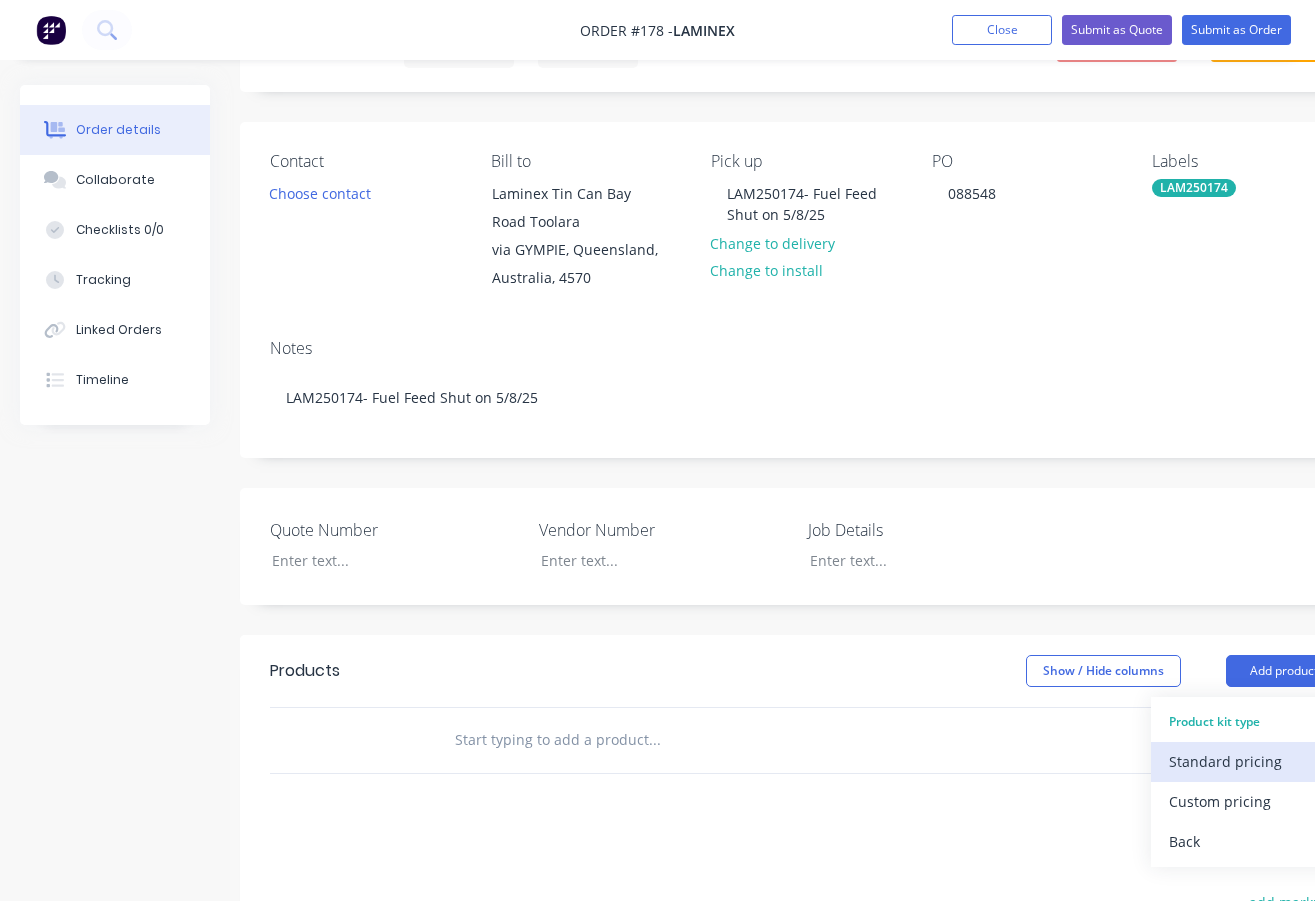 click on "Standard pricing" at bounding box center [1246, 761] 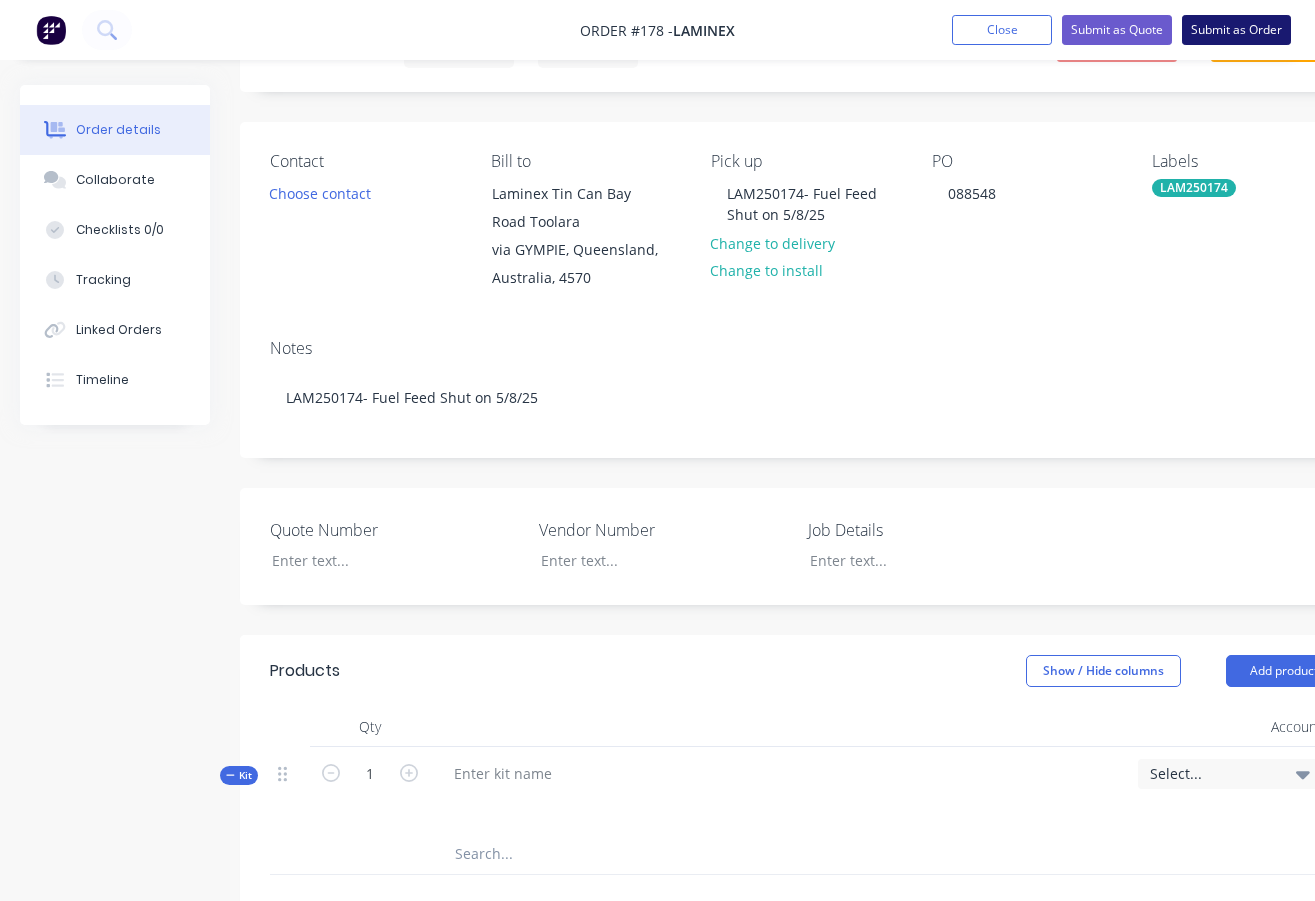 click on "Submit as Order" at bounding box center [1236, 30] 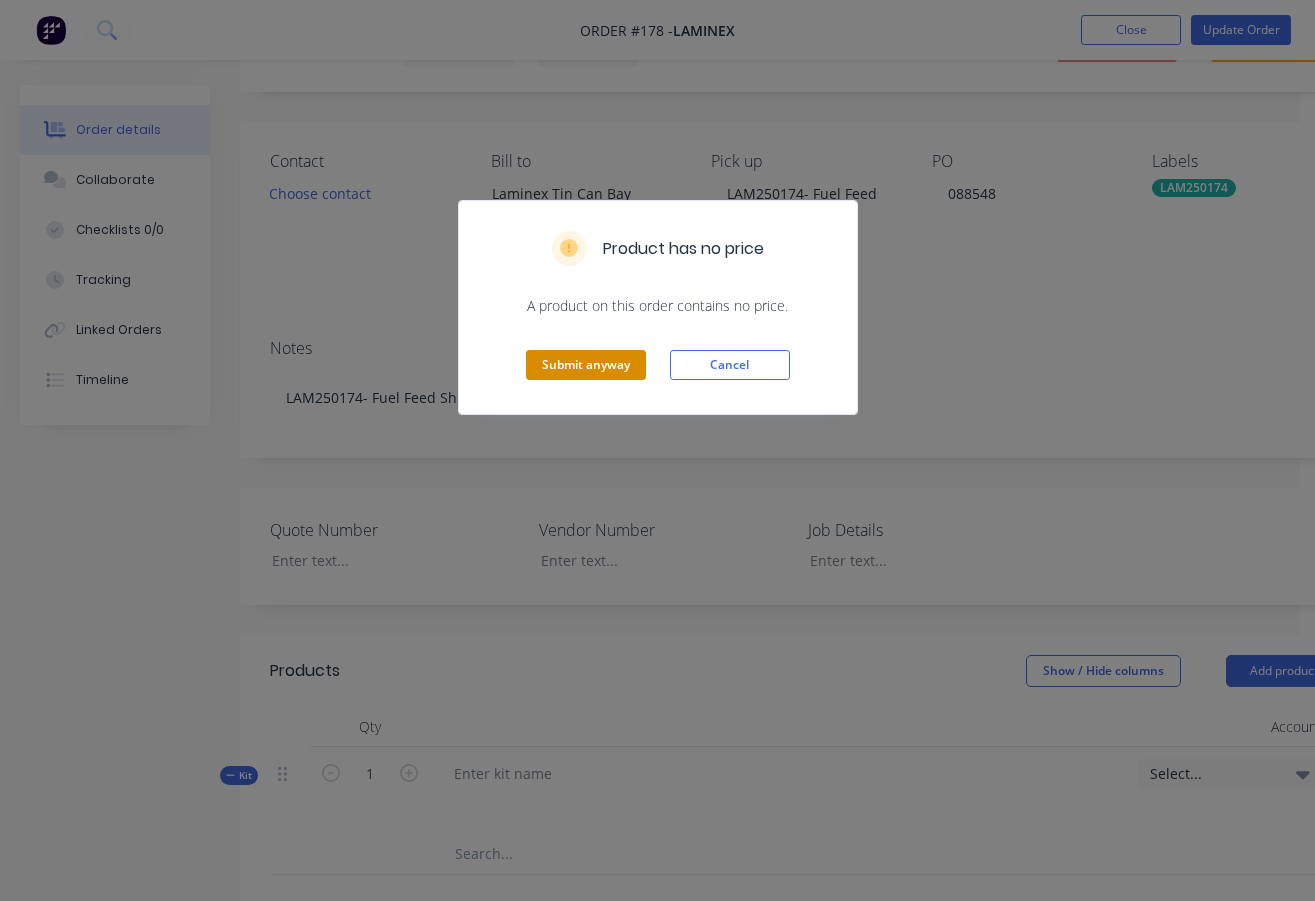 click on "Submit anyway" at bounding box center (586, 365) 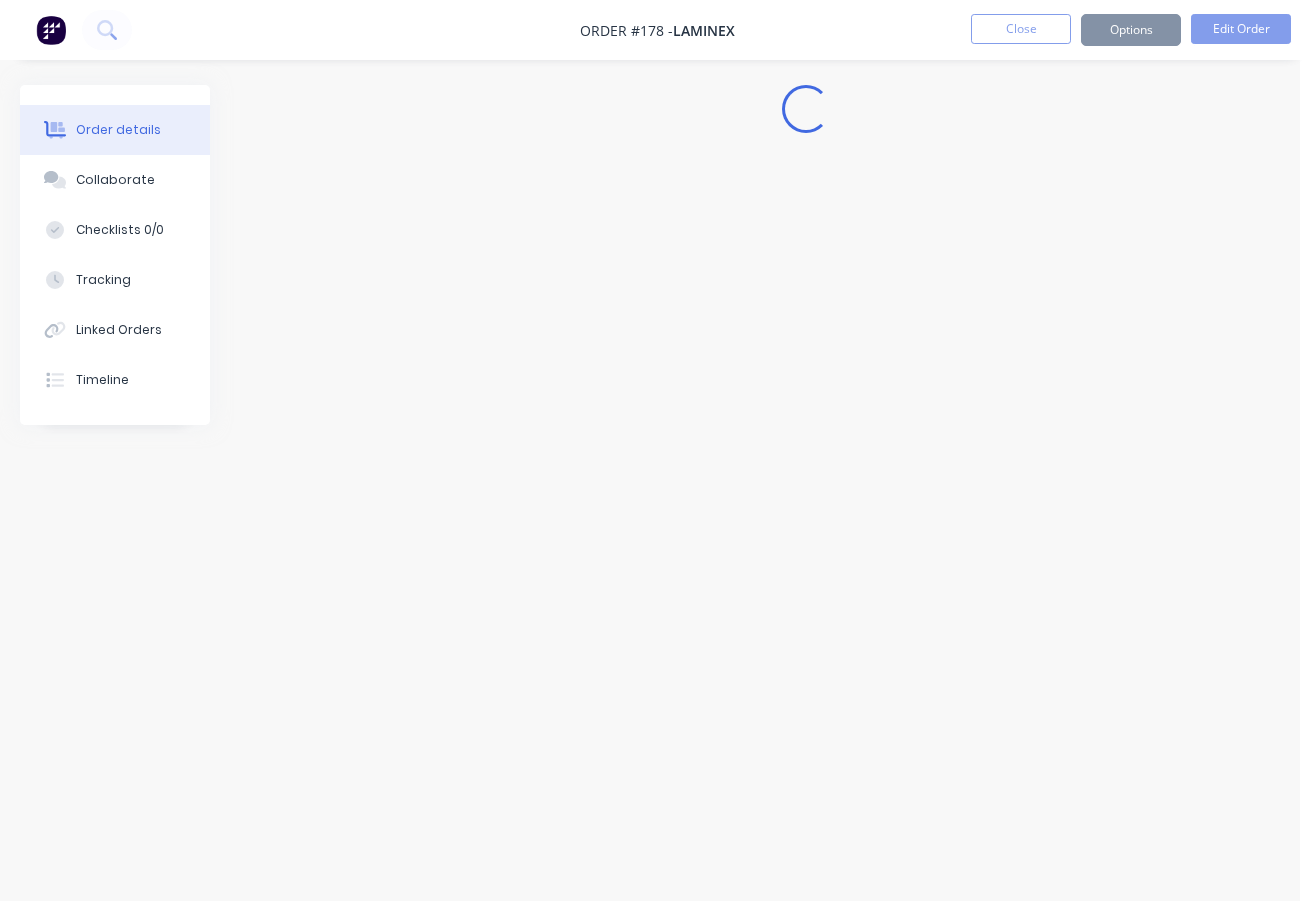 scroll, scrollTop: 100, scrollLeft: 0, axis: vertical 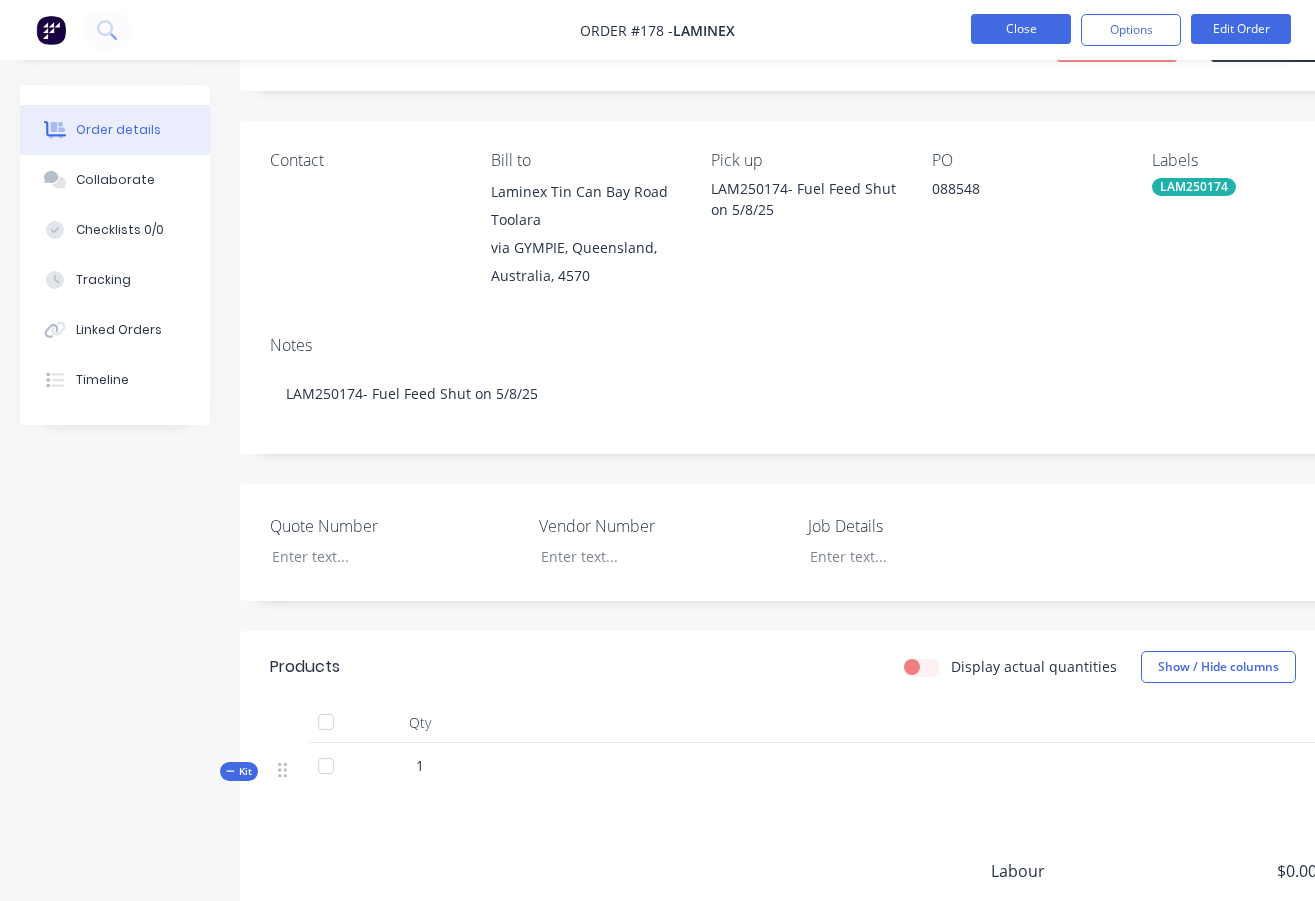 click on "Close" at bounding box center [1021, 29] 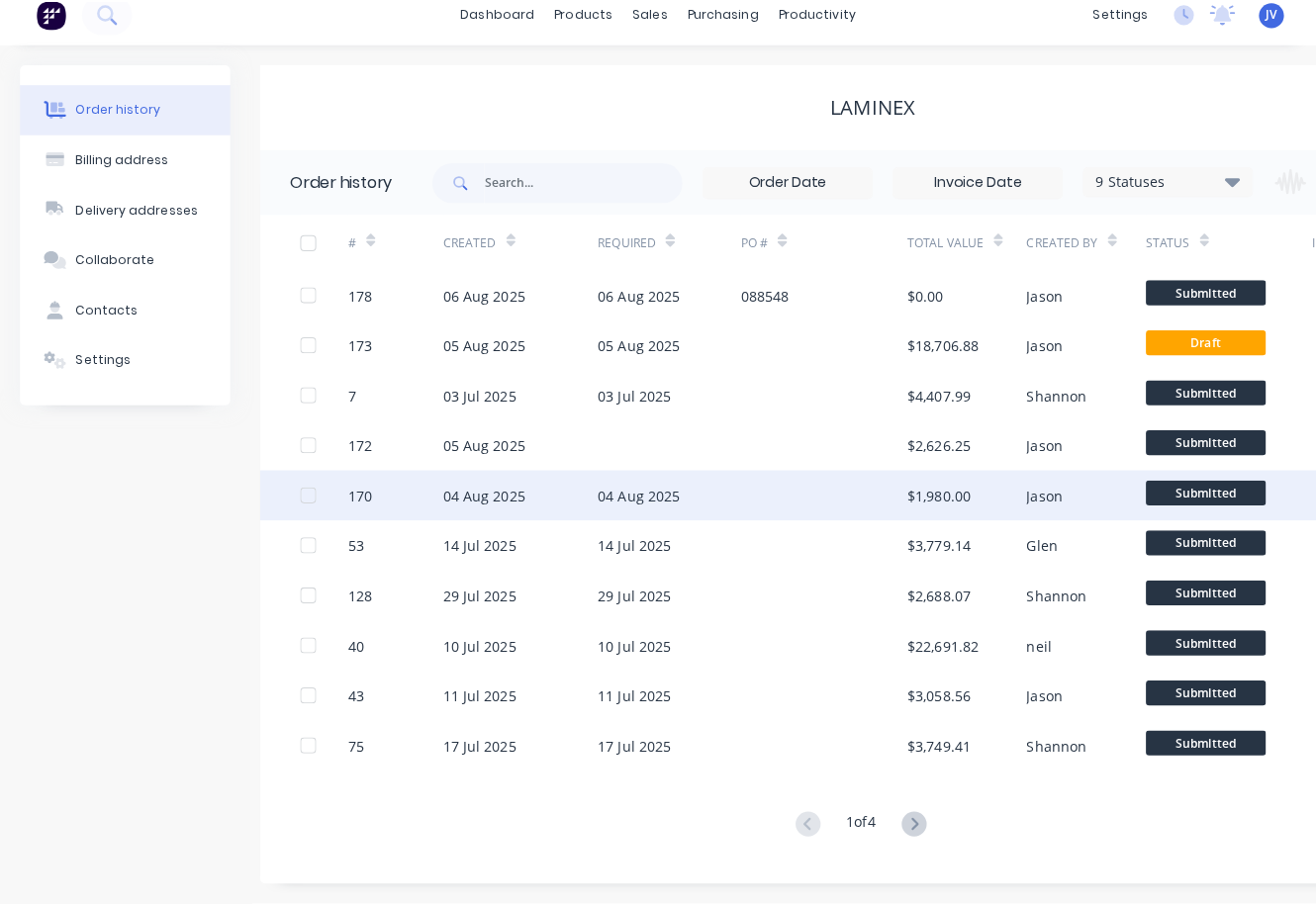 scroll, scrollTop: 0, scrollLeft: 0, axis: both 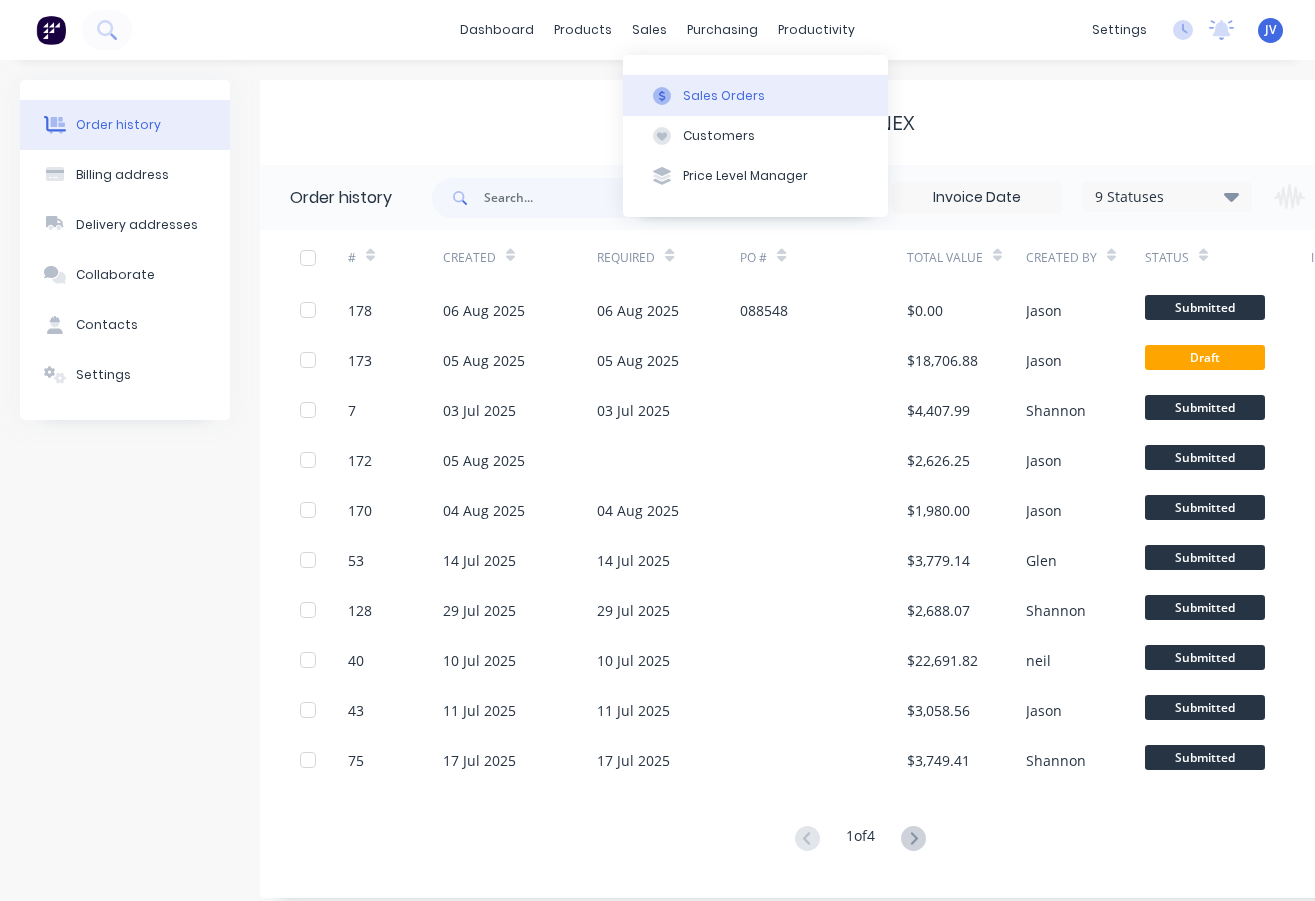 click on "Sales Orders" at bounding box center [724, 96] 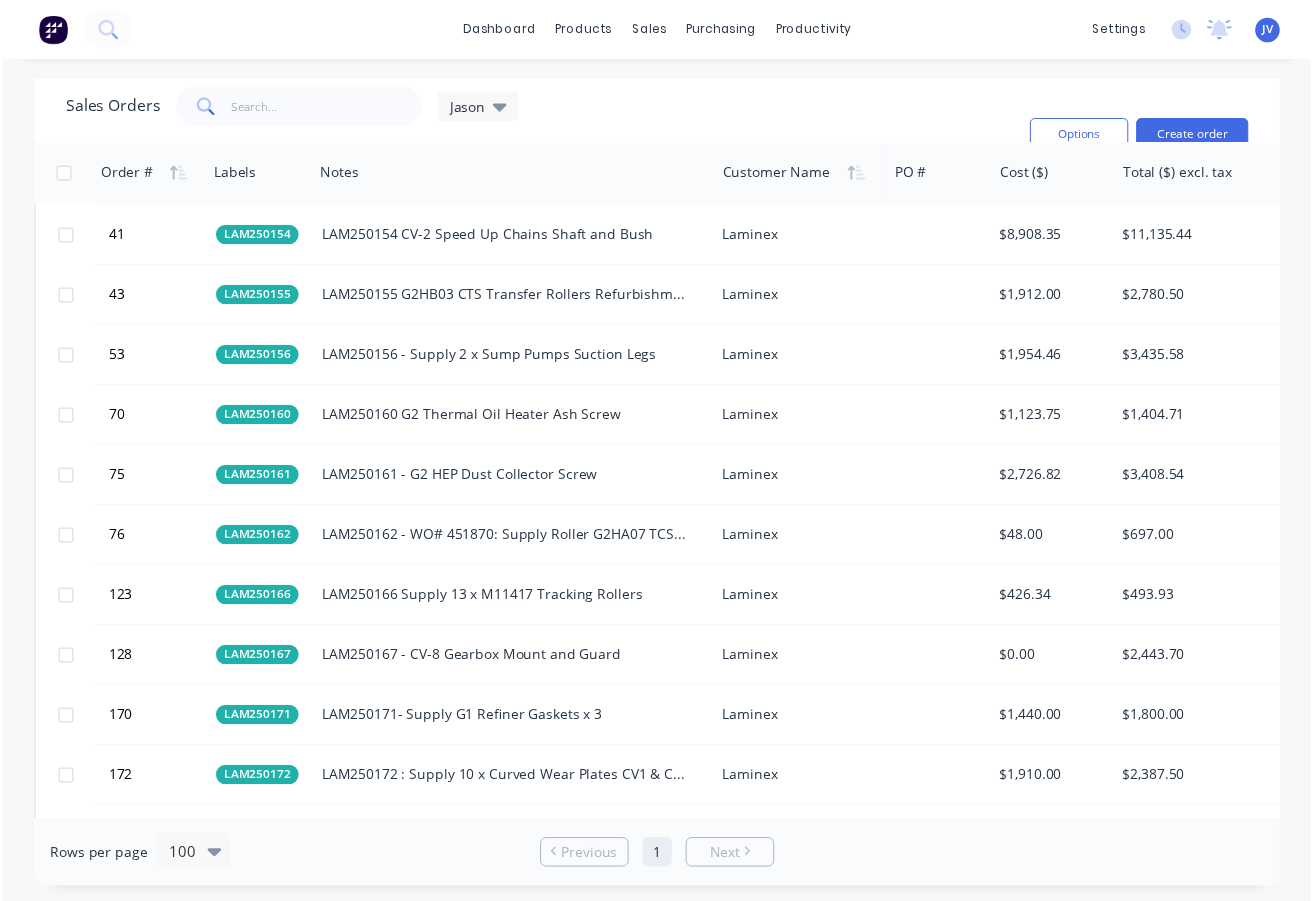 scroll, scrollTop: 1900, scrollLeft: 0, axis: vertical 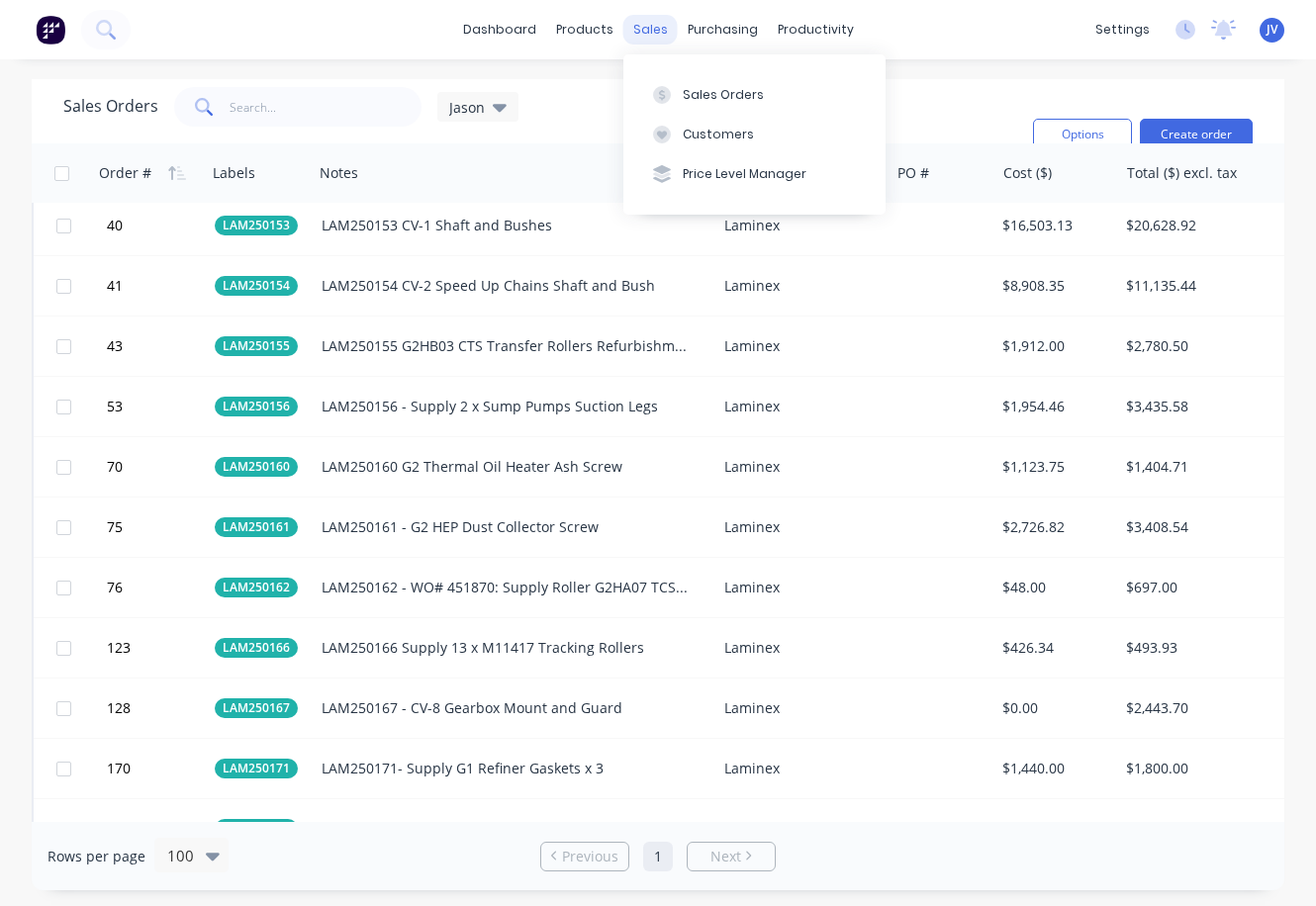 click on "sales" at bounding box center [650, 30] 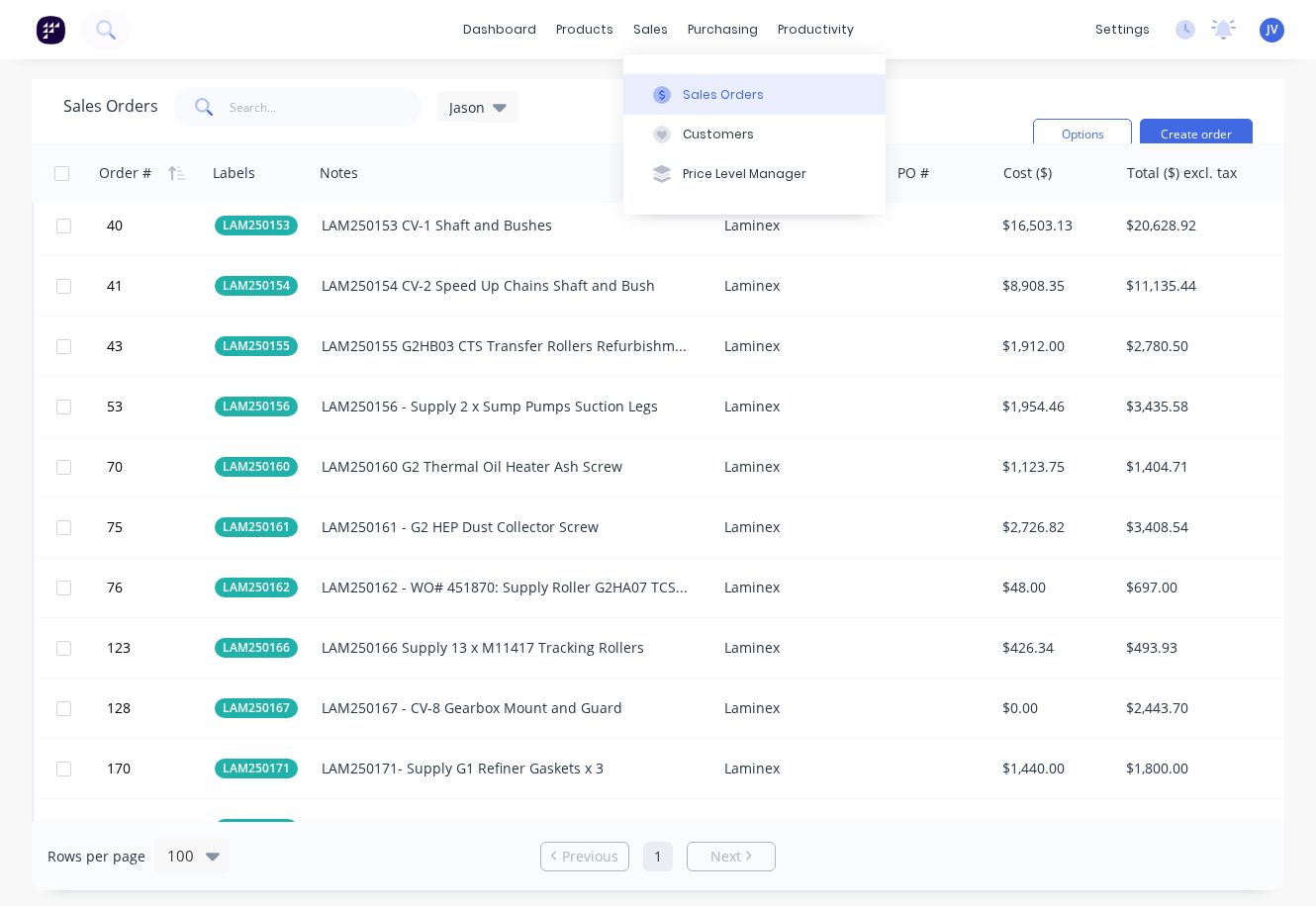 click on "Sales Orders" at bounding box center (723, 95) 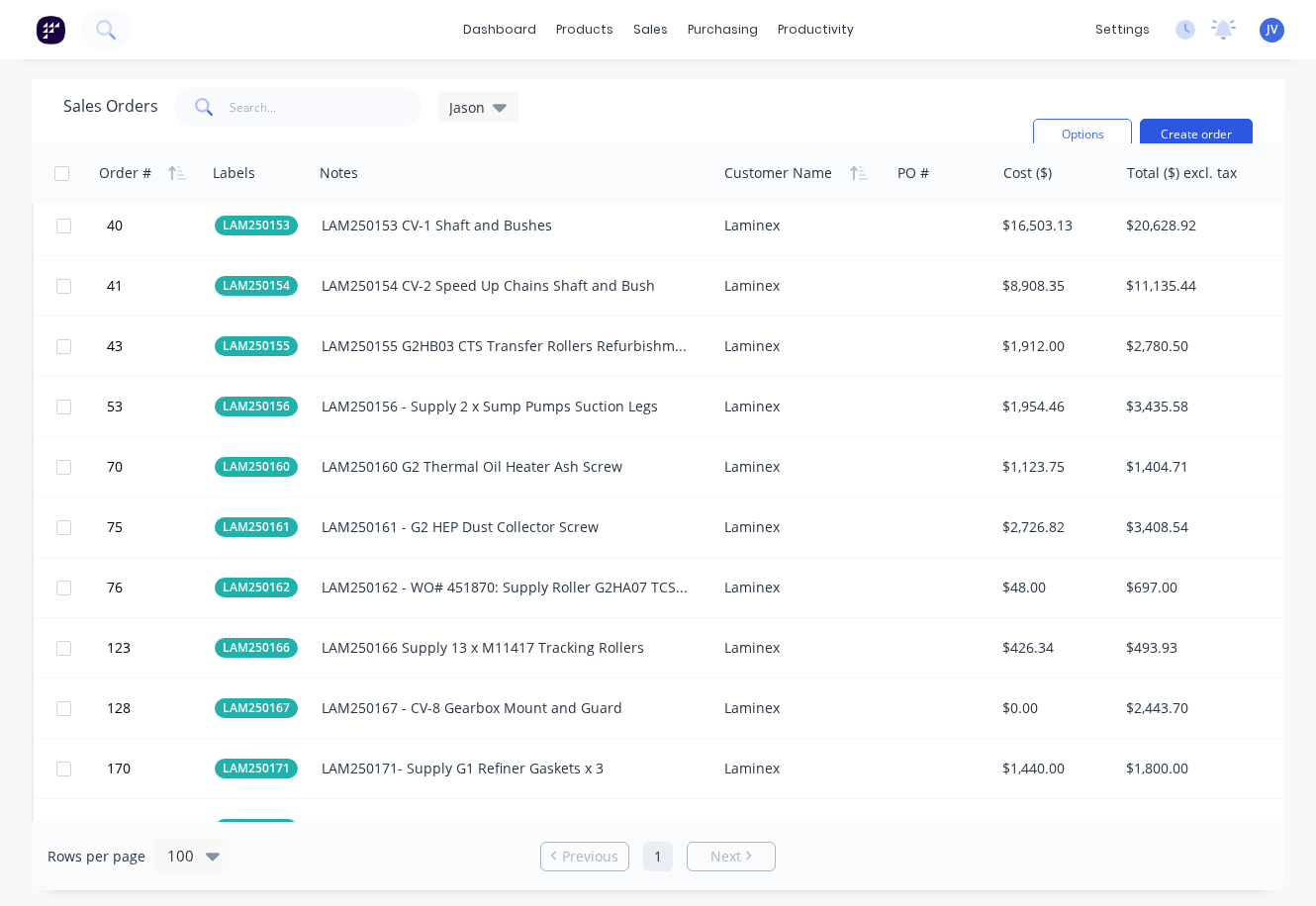 click on "Create order" at bounding box center (1196, 135) 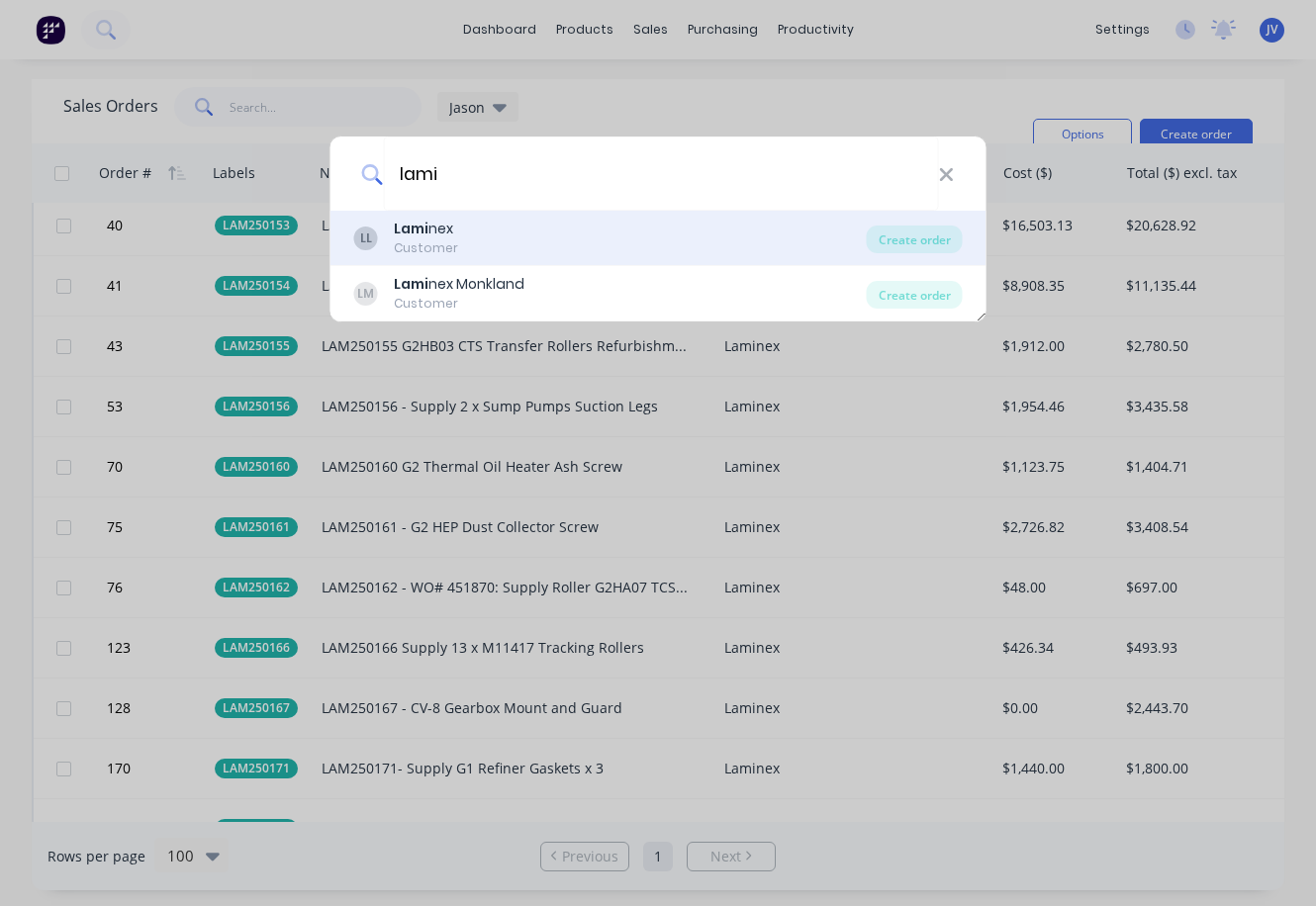 type on "lami" 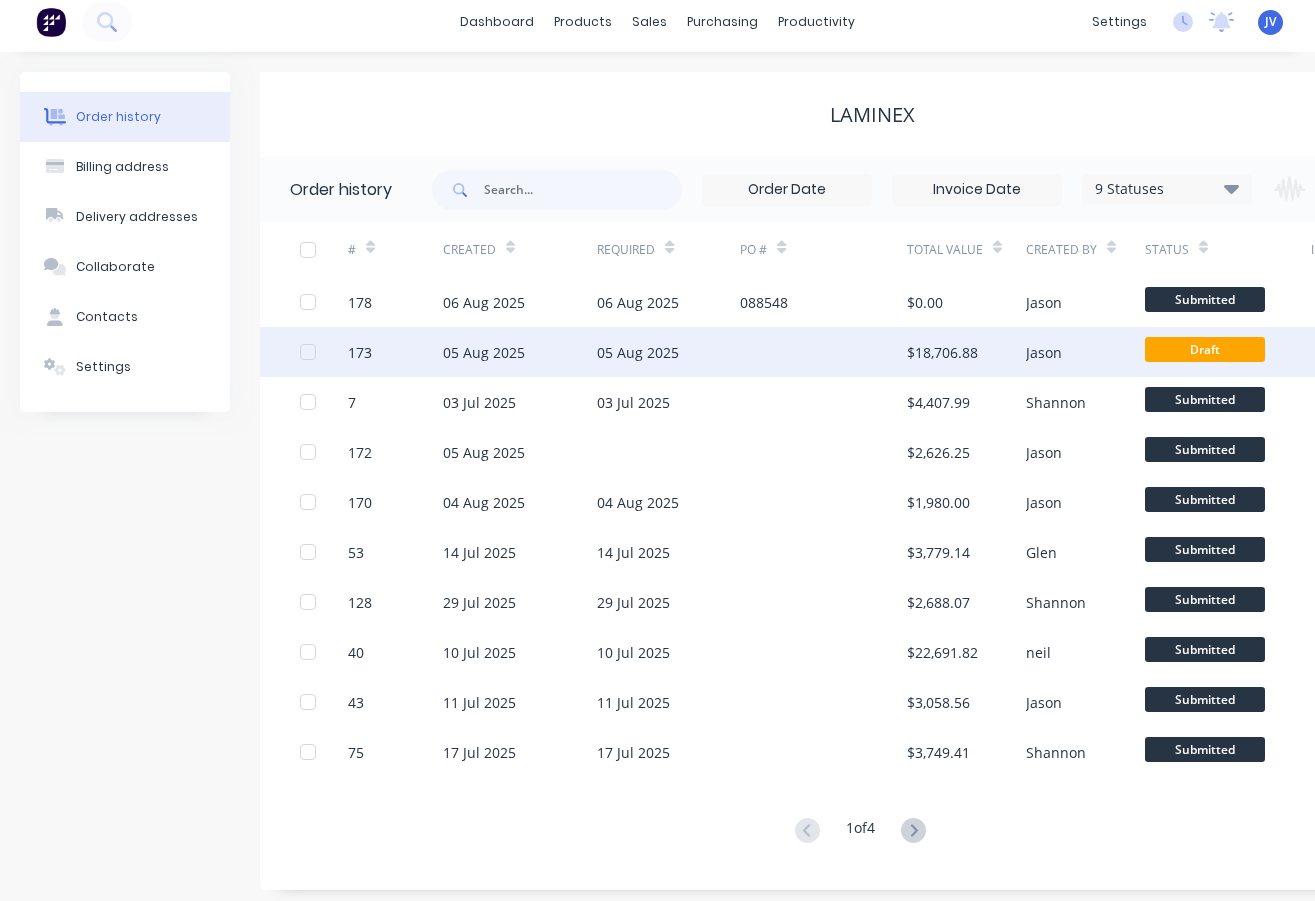 scroll, scrollTop: 0, scrollLeft: 0, axis: both 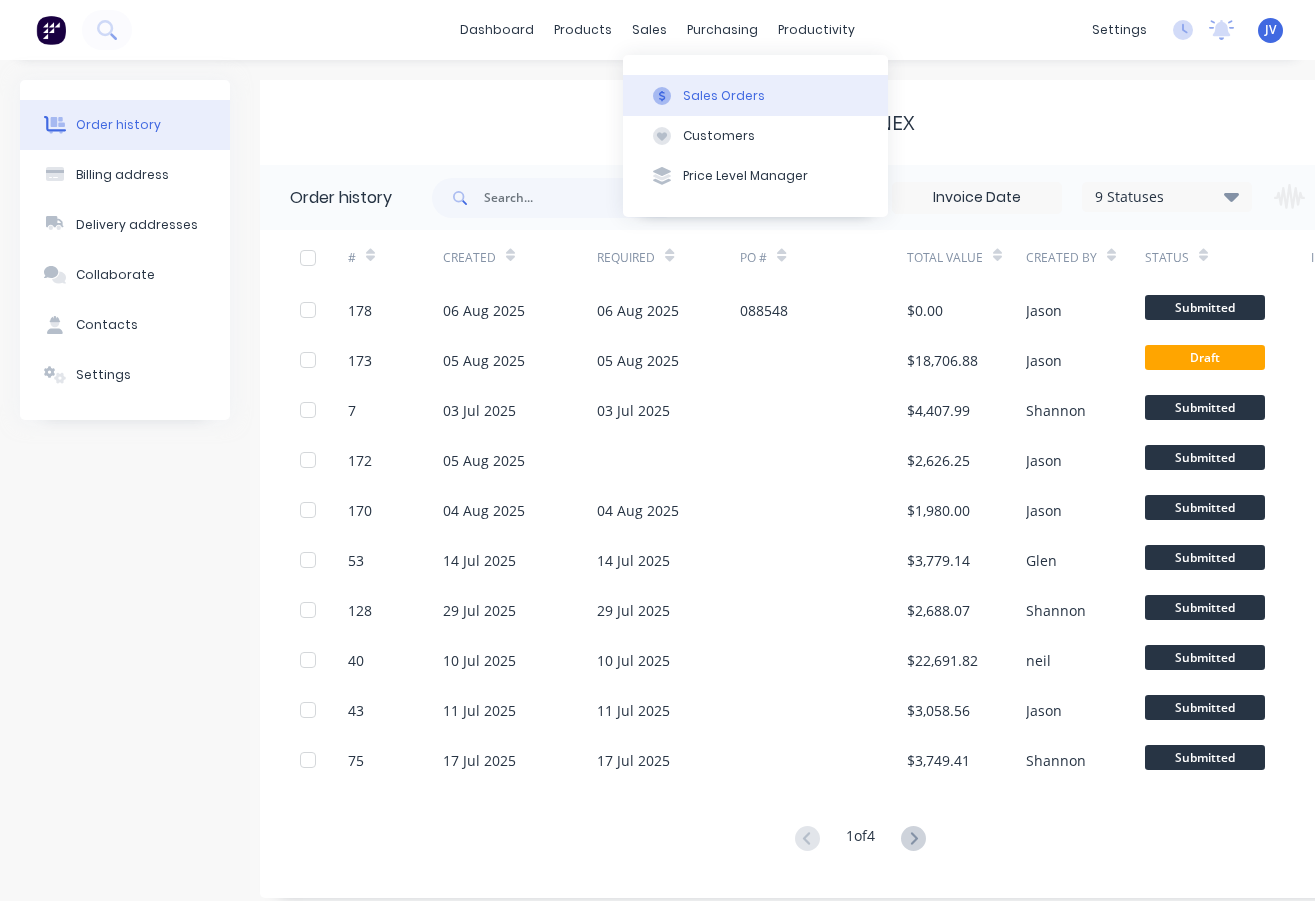 click on "Sales Orders" at bounding box center [724, 96] 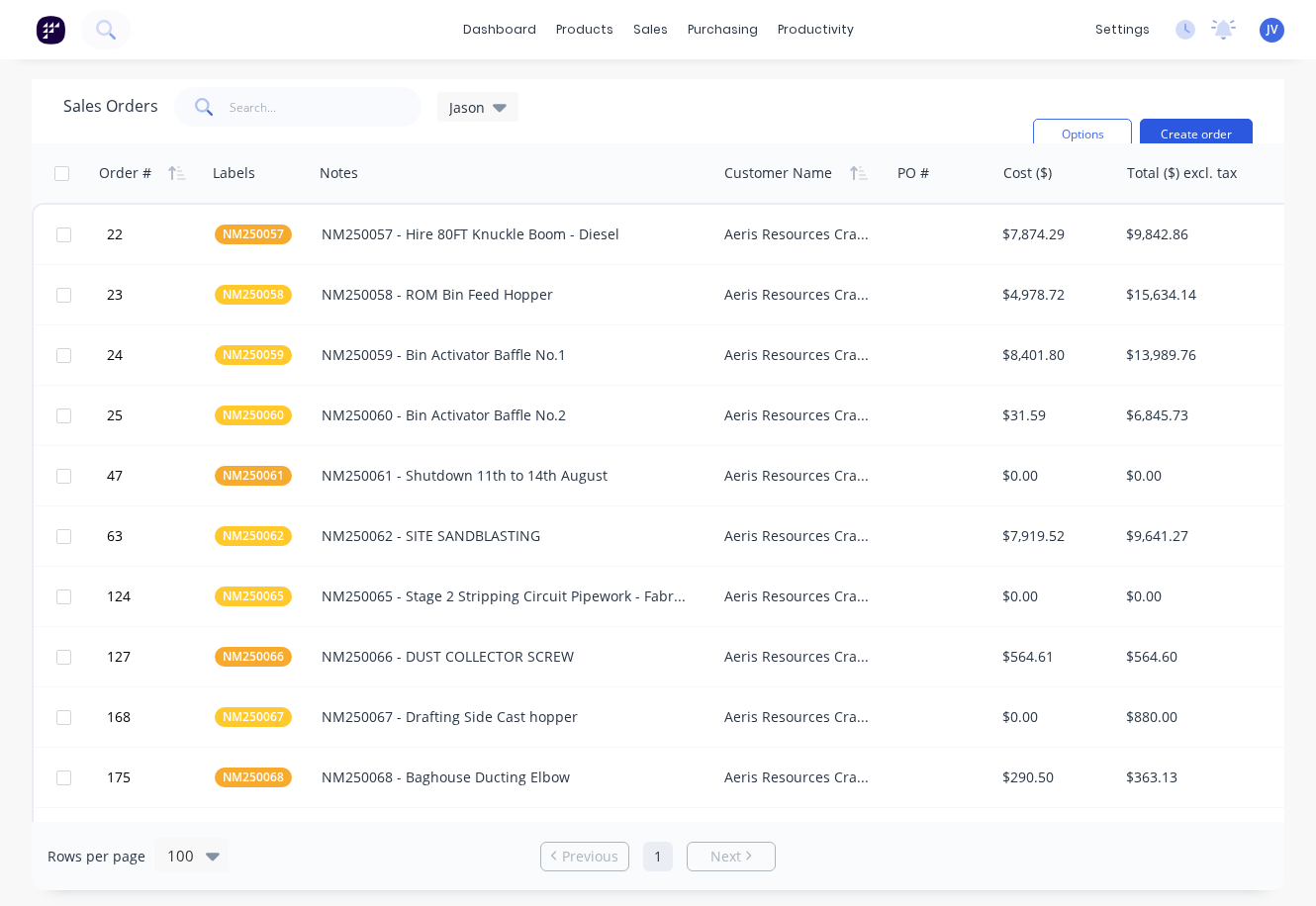 click on "Create order" at bounding box center (1196, 135) 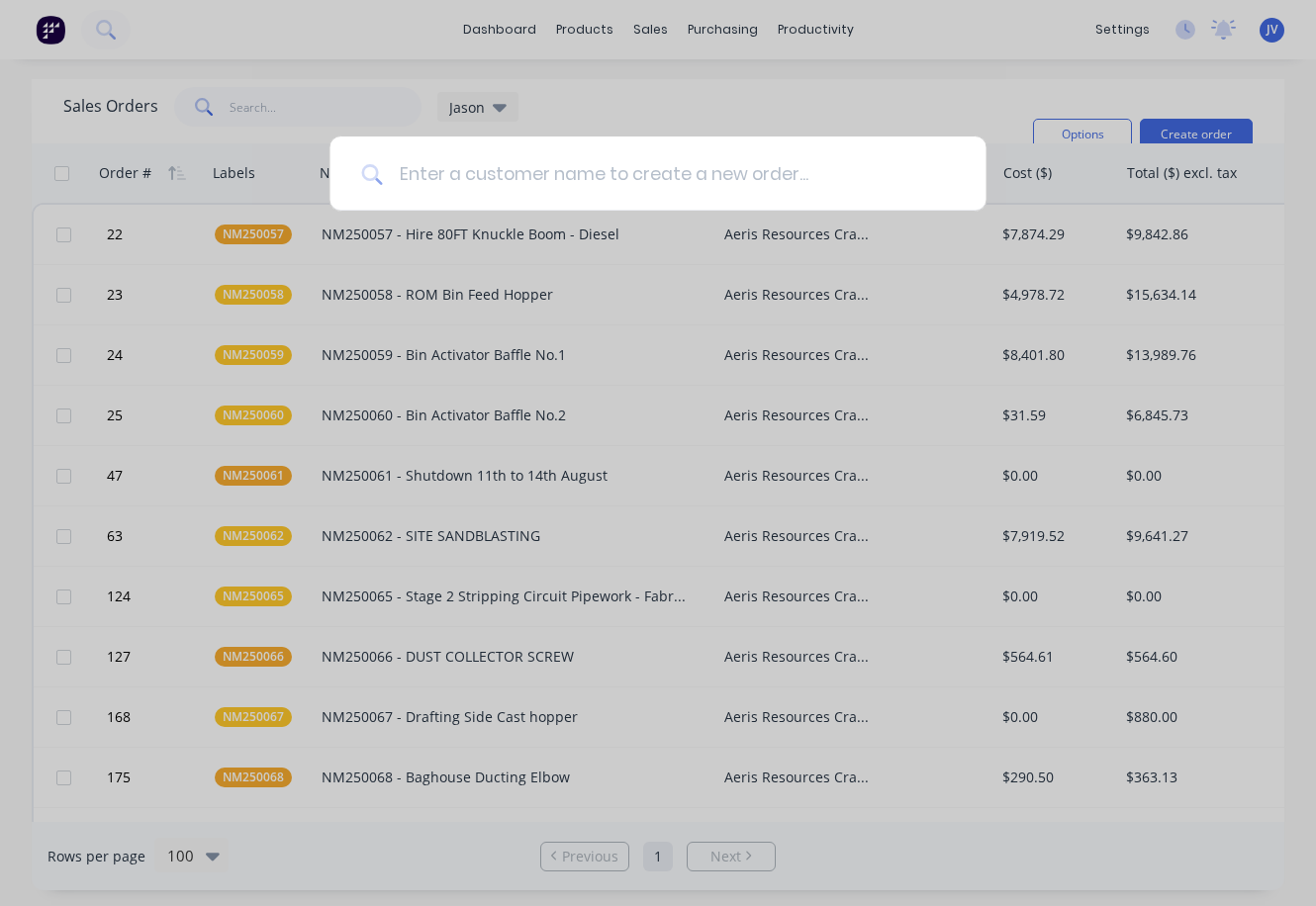 click at bounding box center [668, 173] 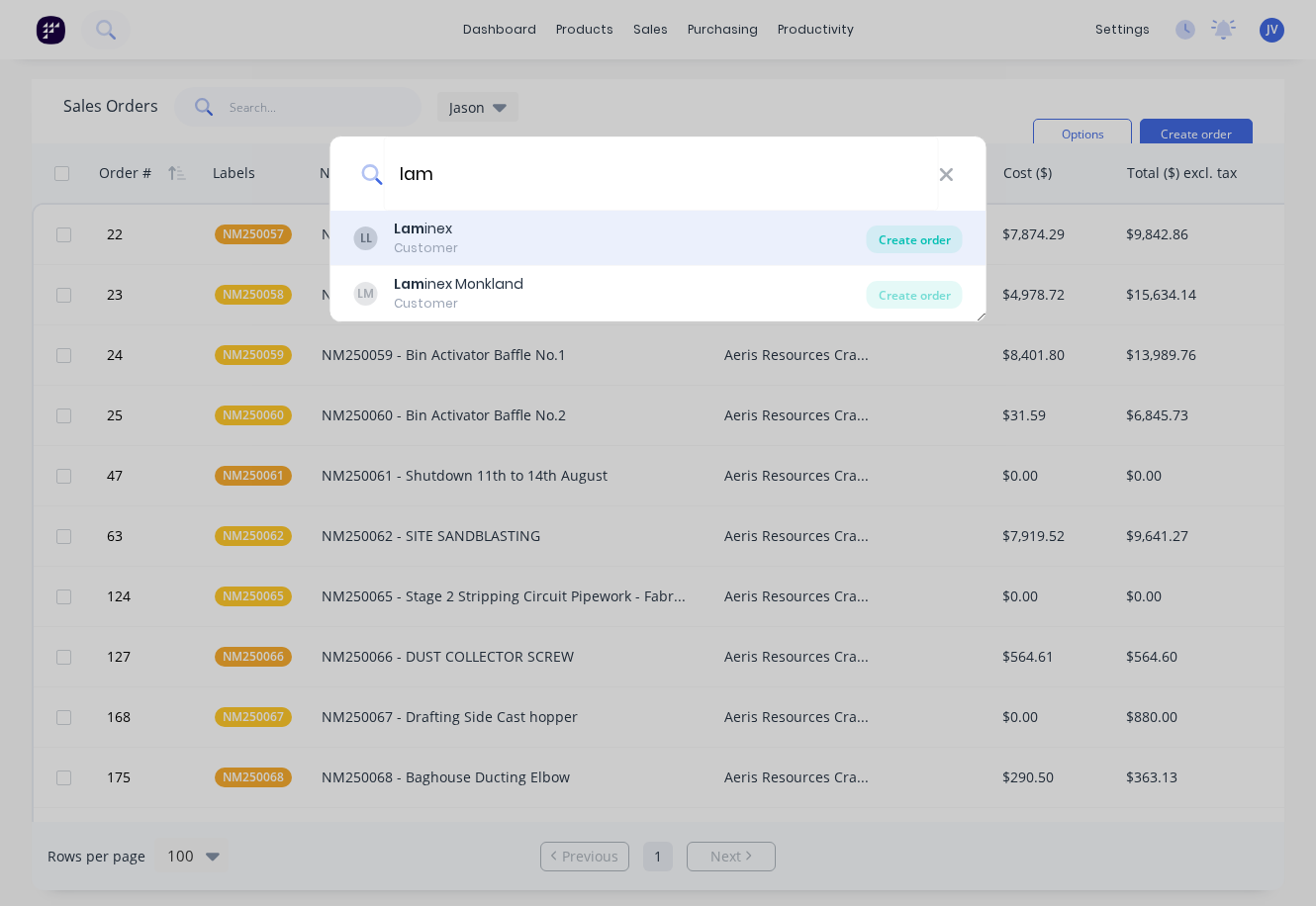 type on "lam" 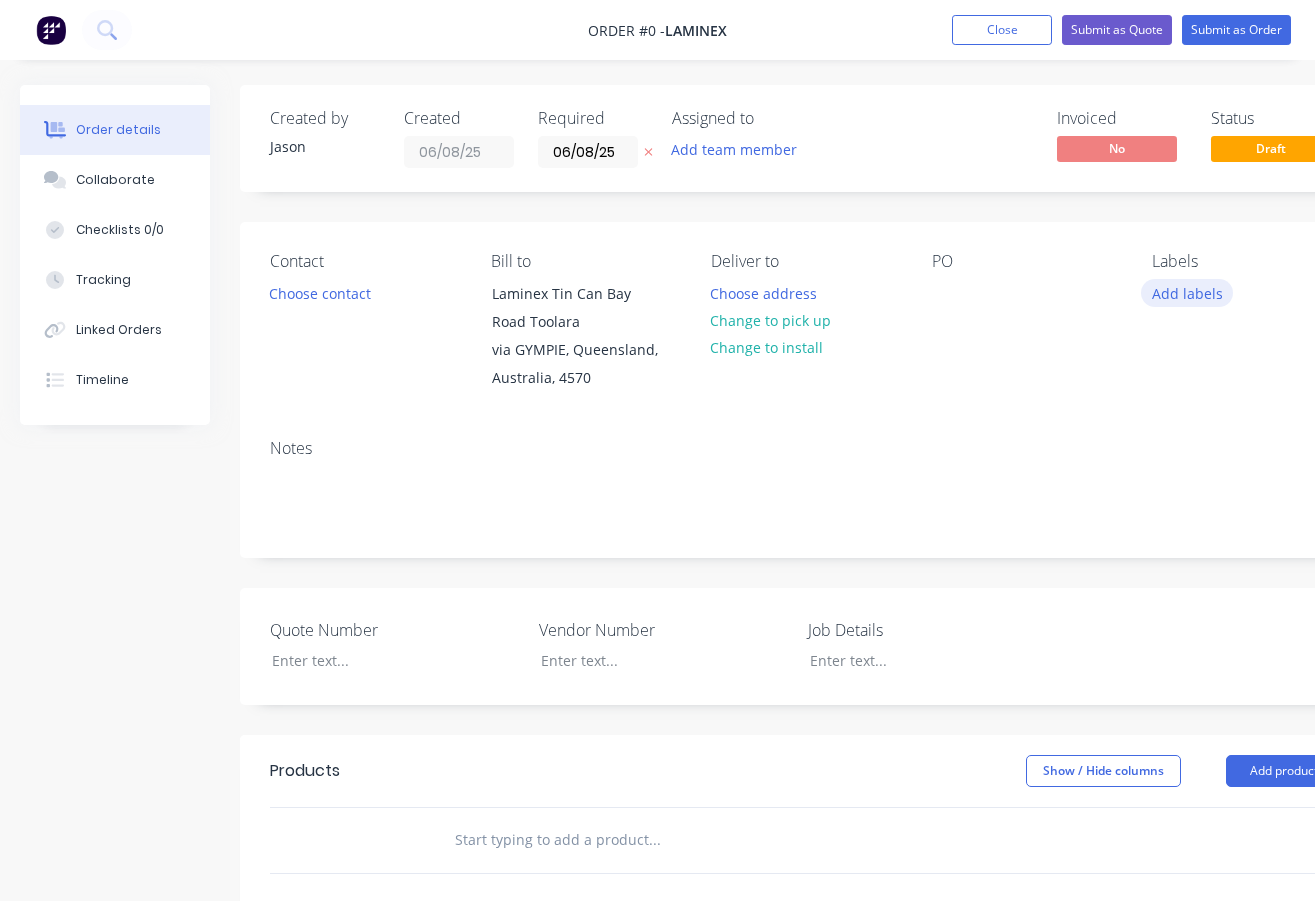 click on "Add labels" at bounding box center (1187, 292) 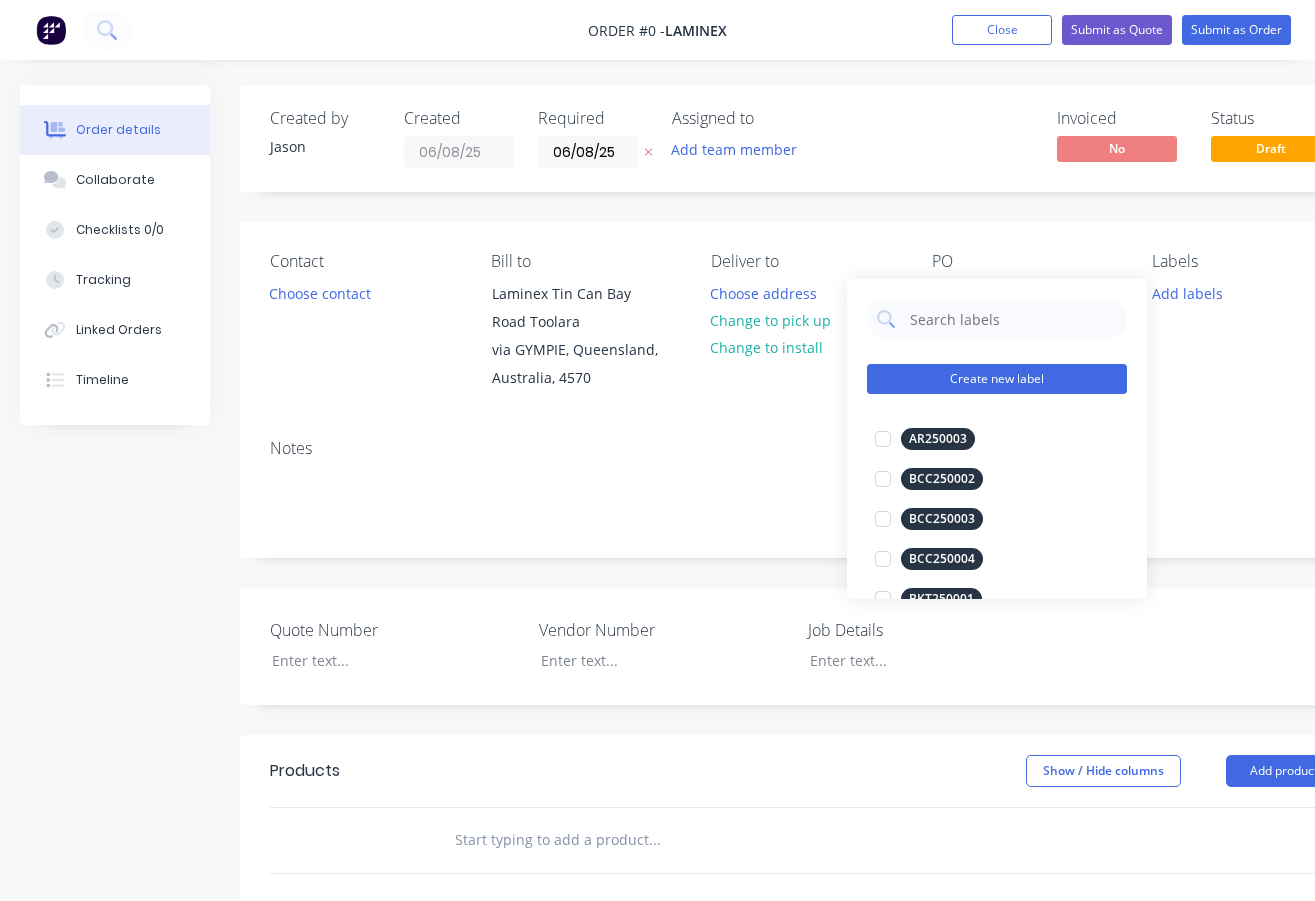 click on "Create new label" at bounding box center (997, 379) 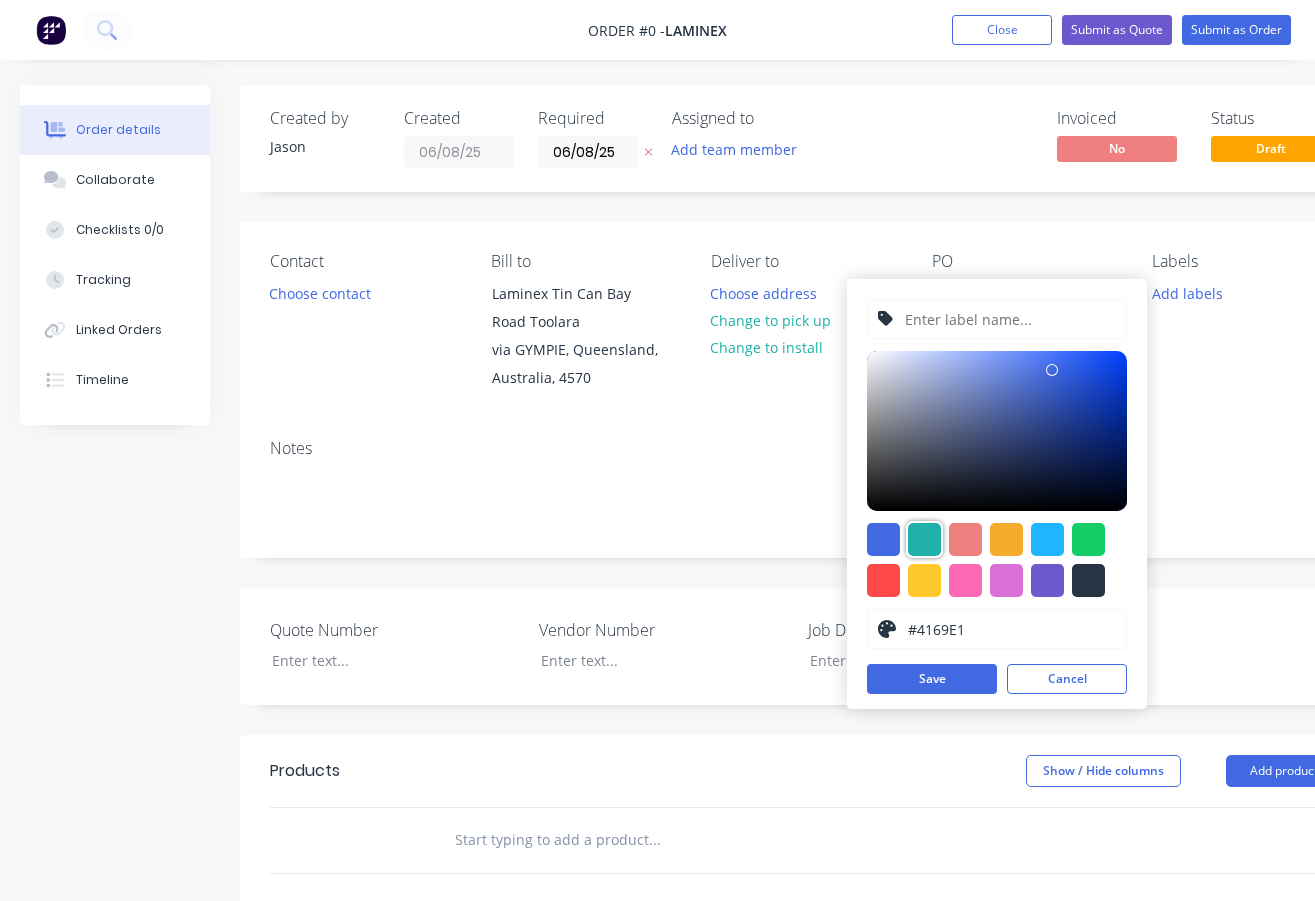 click at bounding box center (924, 539) 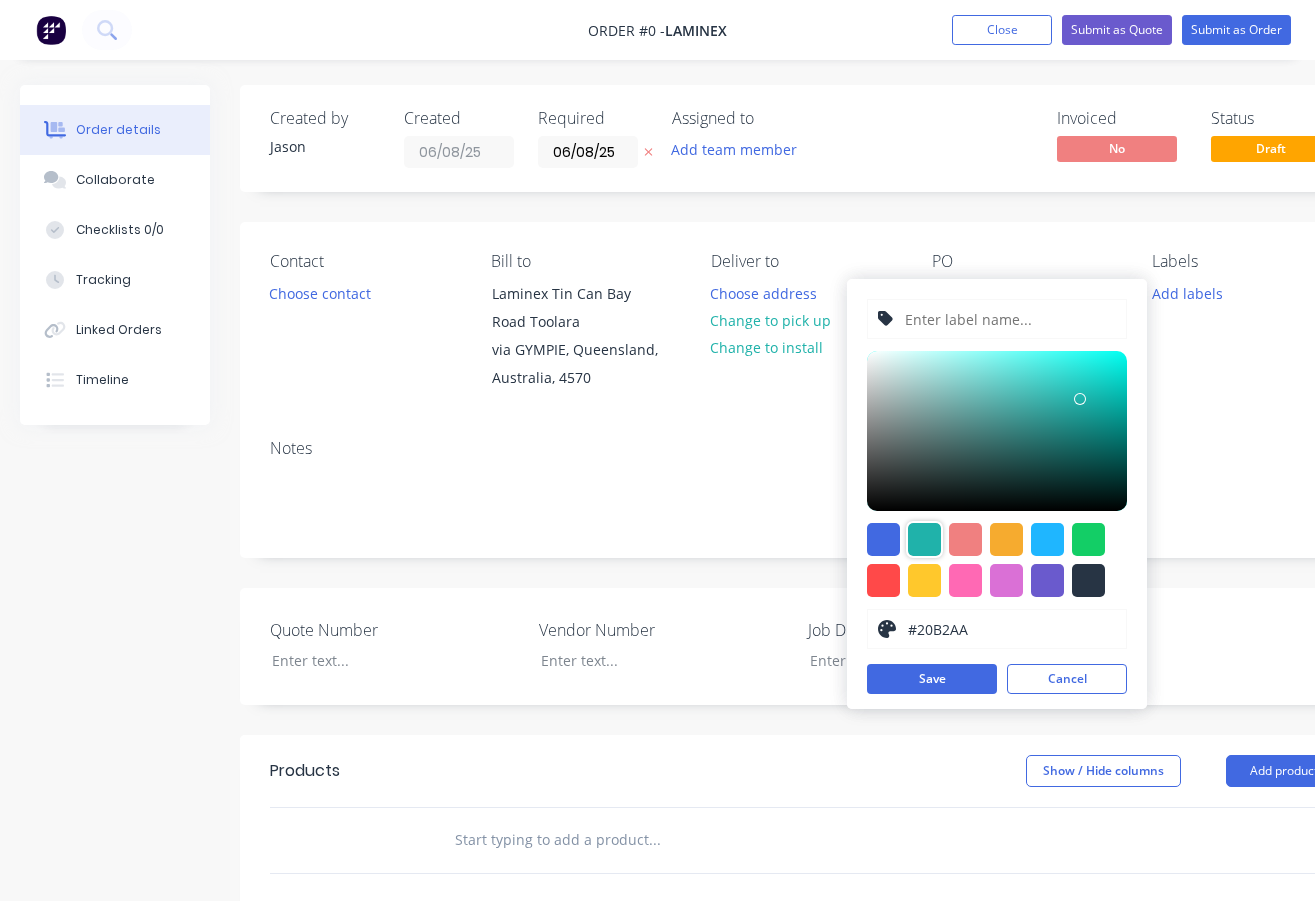 click at bounding box center (1009, 319) 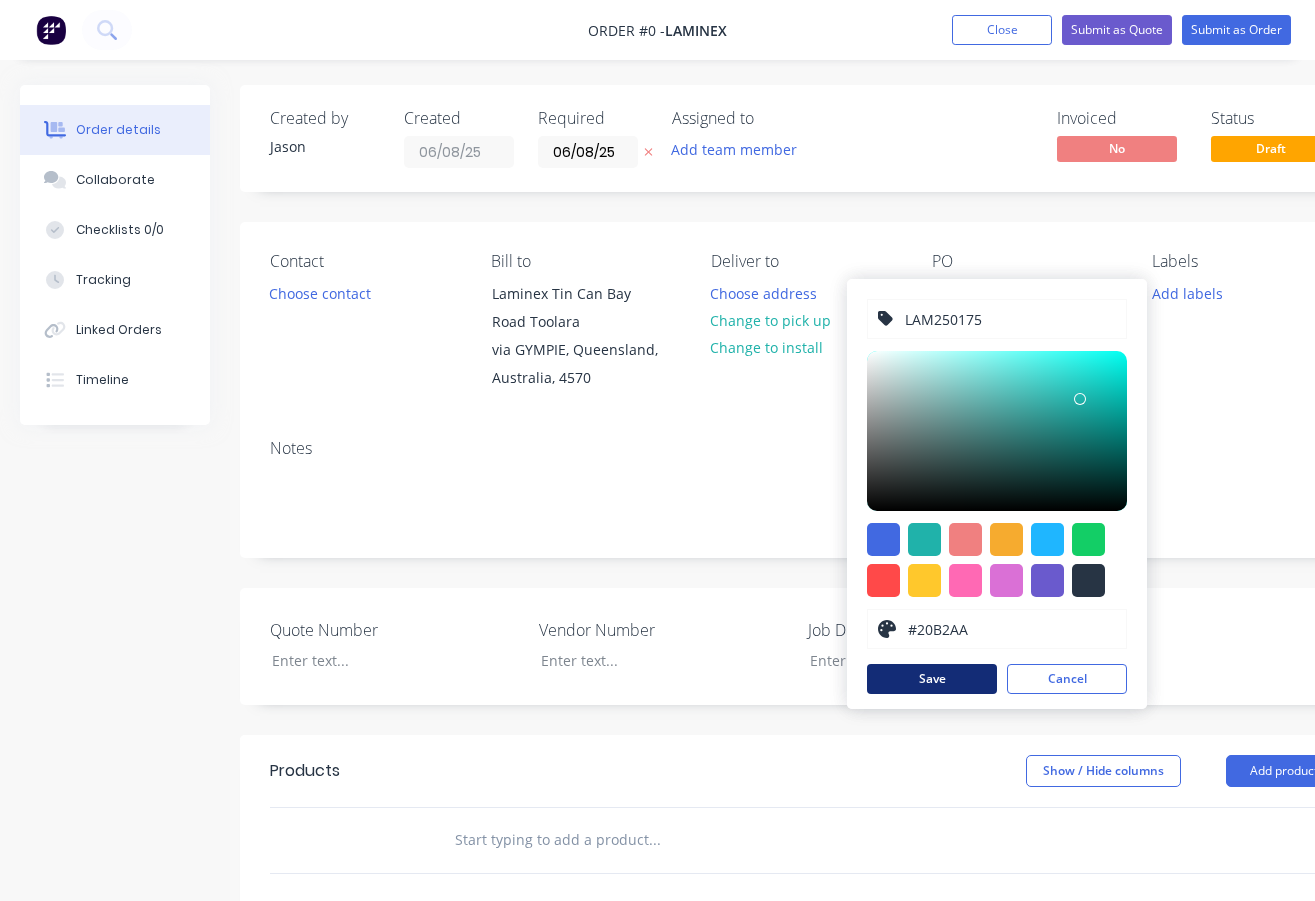 type on "LAM250175" 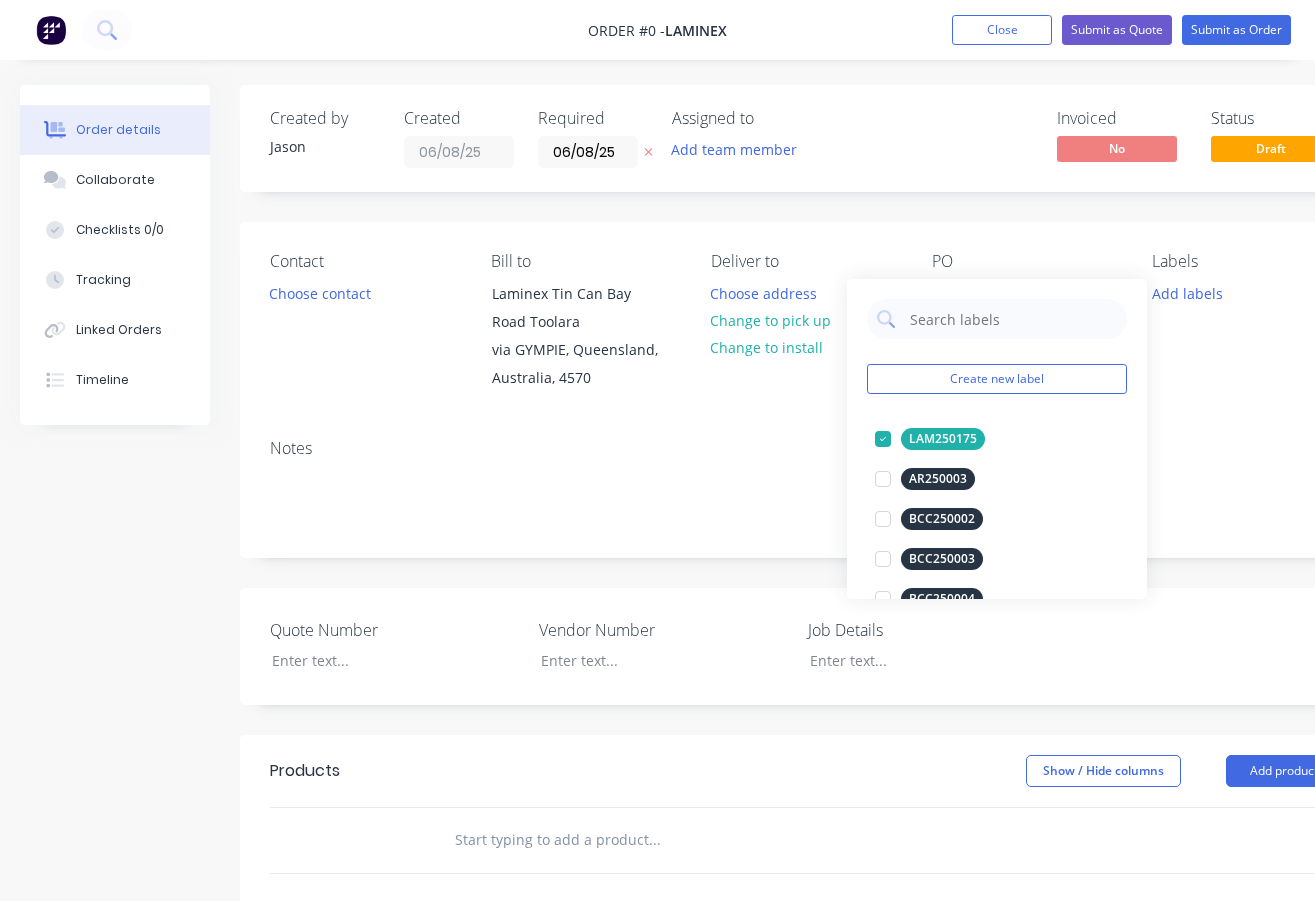 click on "Order details Collaborate Checklists 0/0 Tracking Linked Orders Timeline   Order details   Collaborate   Checklists   Tracking   Linked Orders   Timeline Created by [FIRST] Created [DATE] Required [DATE] Assigned to Add team member Invoiced No Status Draft Contact Choose contact Bill to Laminex Tin Can Bay Road  Toolara via GYMPIE, Queensland, Australia, 4570 Deliver to Choose address Change to pick up Change to install PO Labels Add labels Notes Quote Number Vendor Number Job Details Products Show / Hide columns Add product     add delivery fee add markup add discount Labour $0.00 Sub total $0.00 Margin $0.00  ( 0 %) Tax $0.00 Total $0.00" at bounding box center (695, 734) 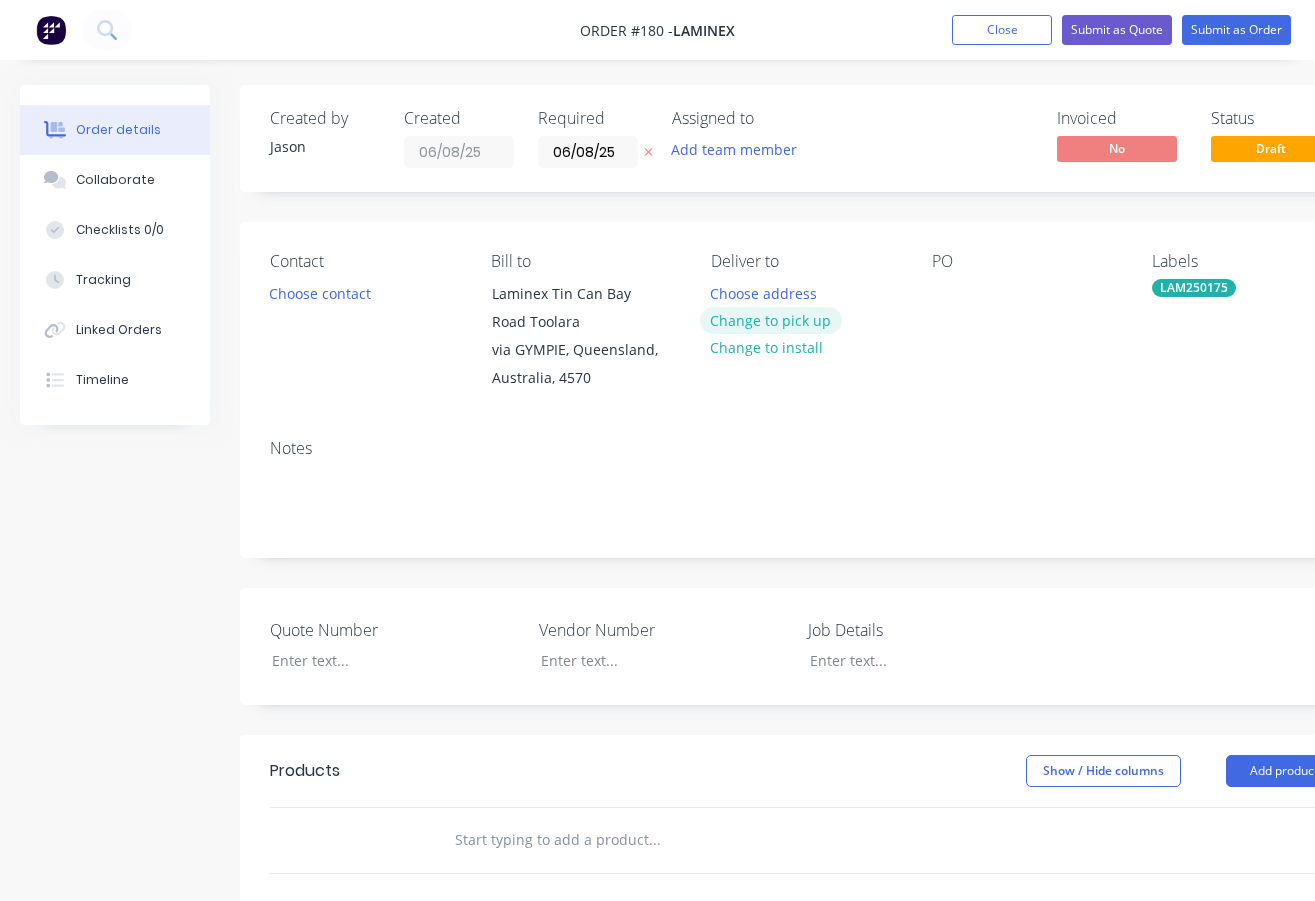 click on "Change to pick up" at bounding box center (771, 320) 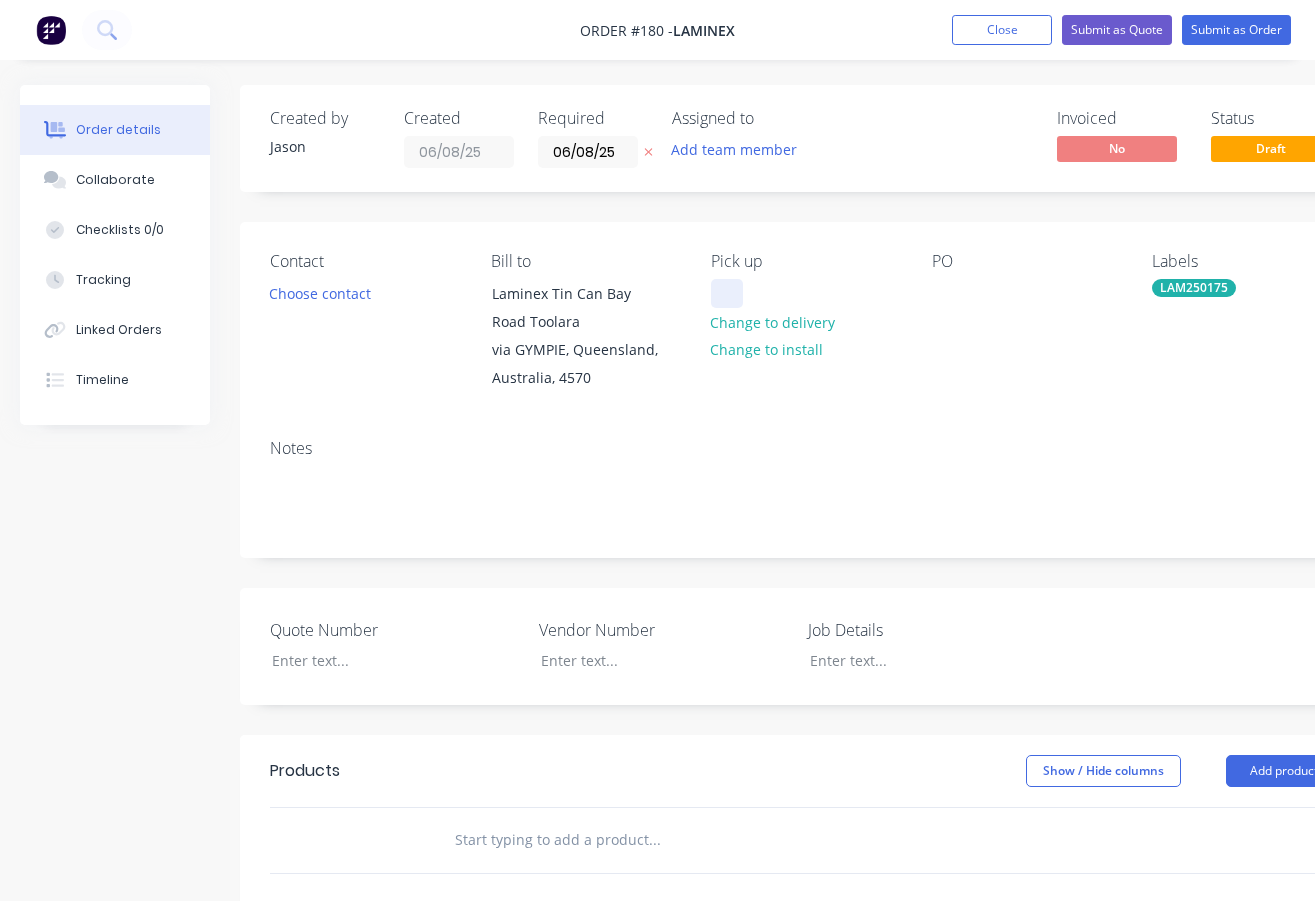 click at bounding box center [727, 293] 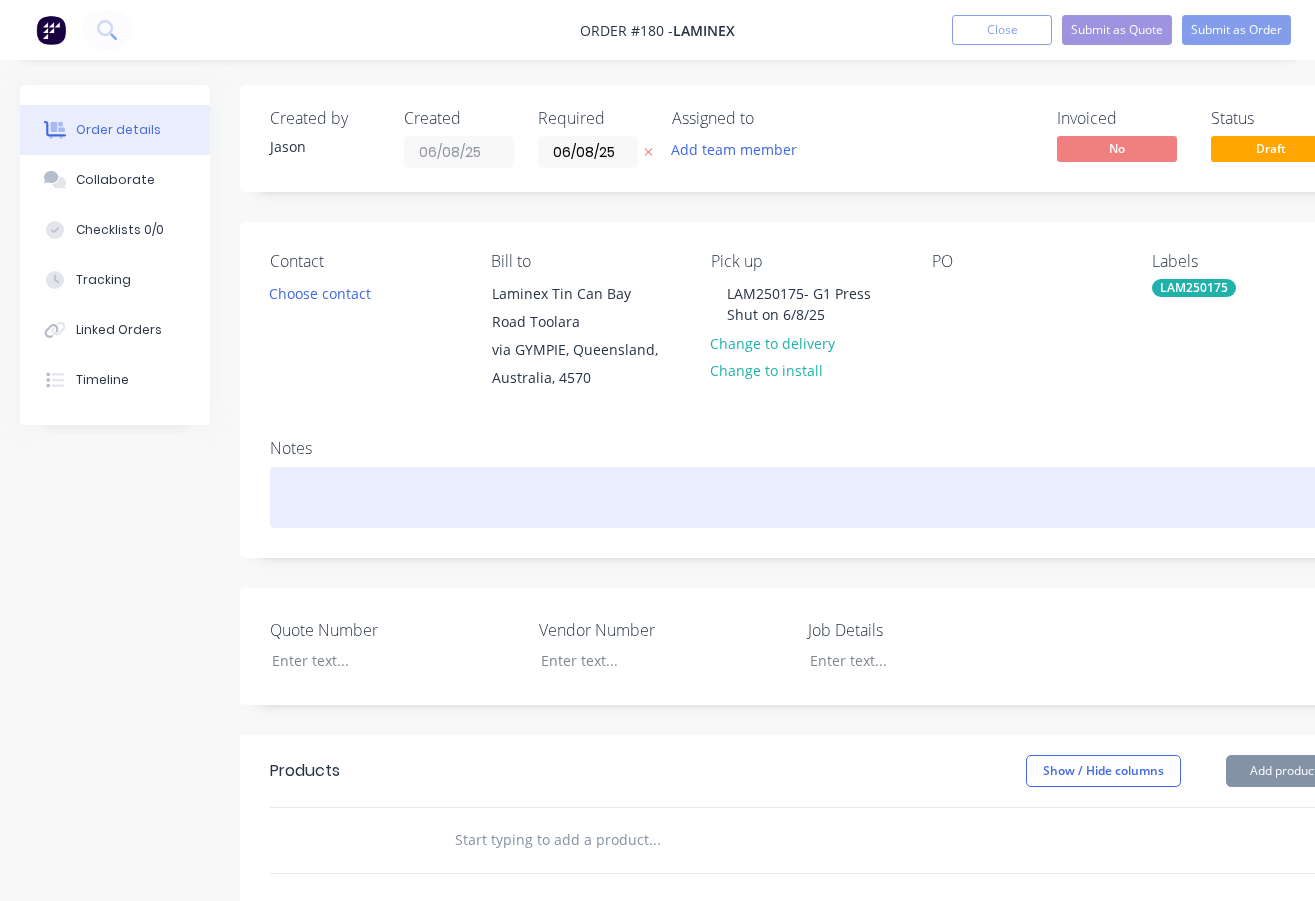click at bounding box center (805, 497) 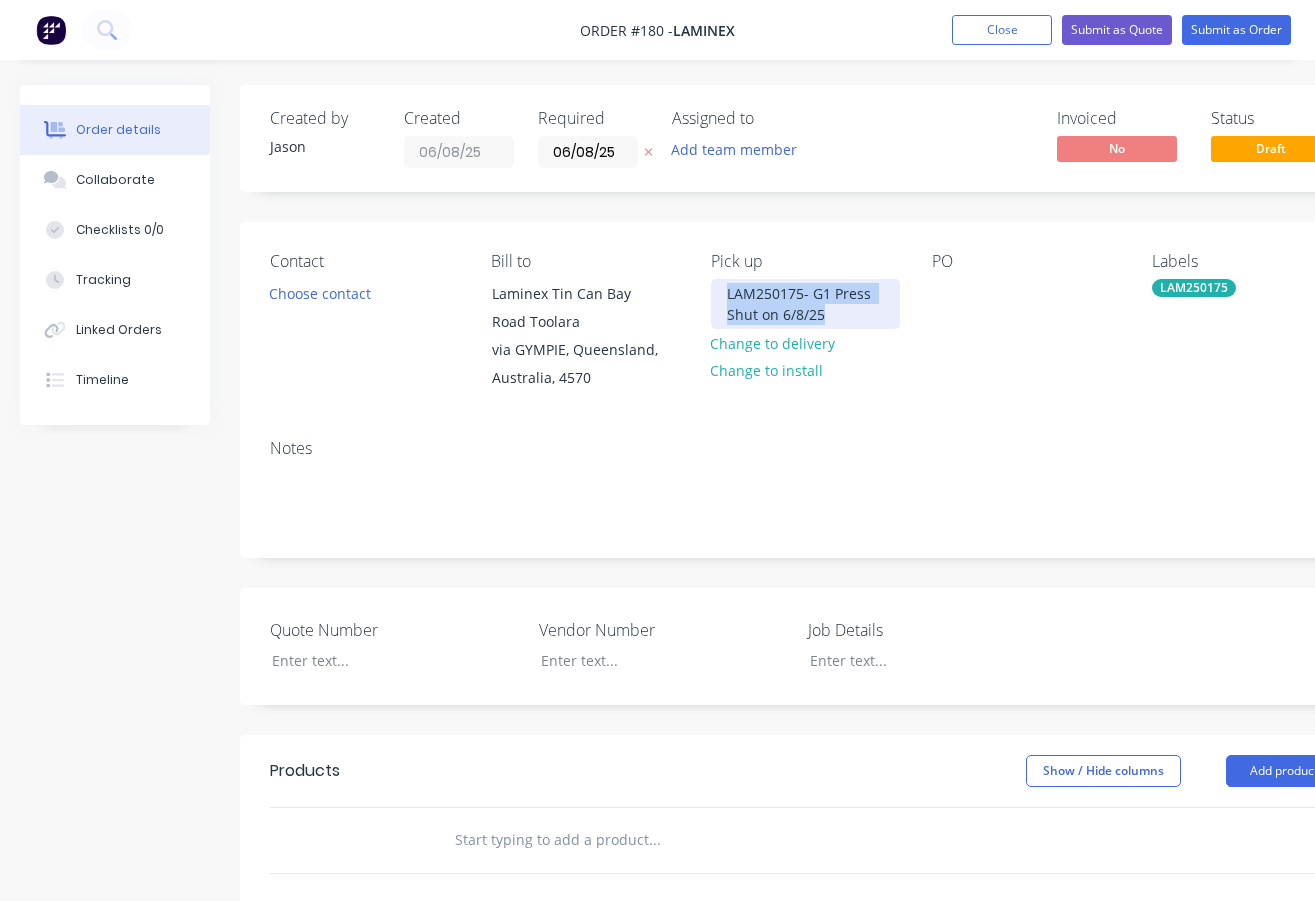 drag, startPoint x: 880, startPoint y: 312, endPoint x: 719, endPoint y: 299, distance: 161.52399 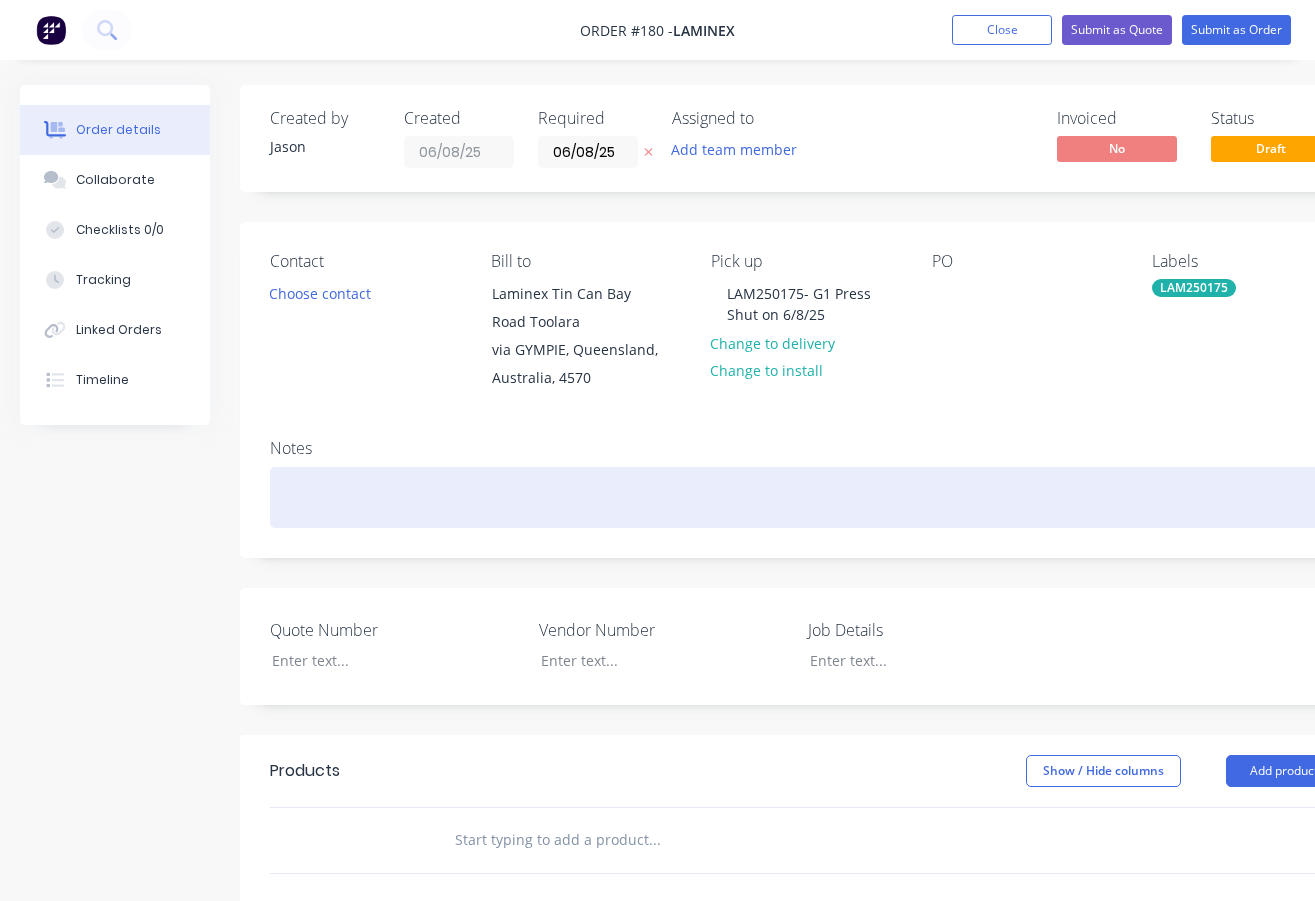 paste 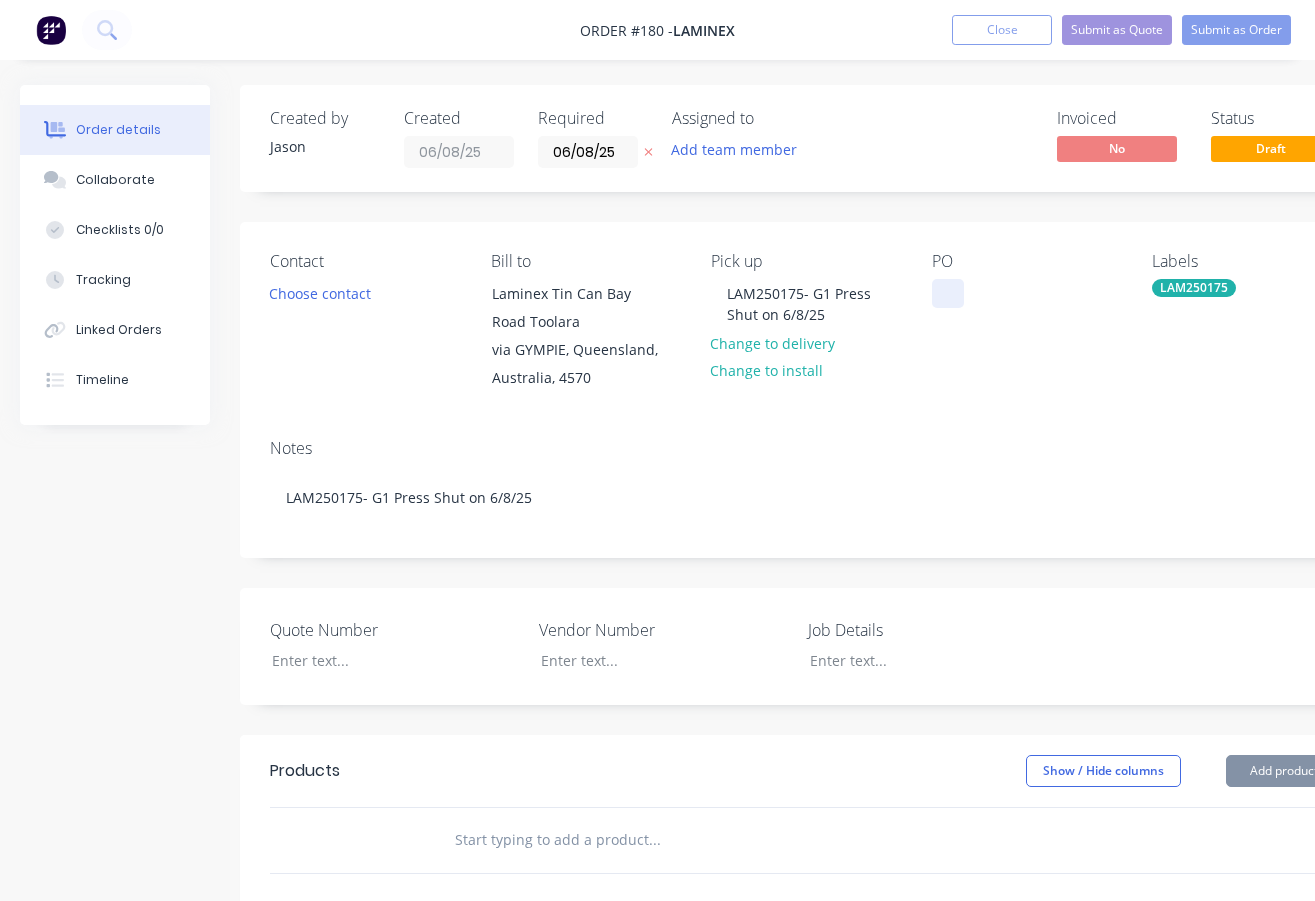 click at bounding box center [948, 293] 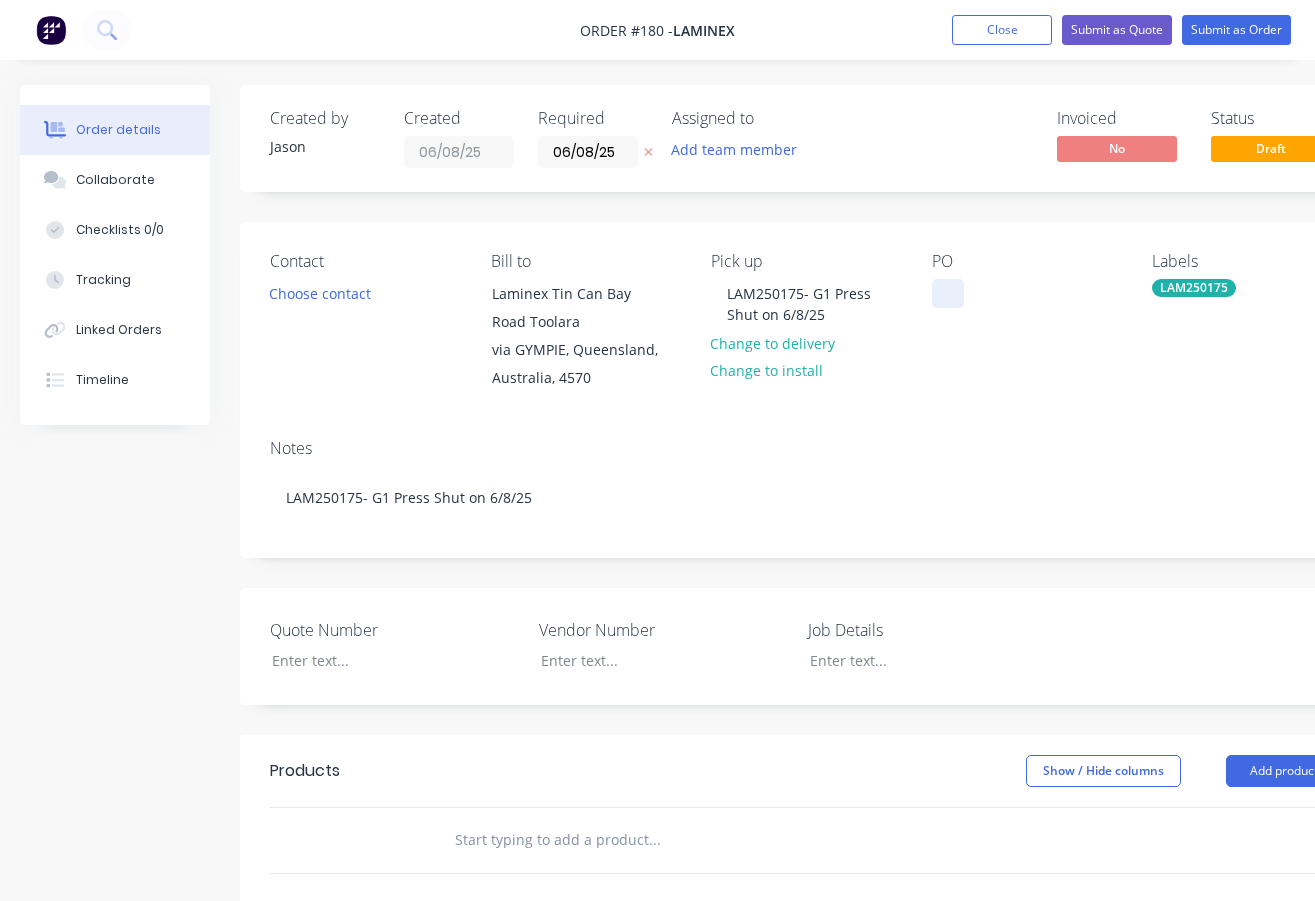 type 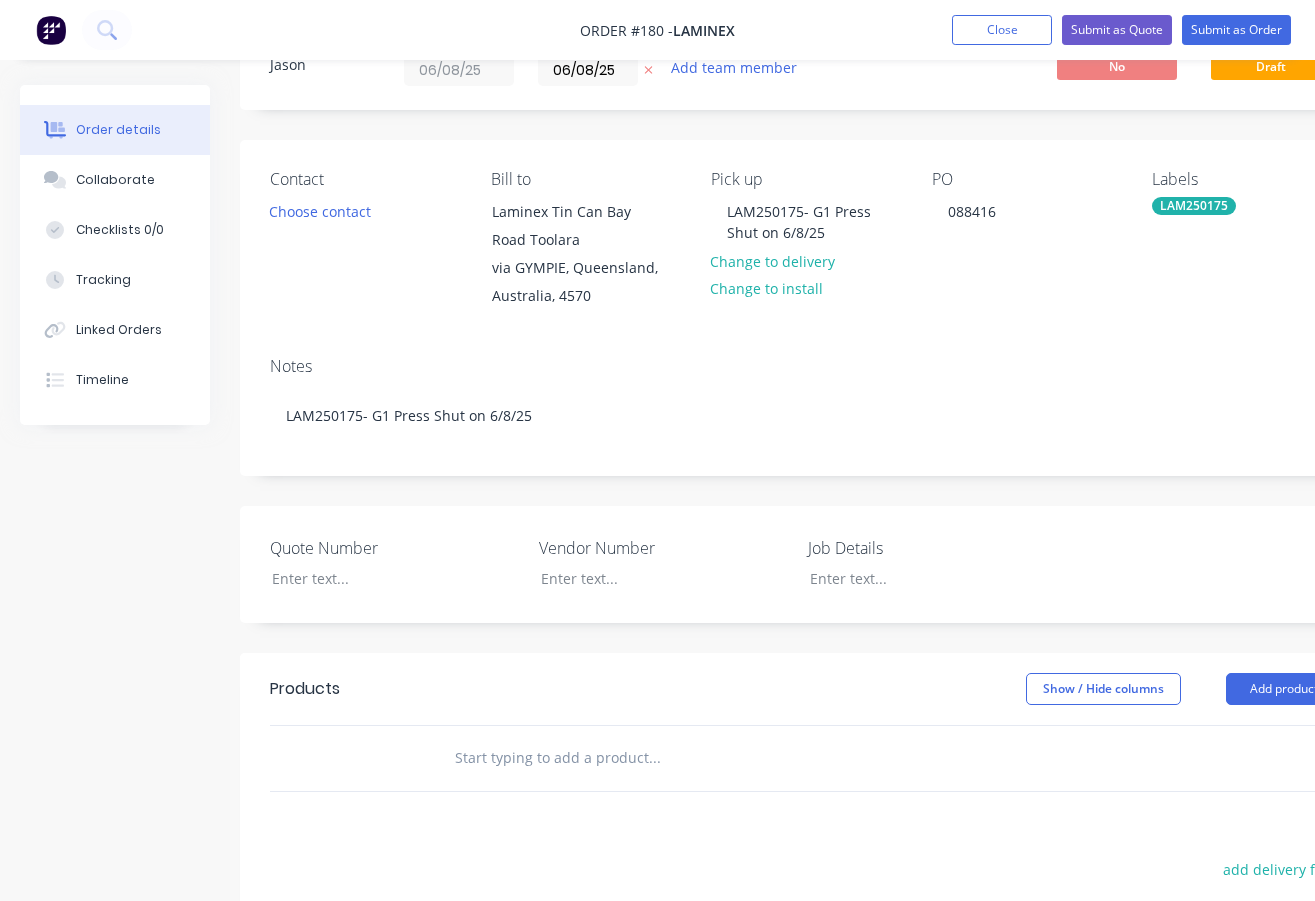 scroll, scrollTop: 400, scrollLeft: 0, axis: vertical 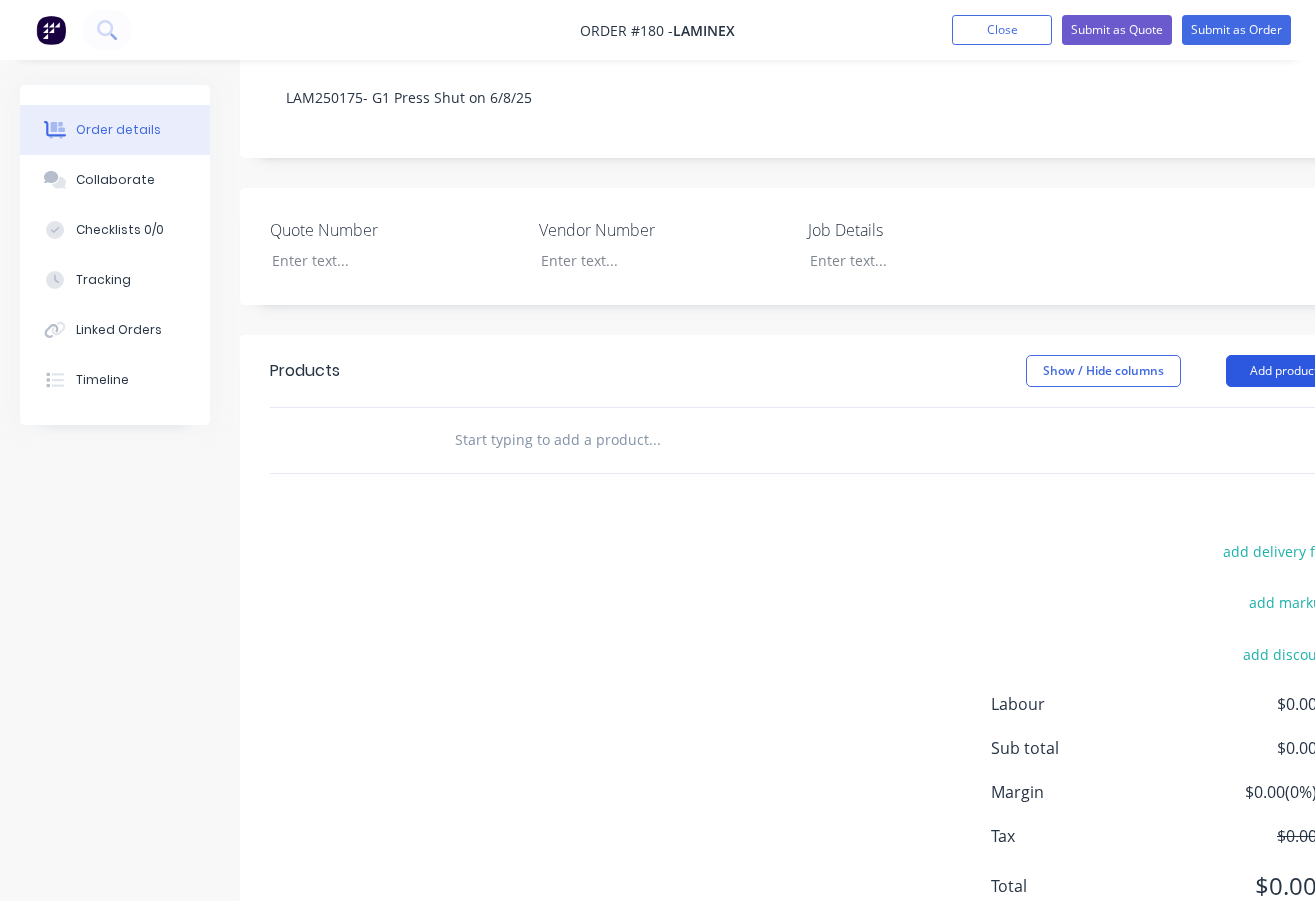 click on "Add product" at bounding box center (1283, 371) 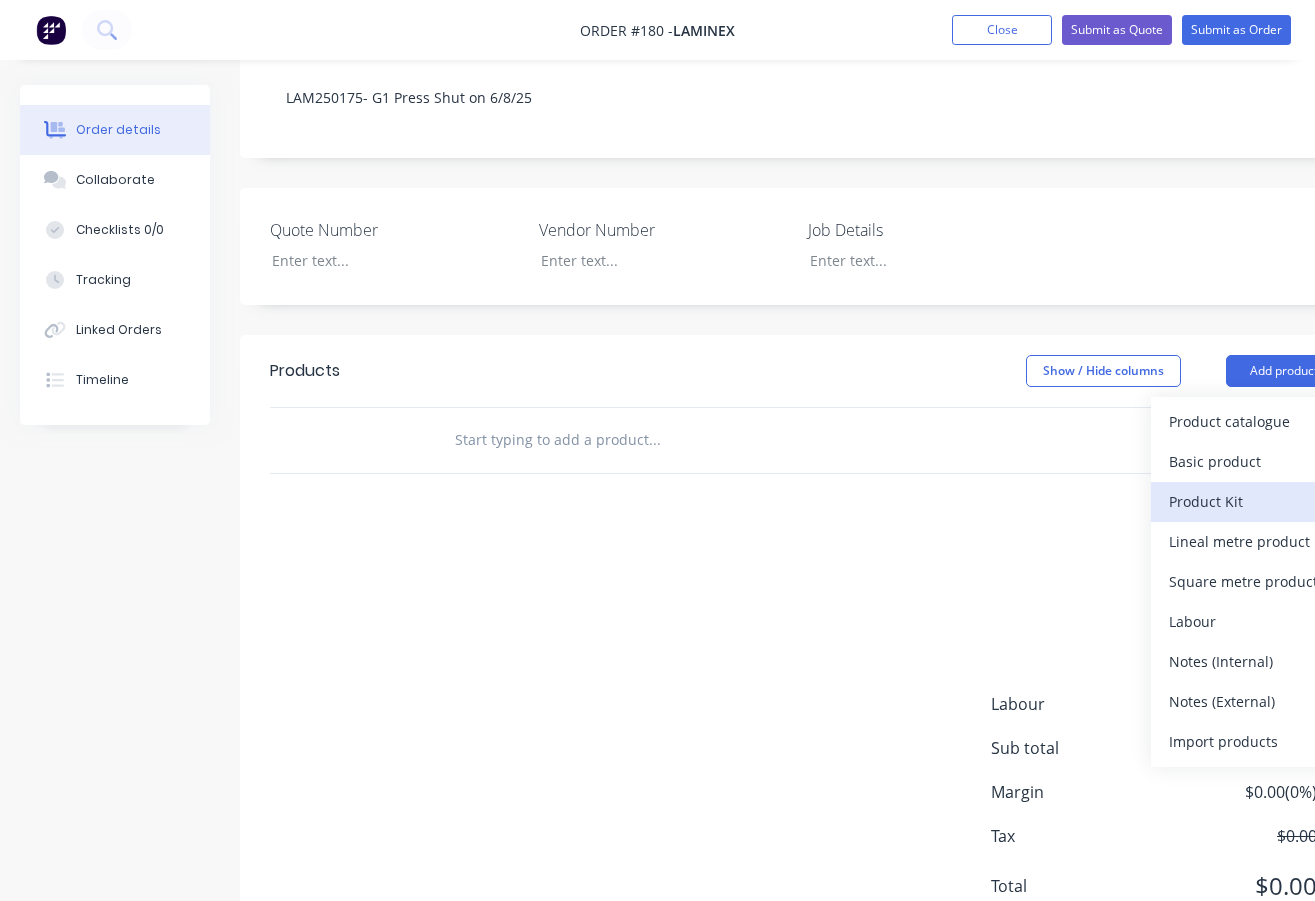 click on "Product Kit" at bounding box center (1246, 501) 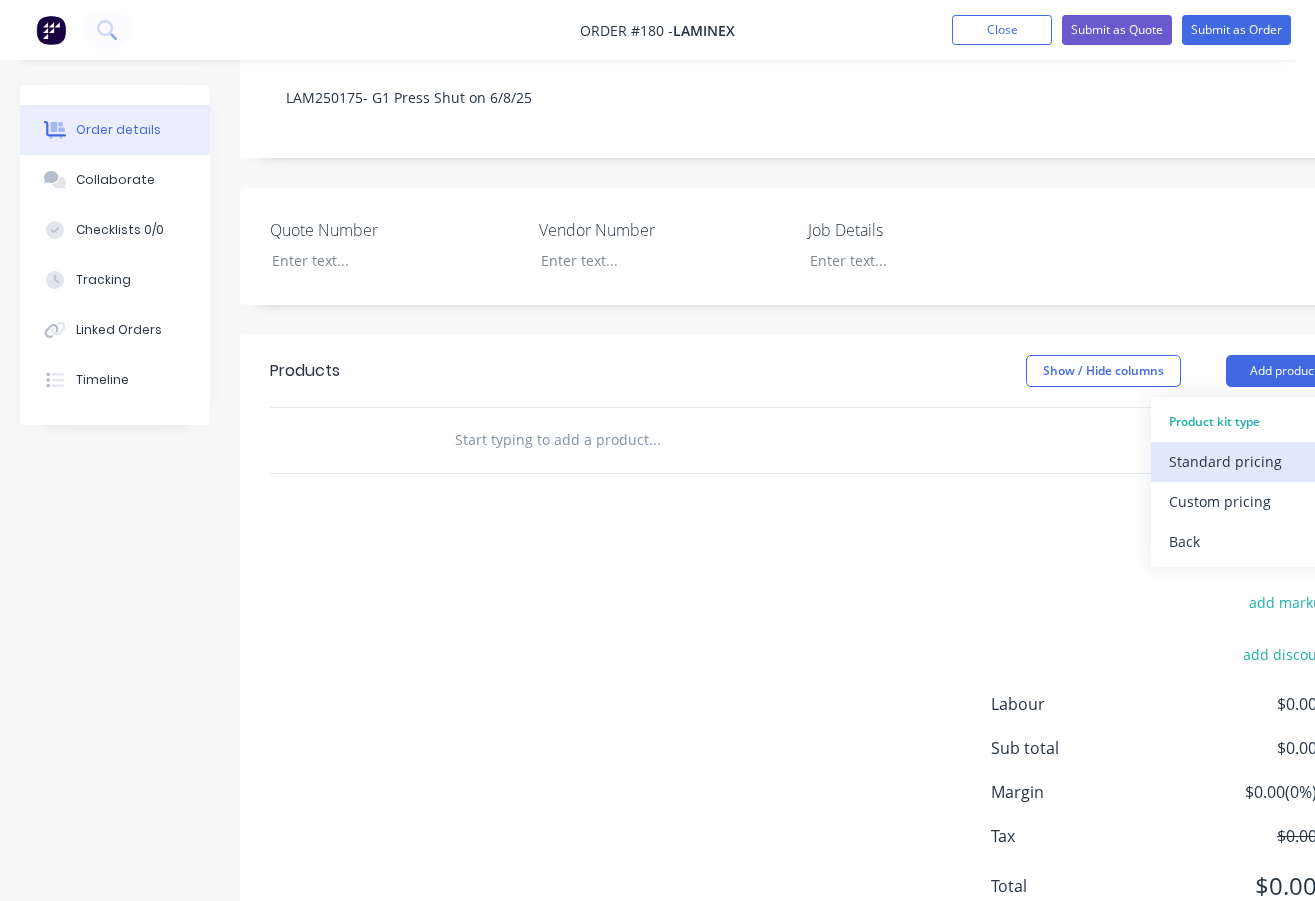 click on "Standard pricing" at bounding box center [1246, 461] 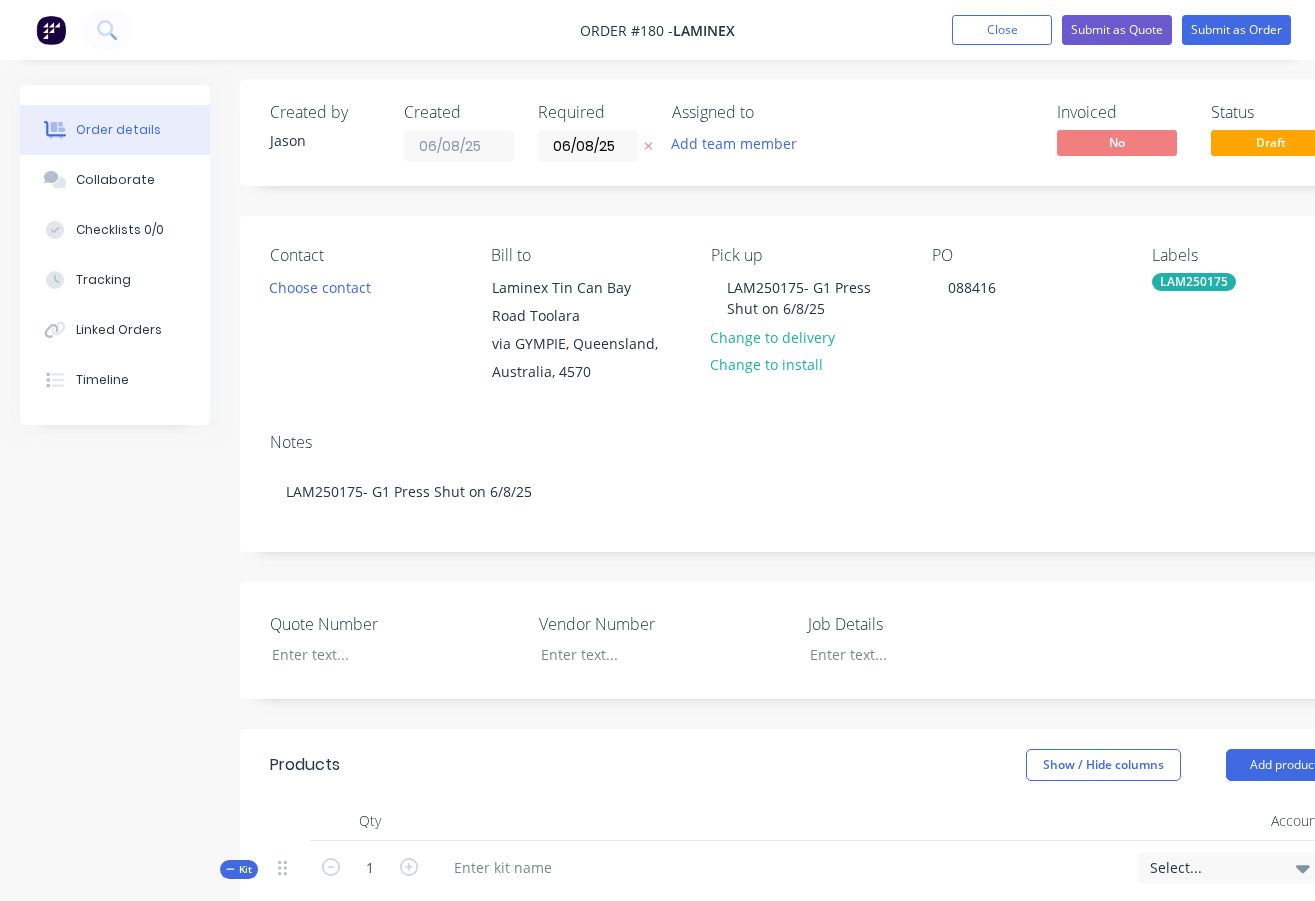 scroll, scrollTop: 0, scrollLeft: 0, axis: both 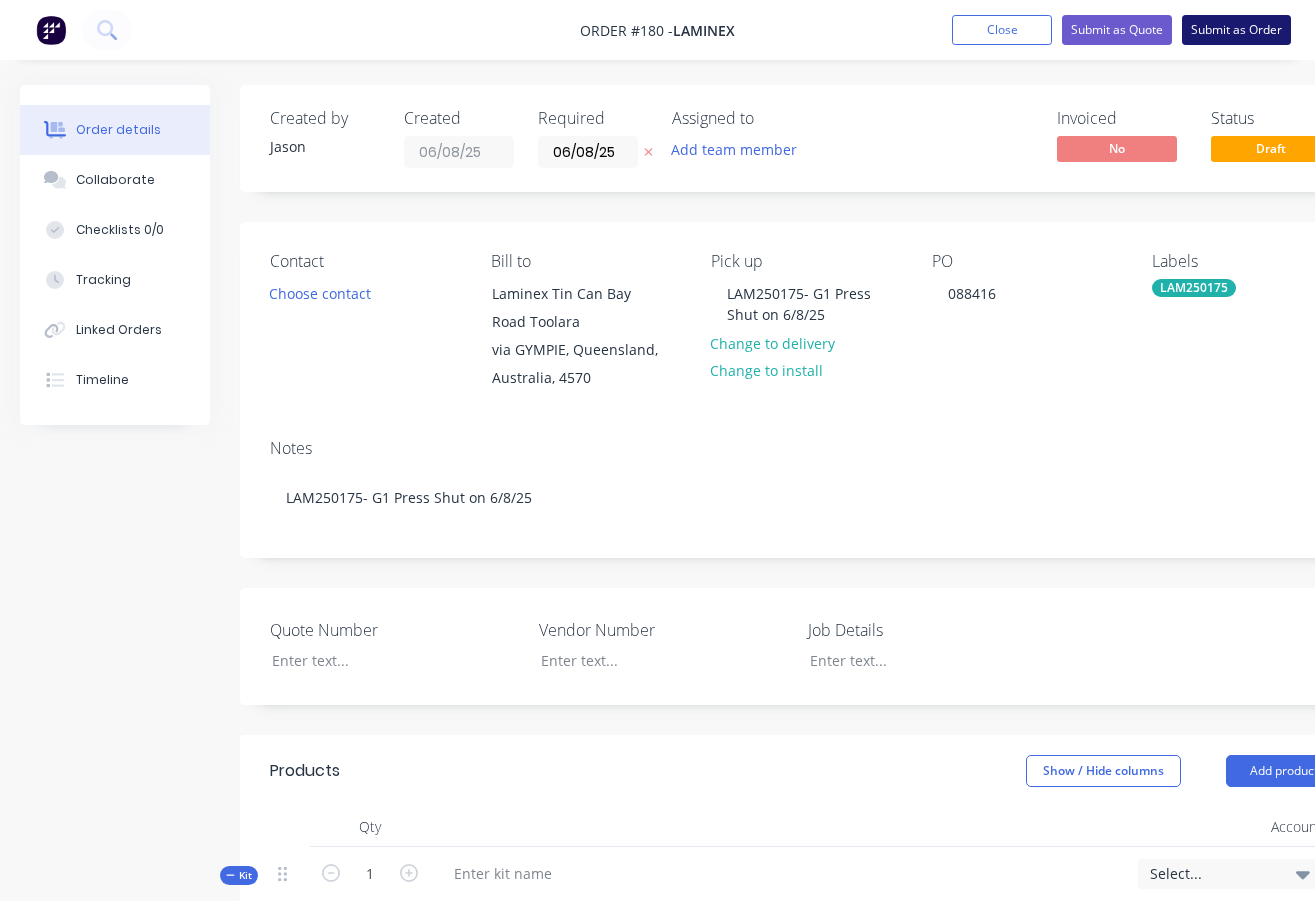 click on "Submit as Order" at bounding box center (1236, 30) 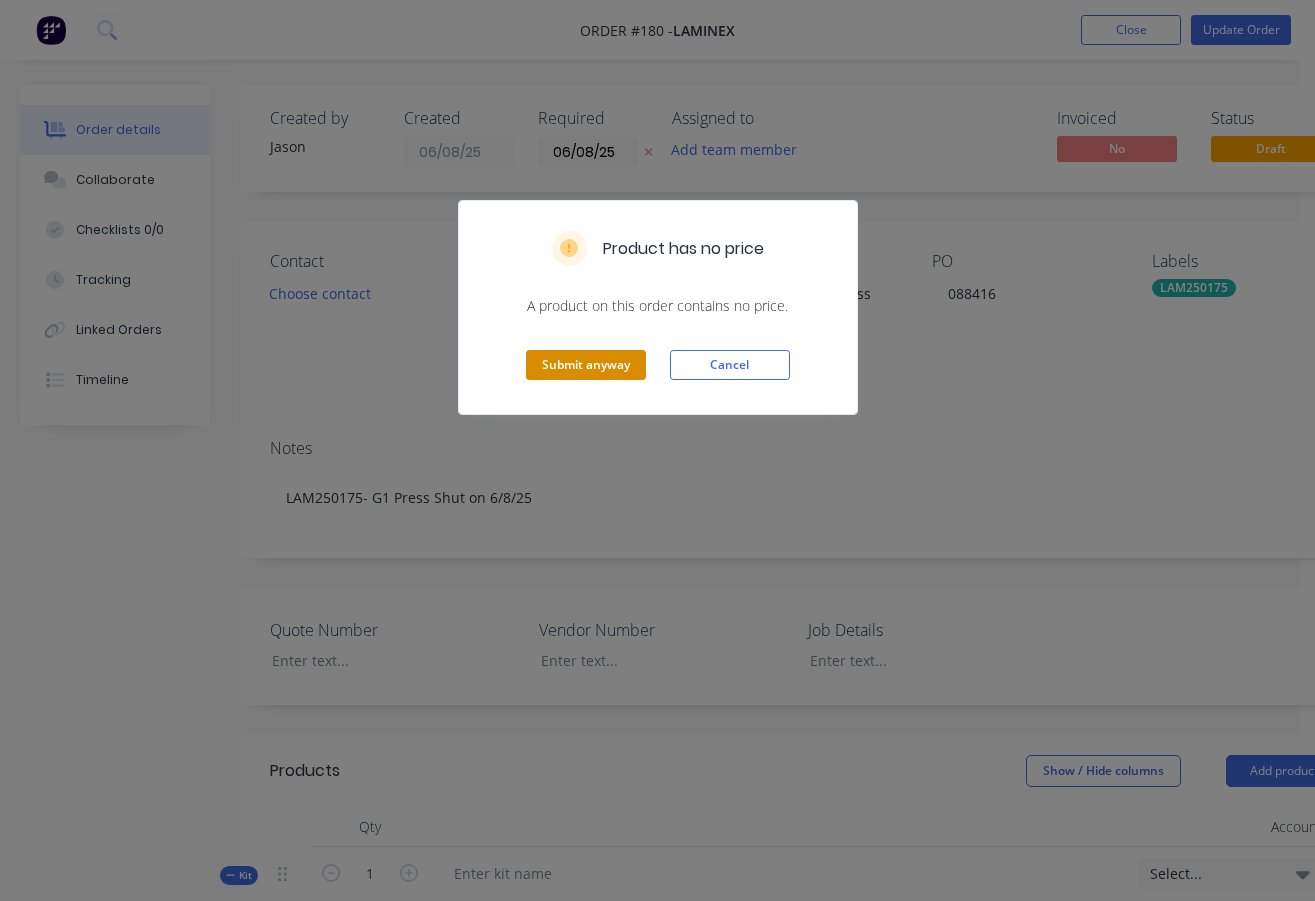 click on "Submit anyway" at bounding box center [586, 365] 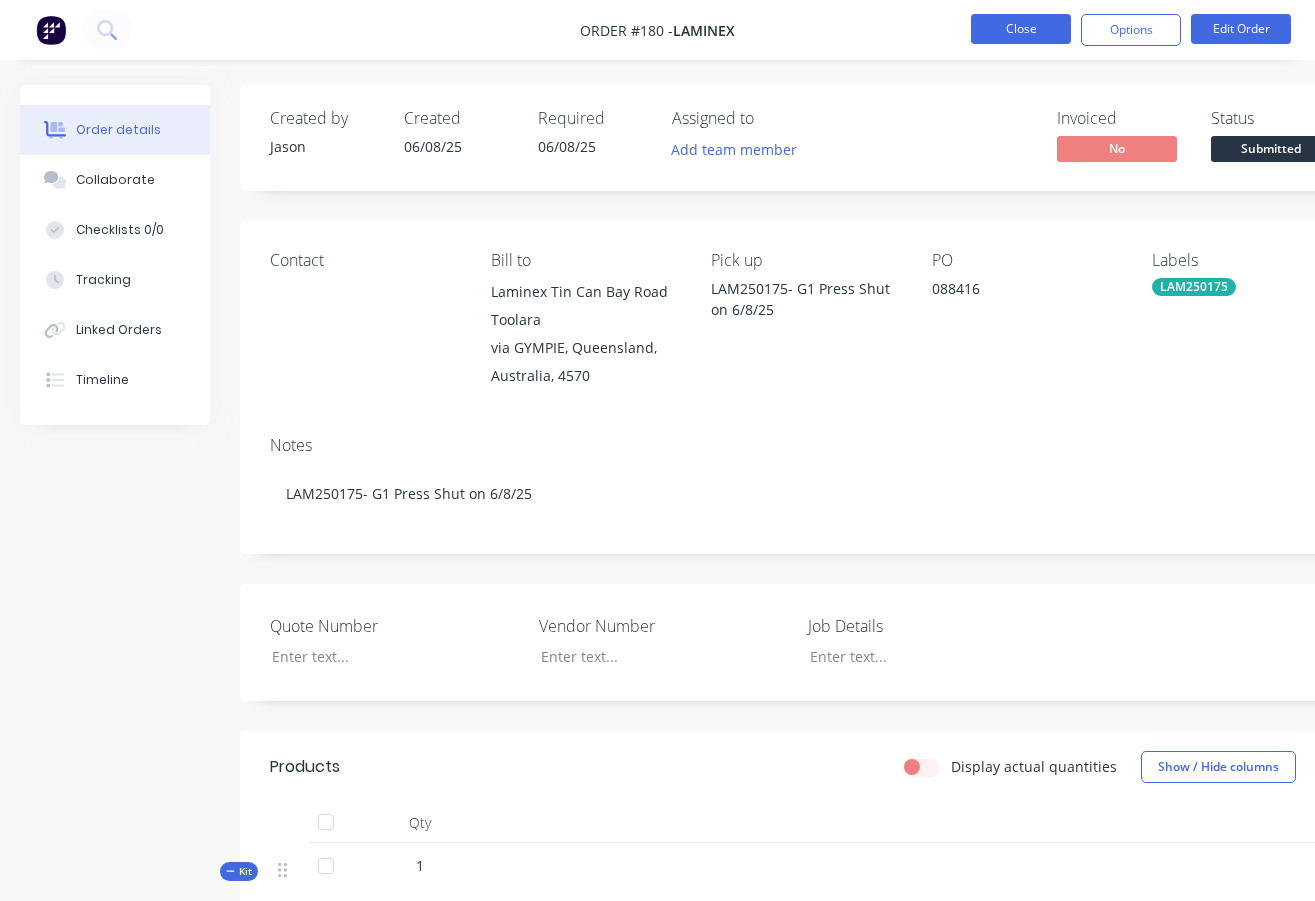 click on "Close" at bounding box center (1021, 29) 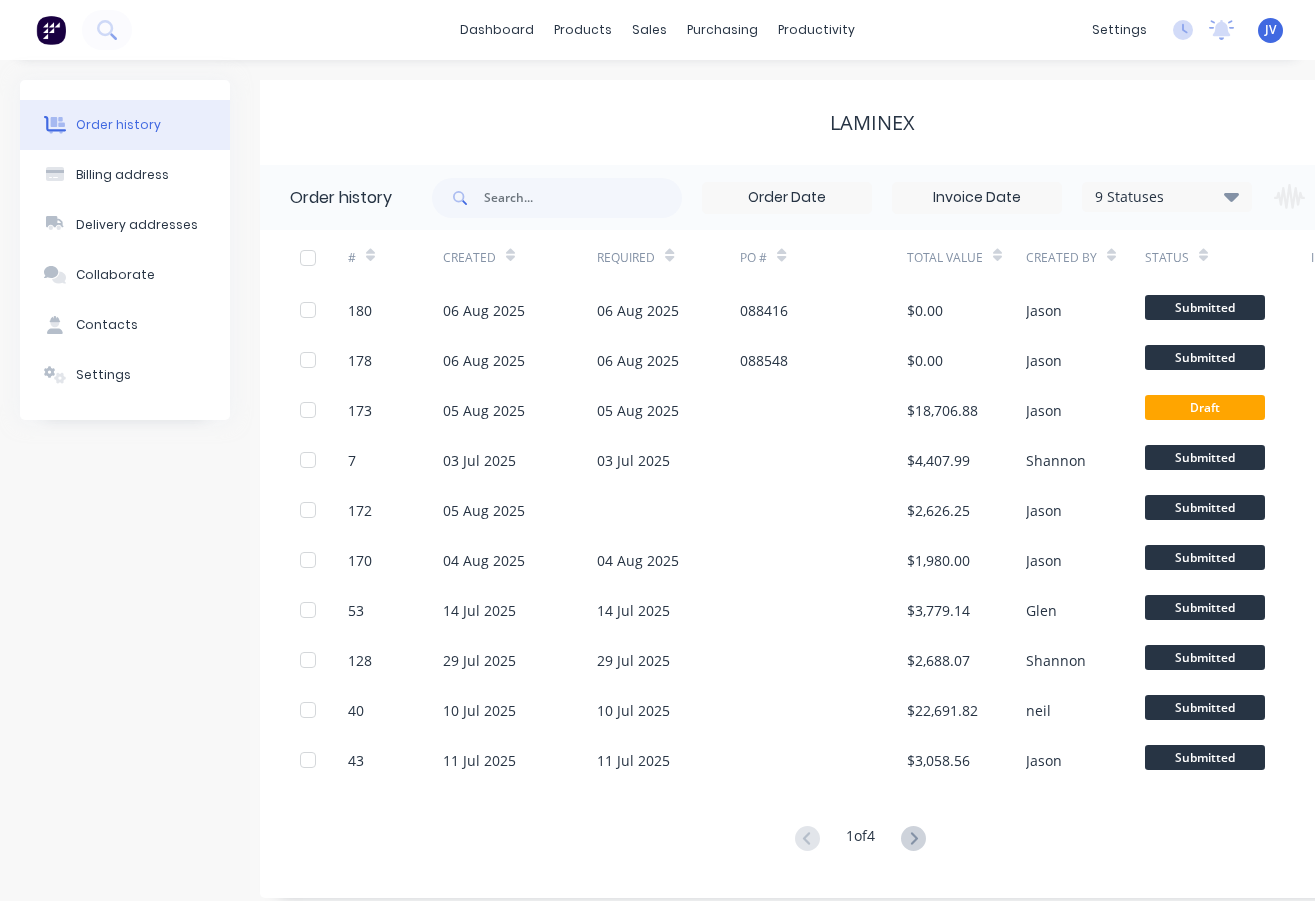 scroll, scrollTop: 17, scrollLeft: 0, axis: vertical 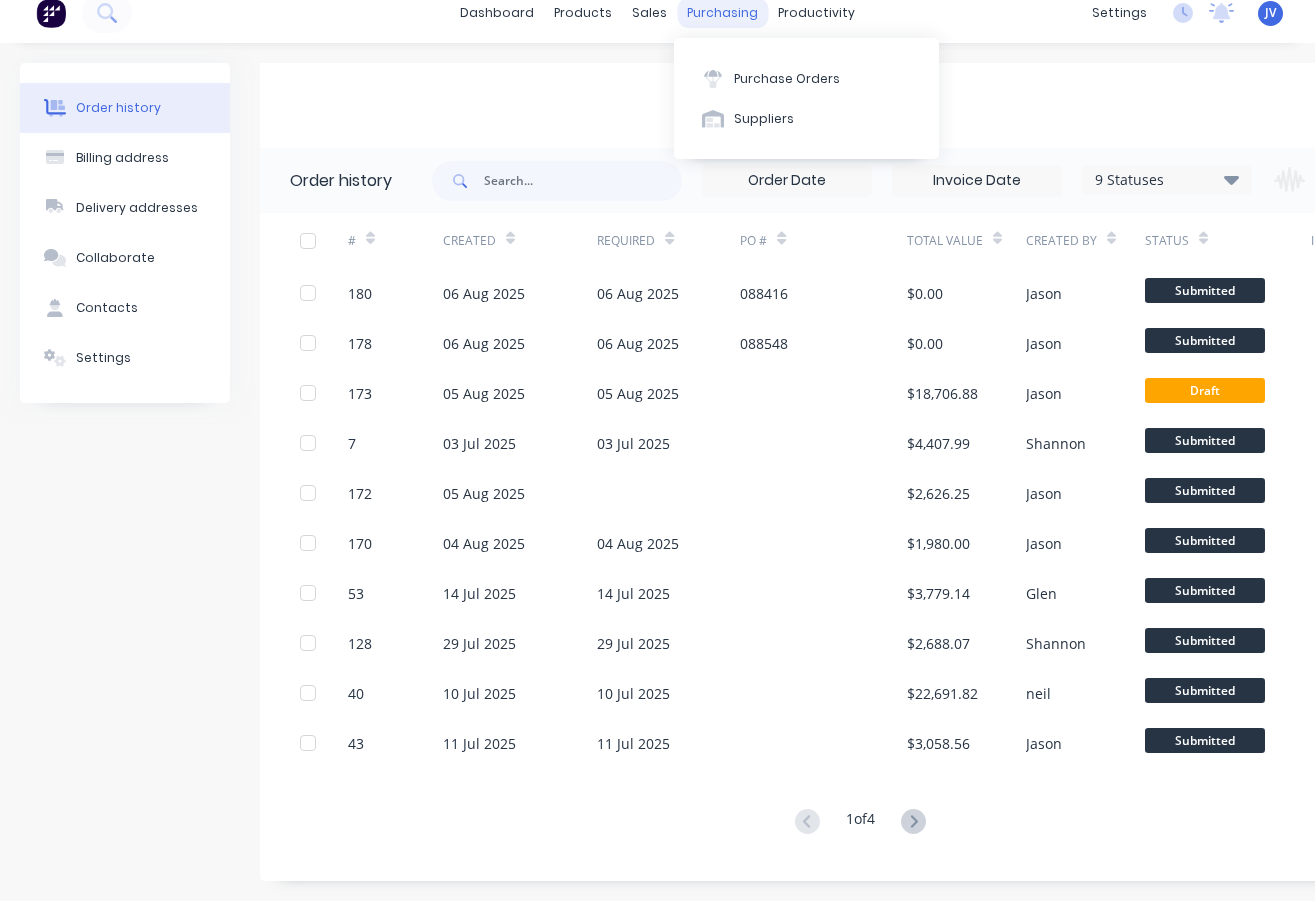click on "purchasing" at bounding box center (722, 13) 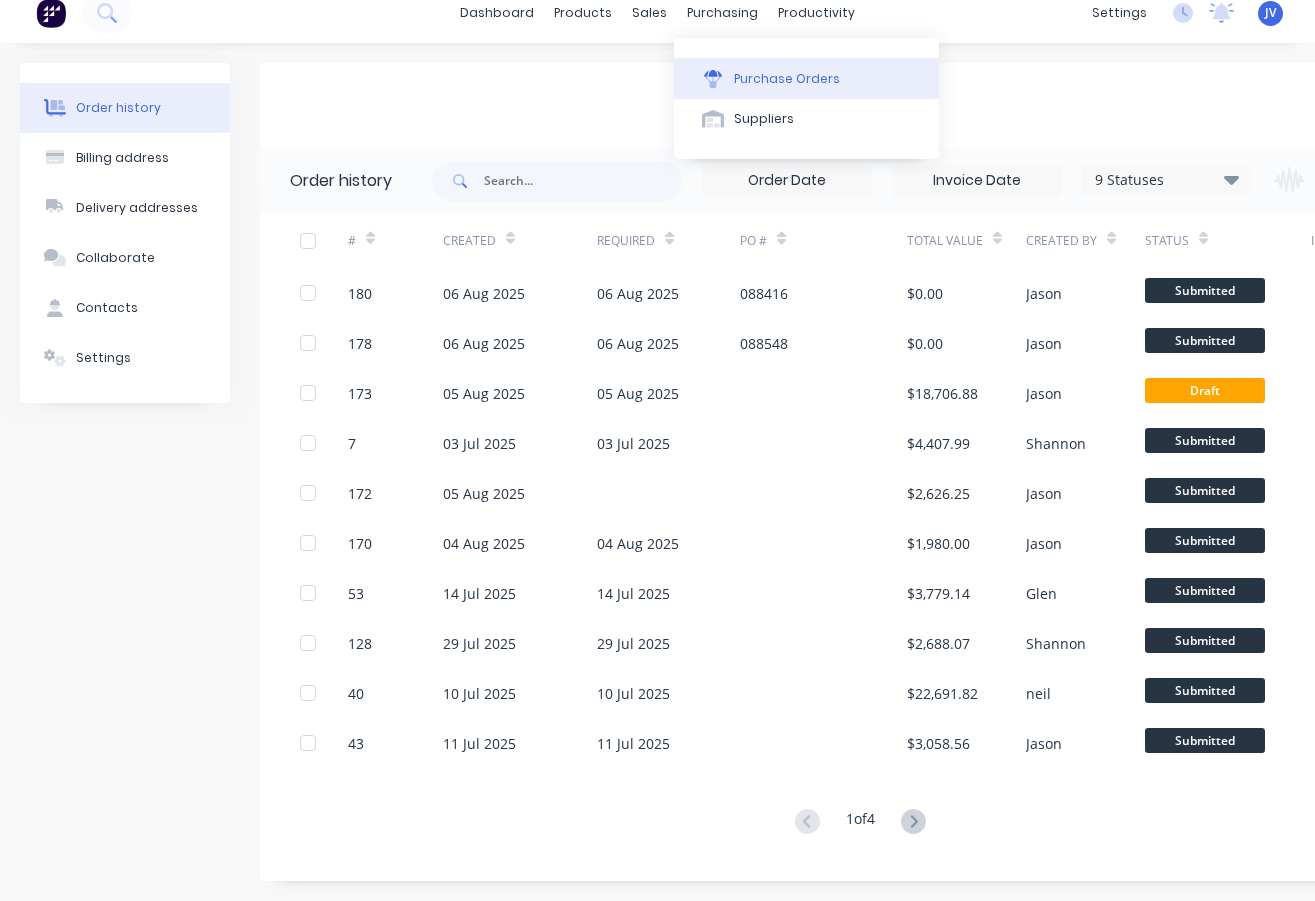 click on "Purchase Orders" at bounding box center [787, 79] 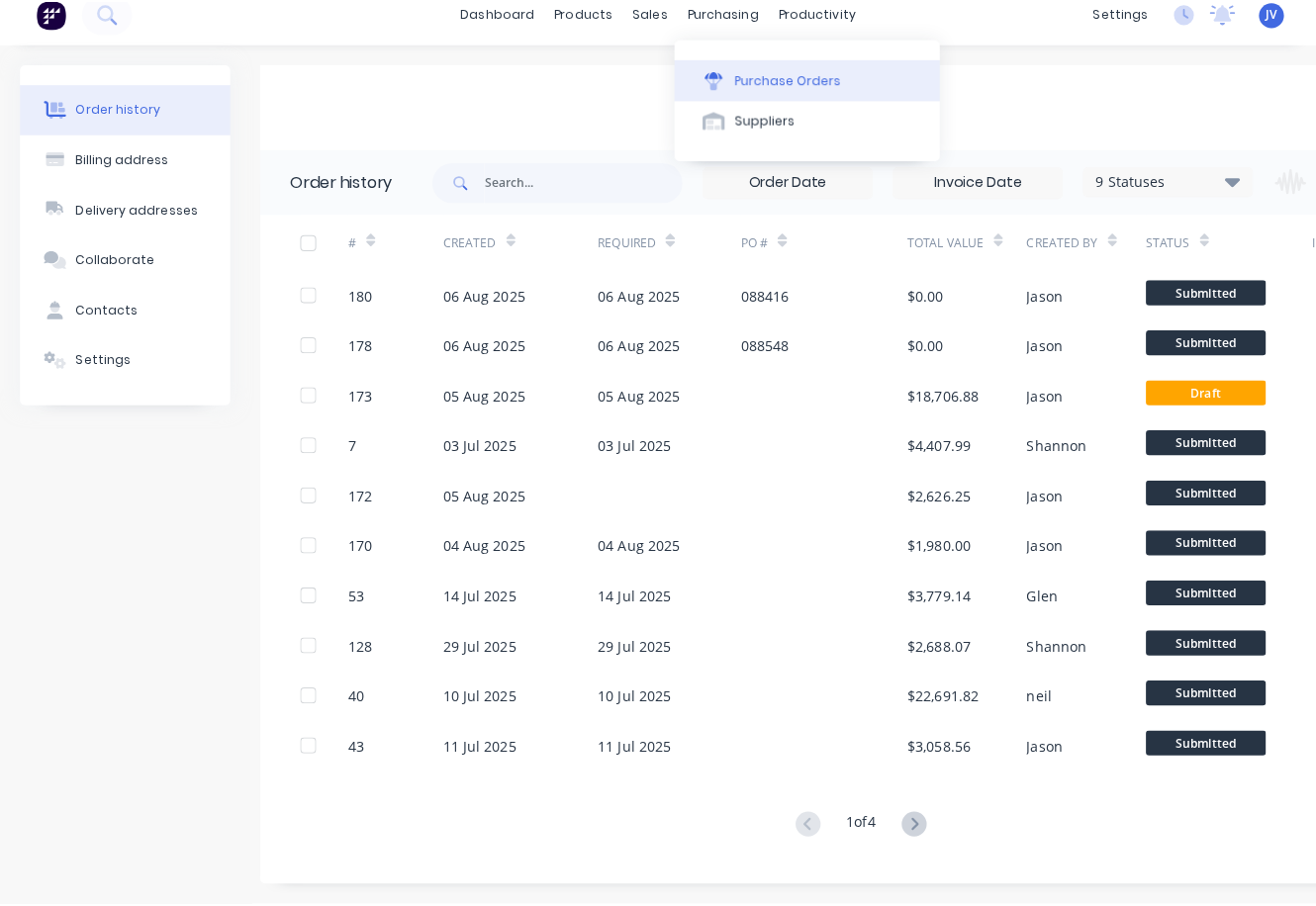 scroll, scrollTop: 0, scrollLeft: 0, axis: both 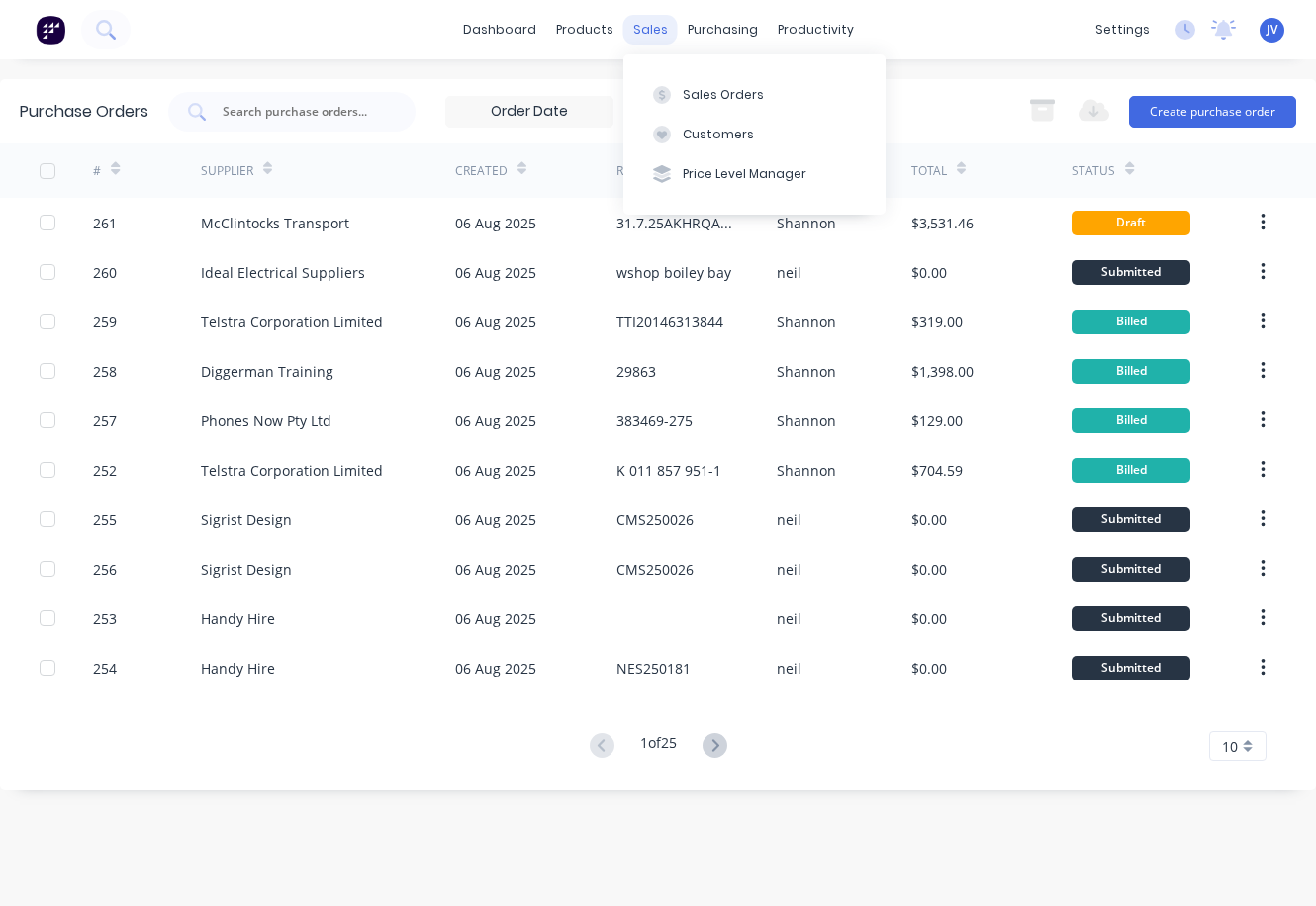 click on "sales" at bounding box center (650, 30) 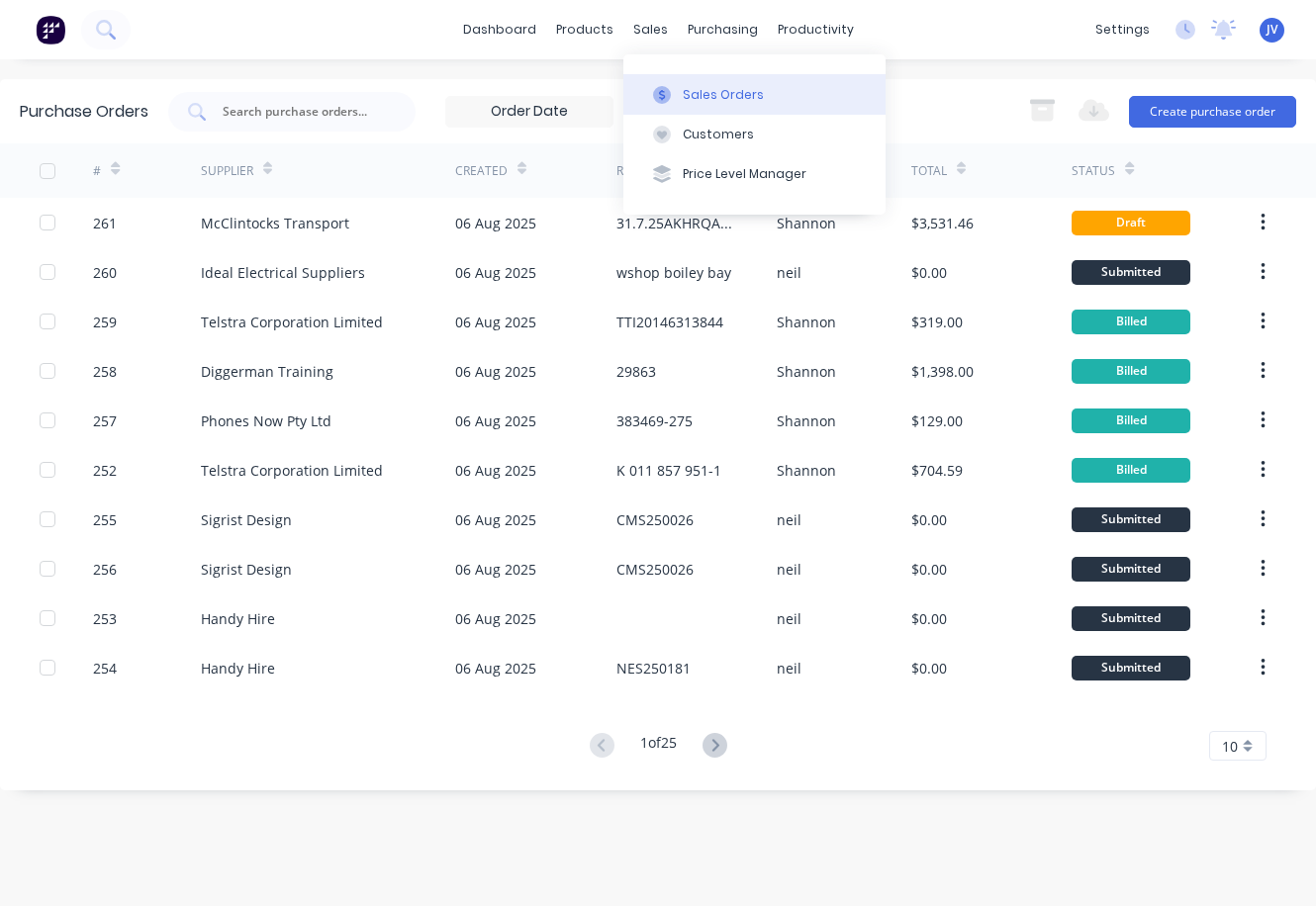 click on "Sales Orders" at bounding box center [723, 95] 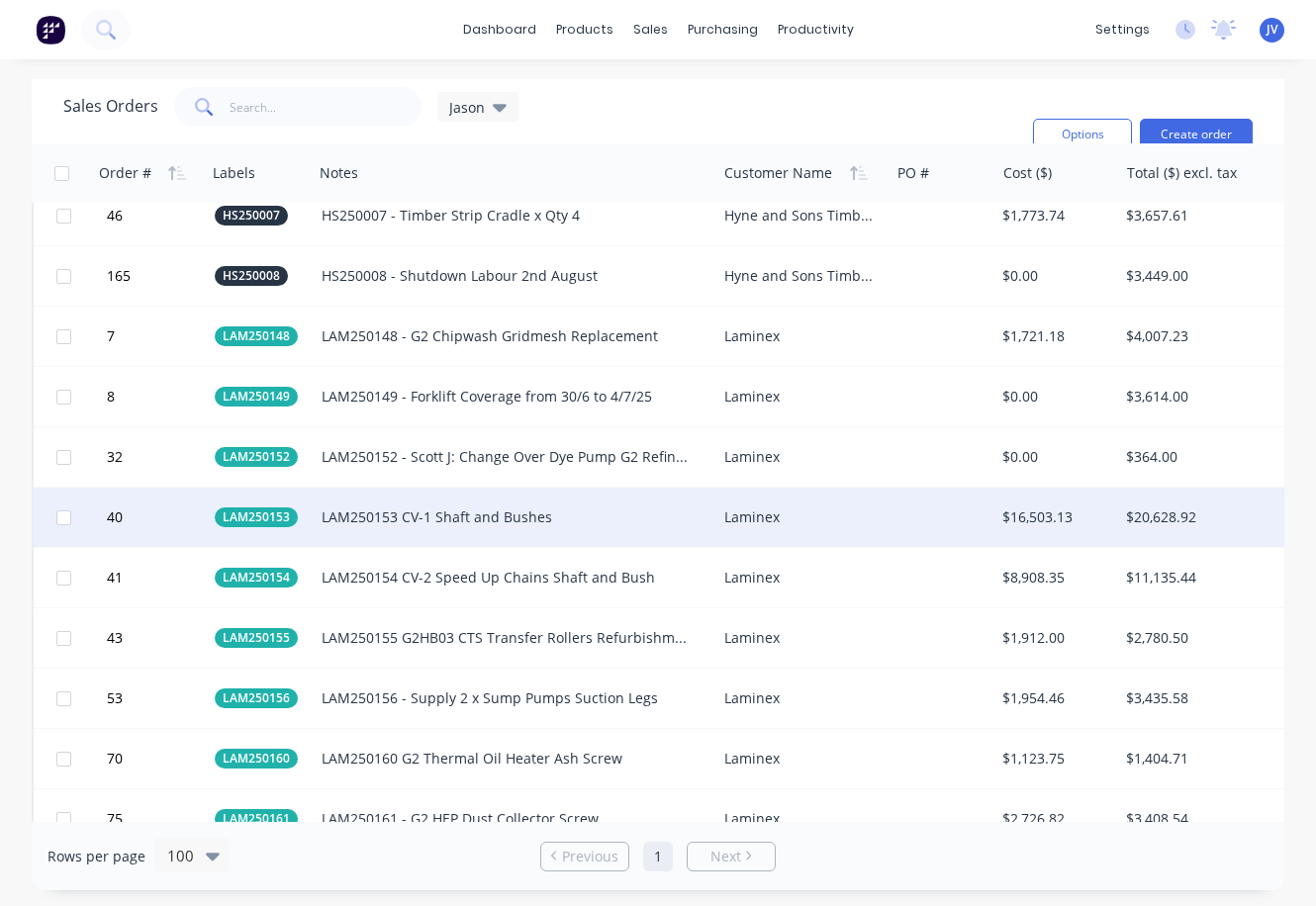 scroll, scrollTop: 1583, scrollLeft: 0, axis: vertical 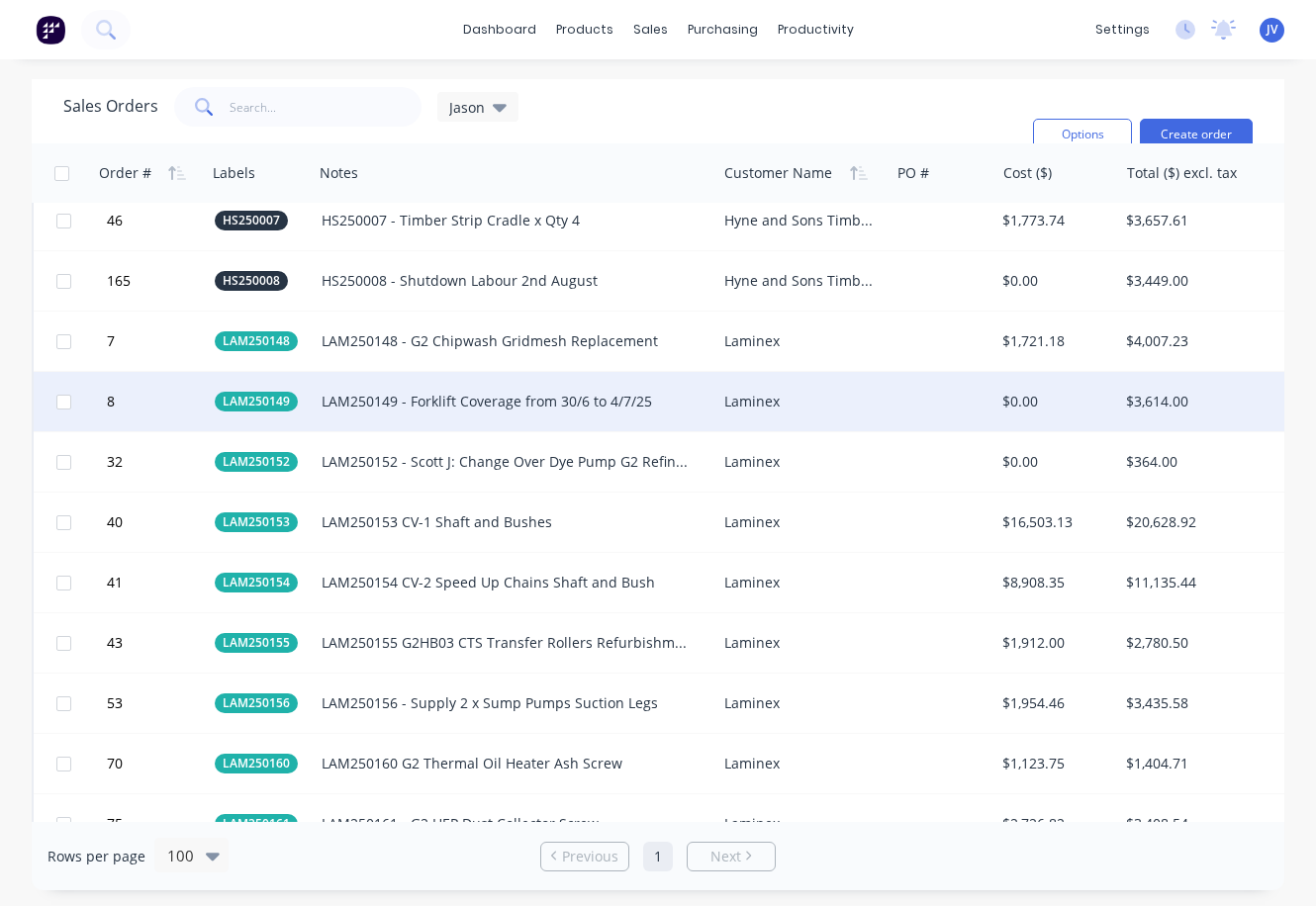 click on "Laminex" at bounding box center (802, 402) 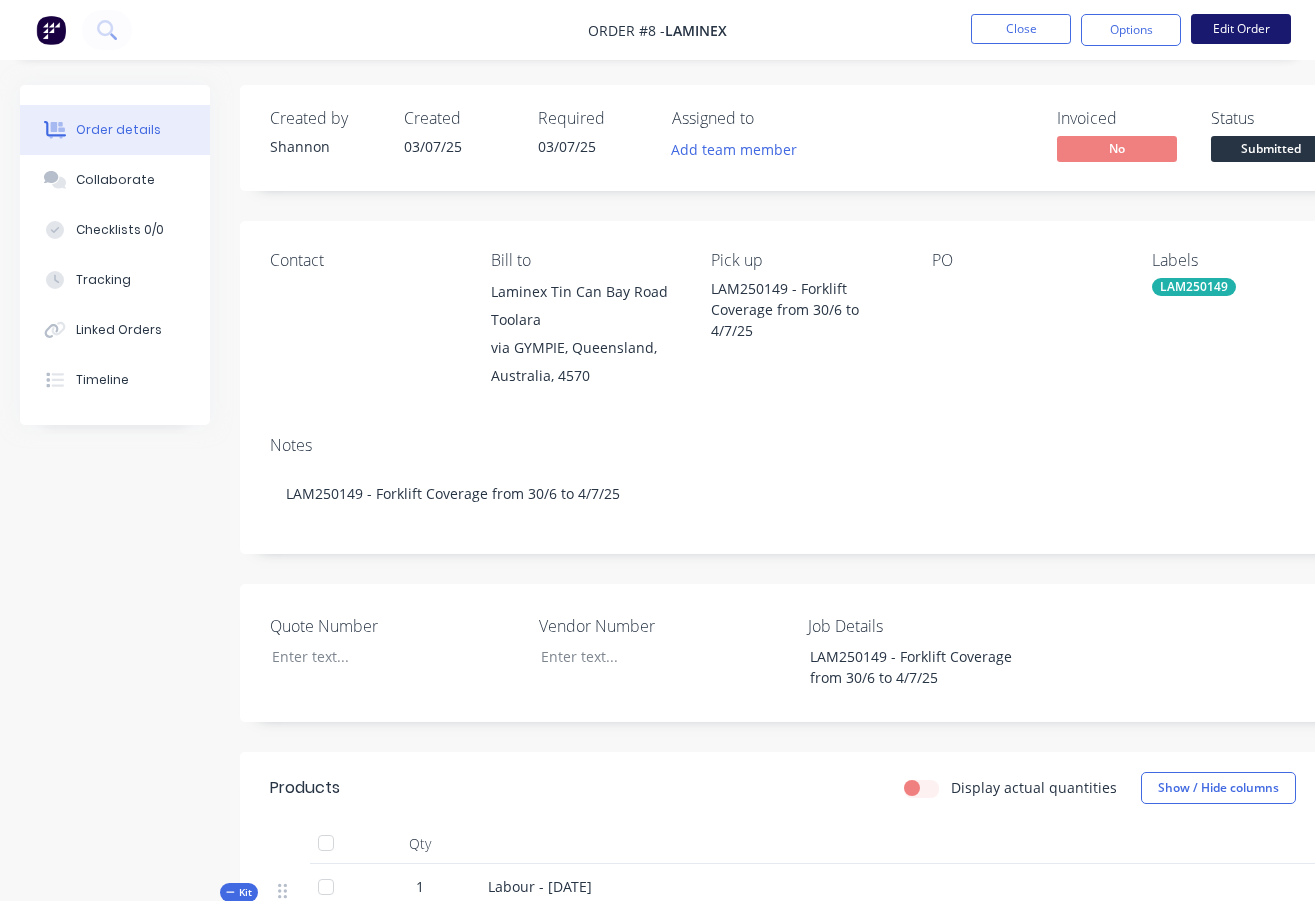 click on "Edit Order" at bounding box center (1241, 29) 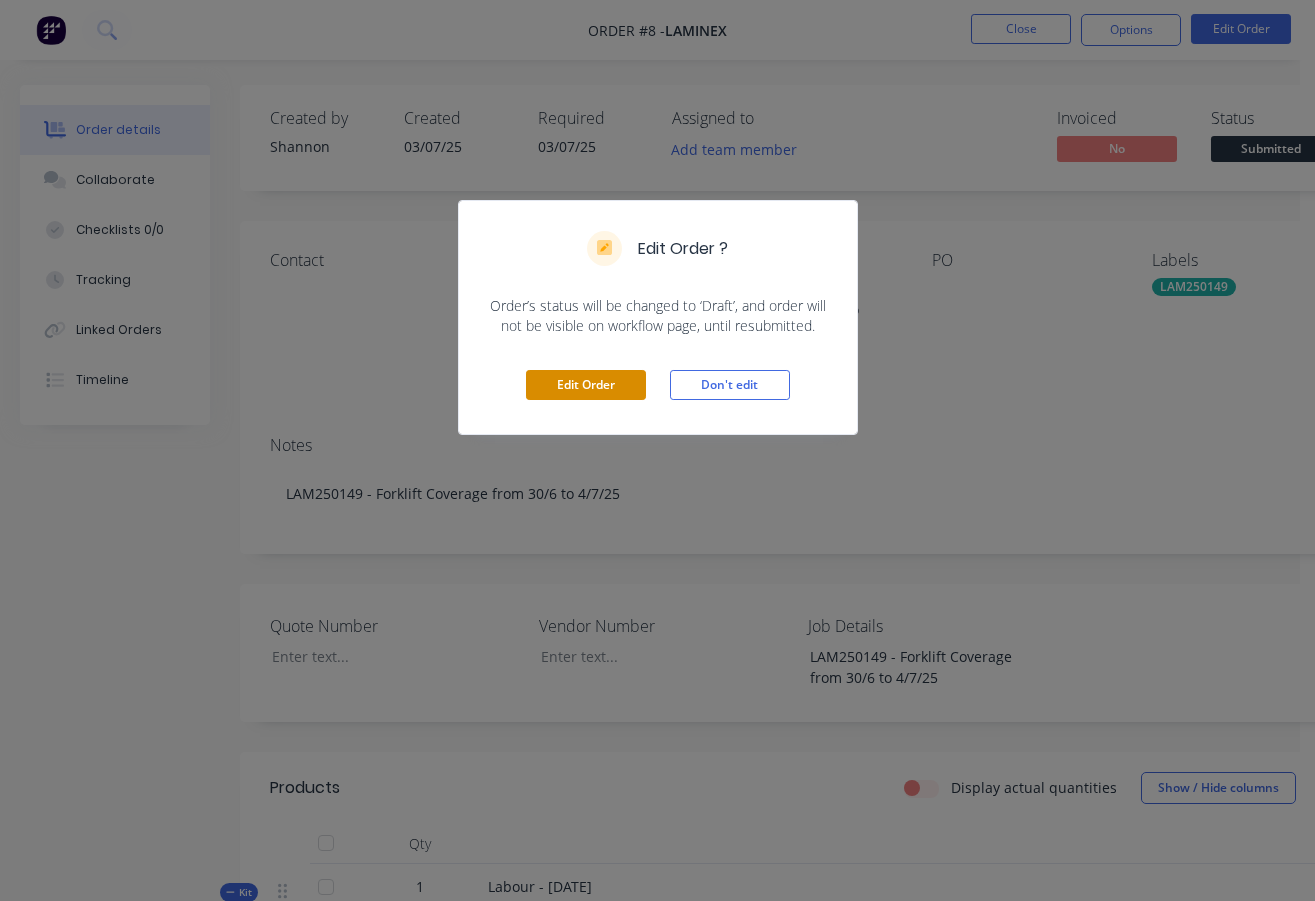click on "Edit Order" at bounding box center [586, 385] 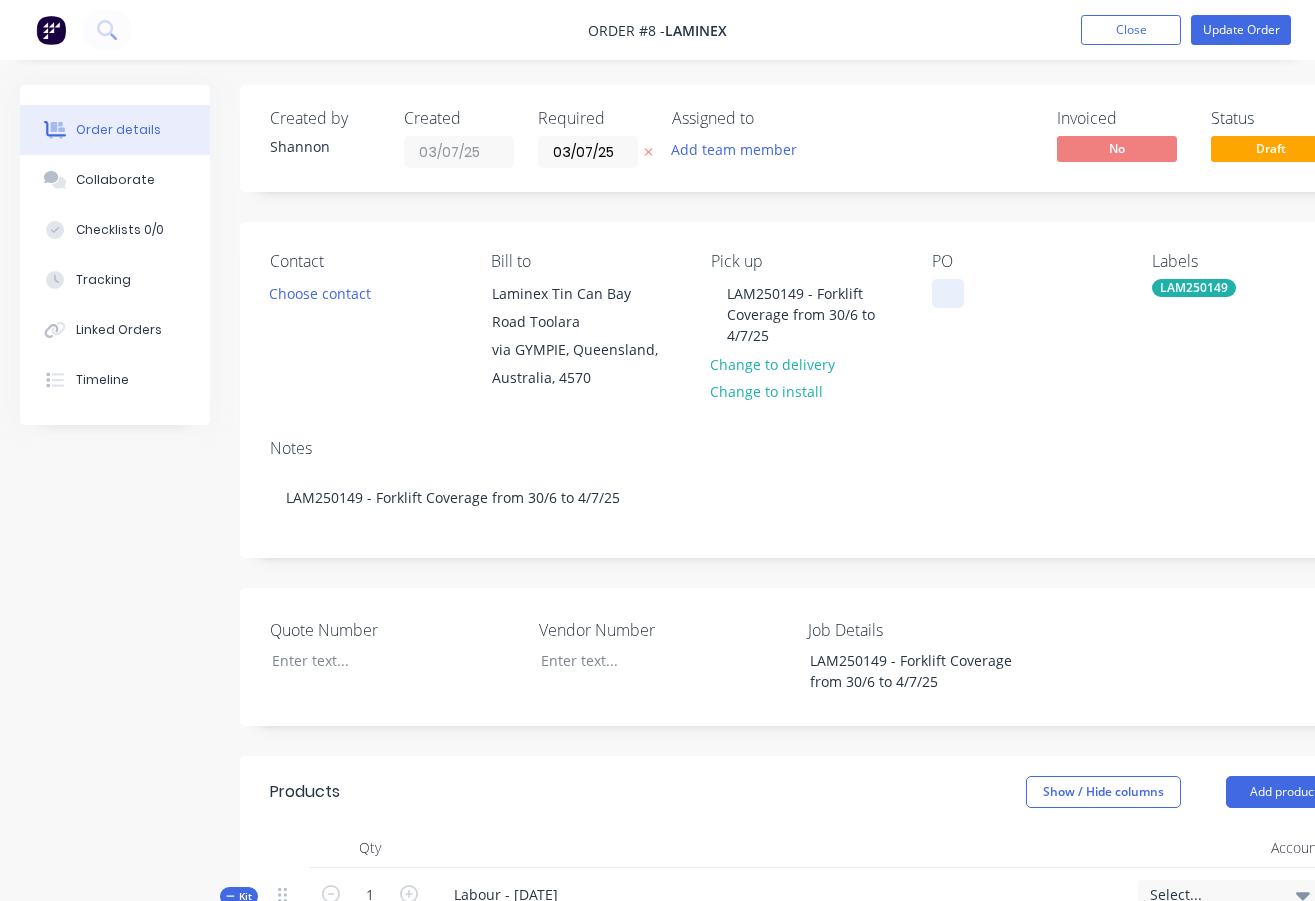 click at bounding box center (948, 293) 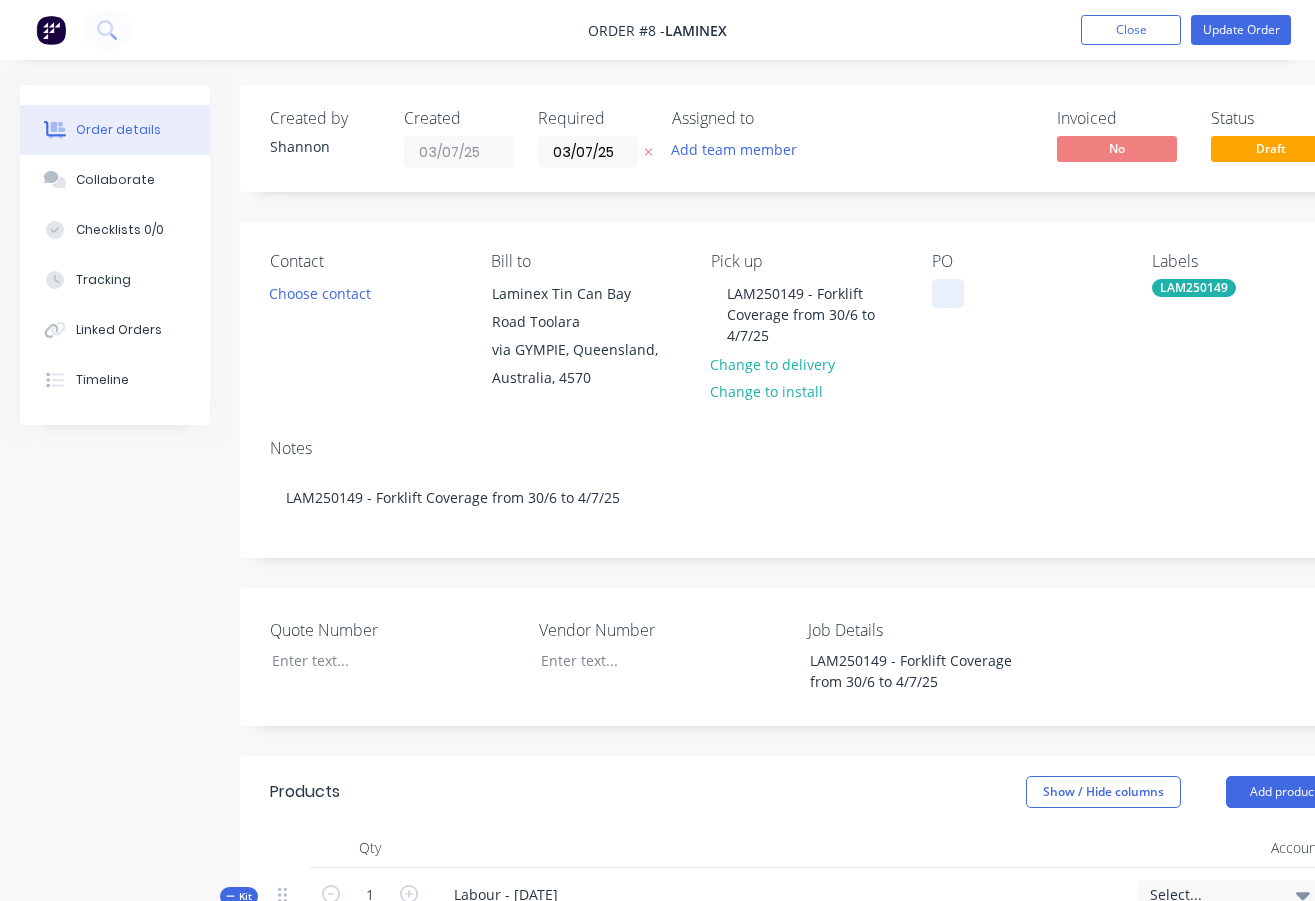 type 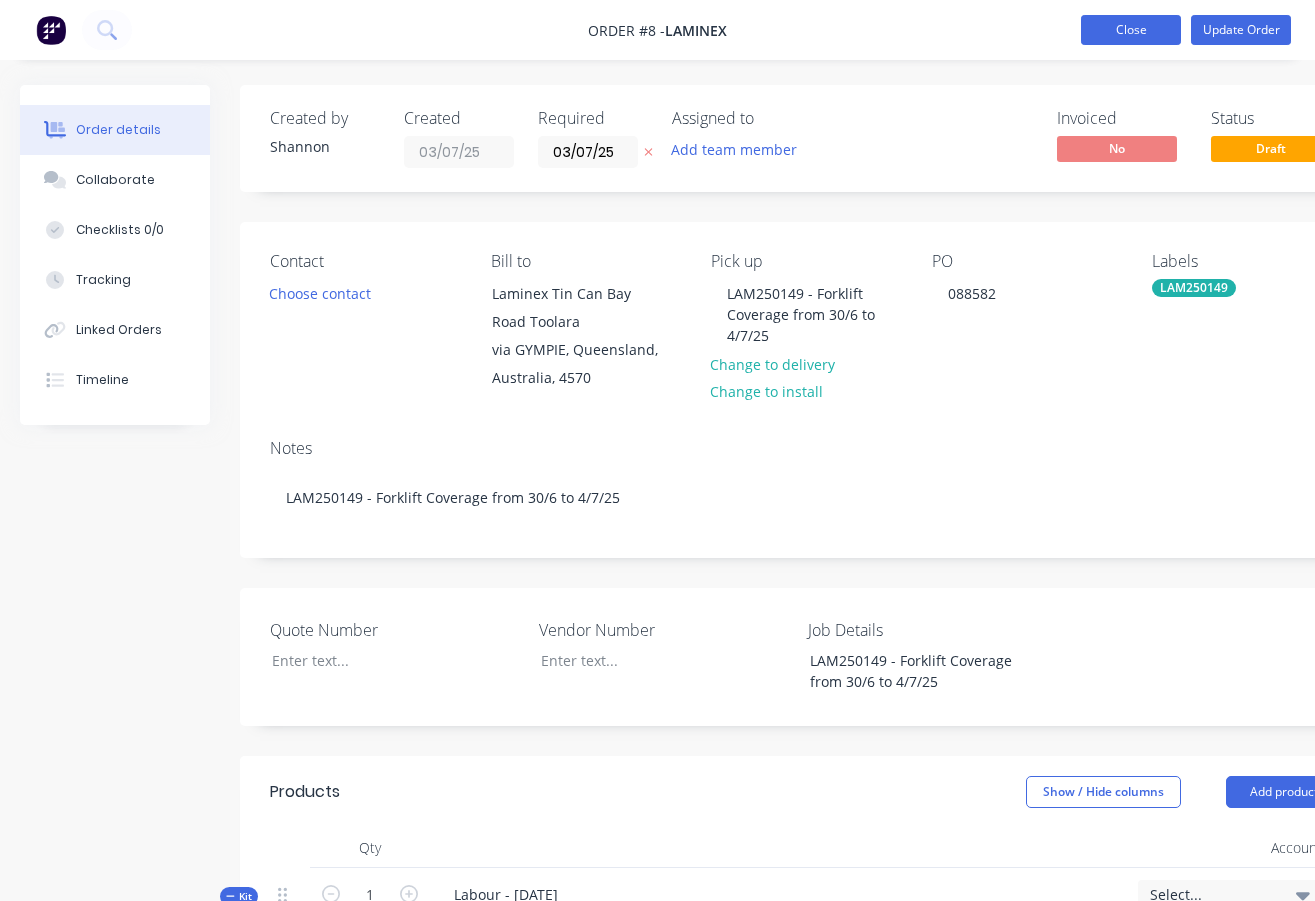 click on "Close" at bounding box center (1131, 30) 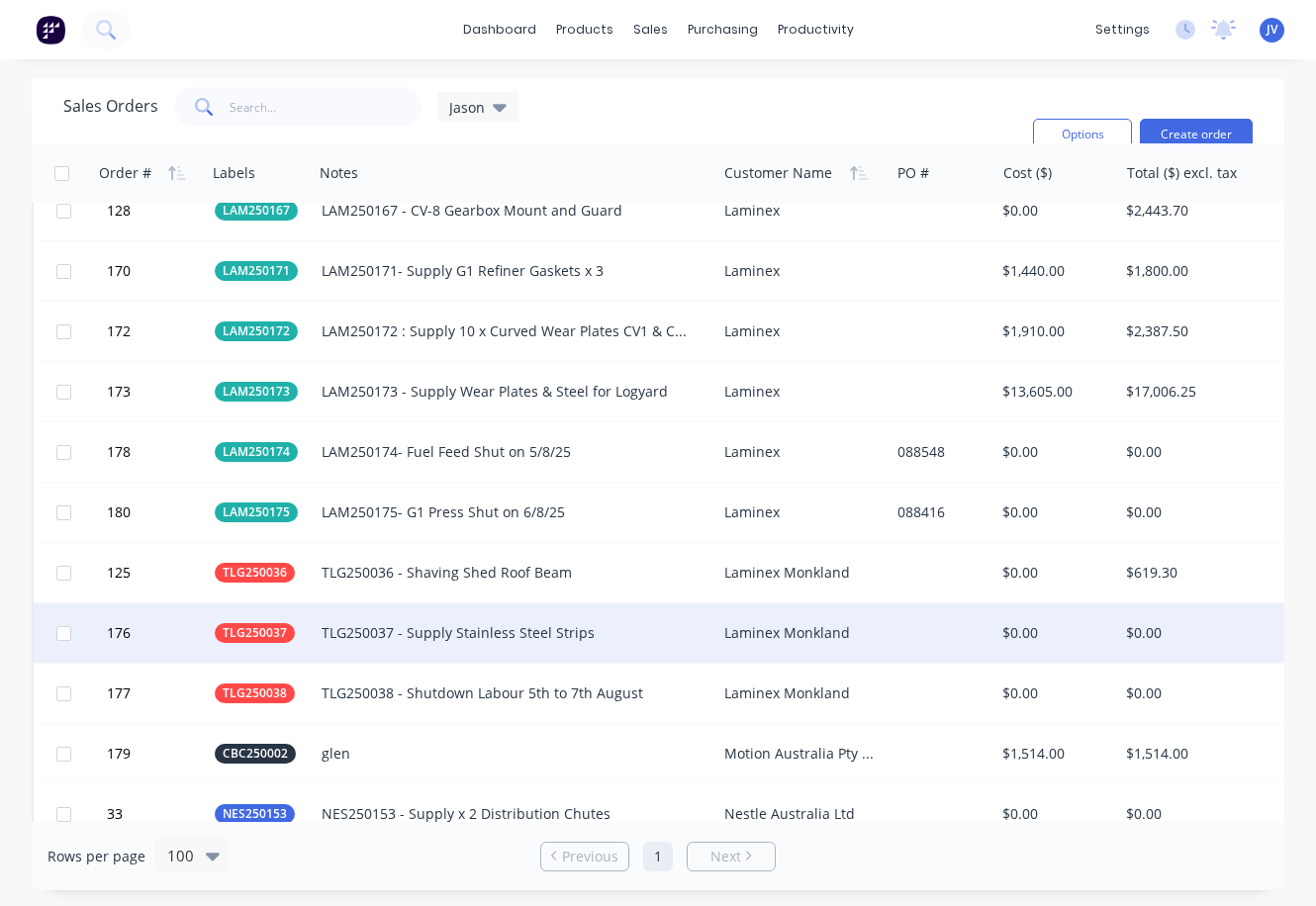 scroll, scrollTop: 2374, scrollLeft: 0, axis: vertical 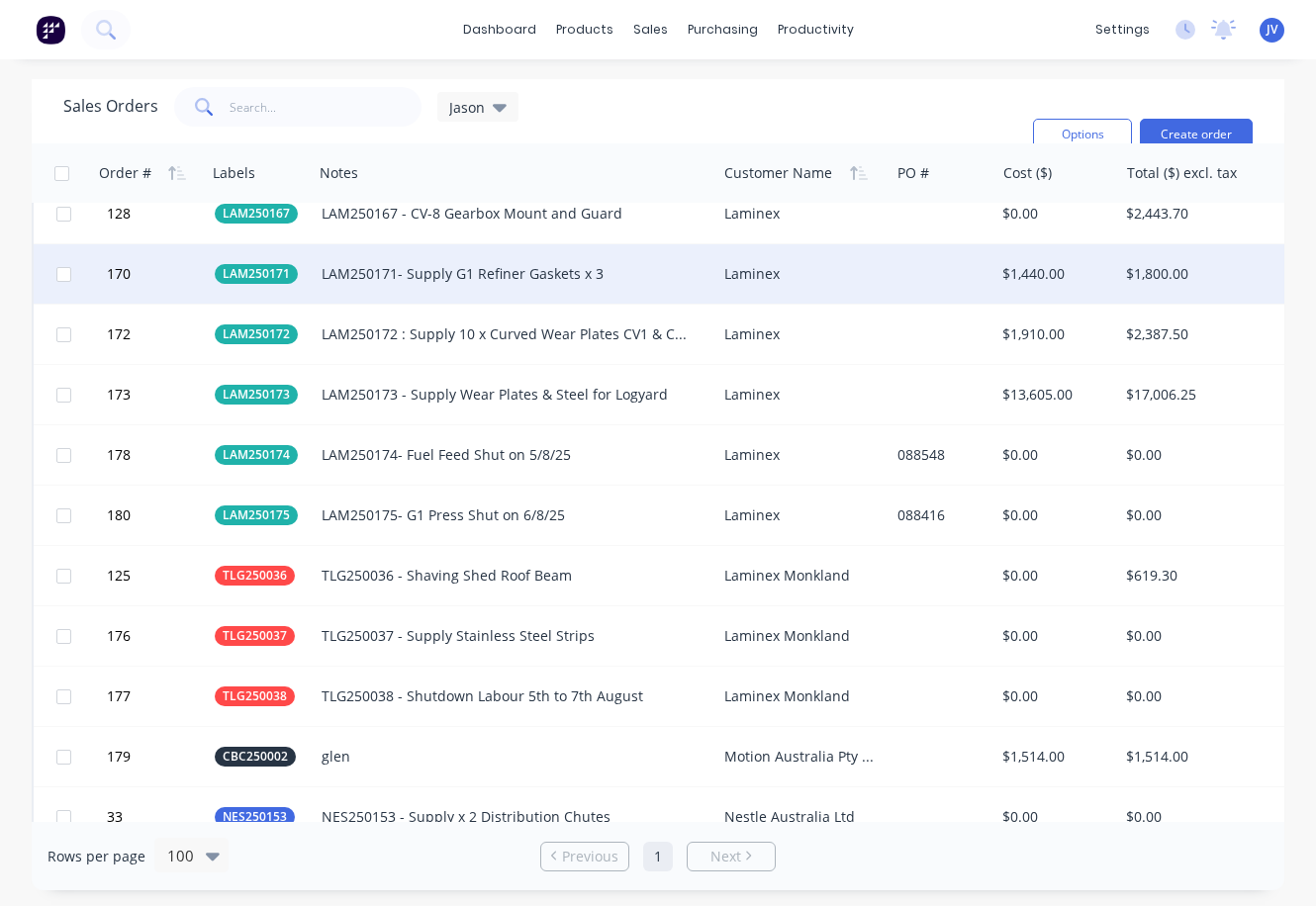 click on "Laminex" at bounding box center [799, 274] 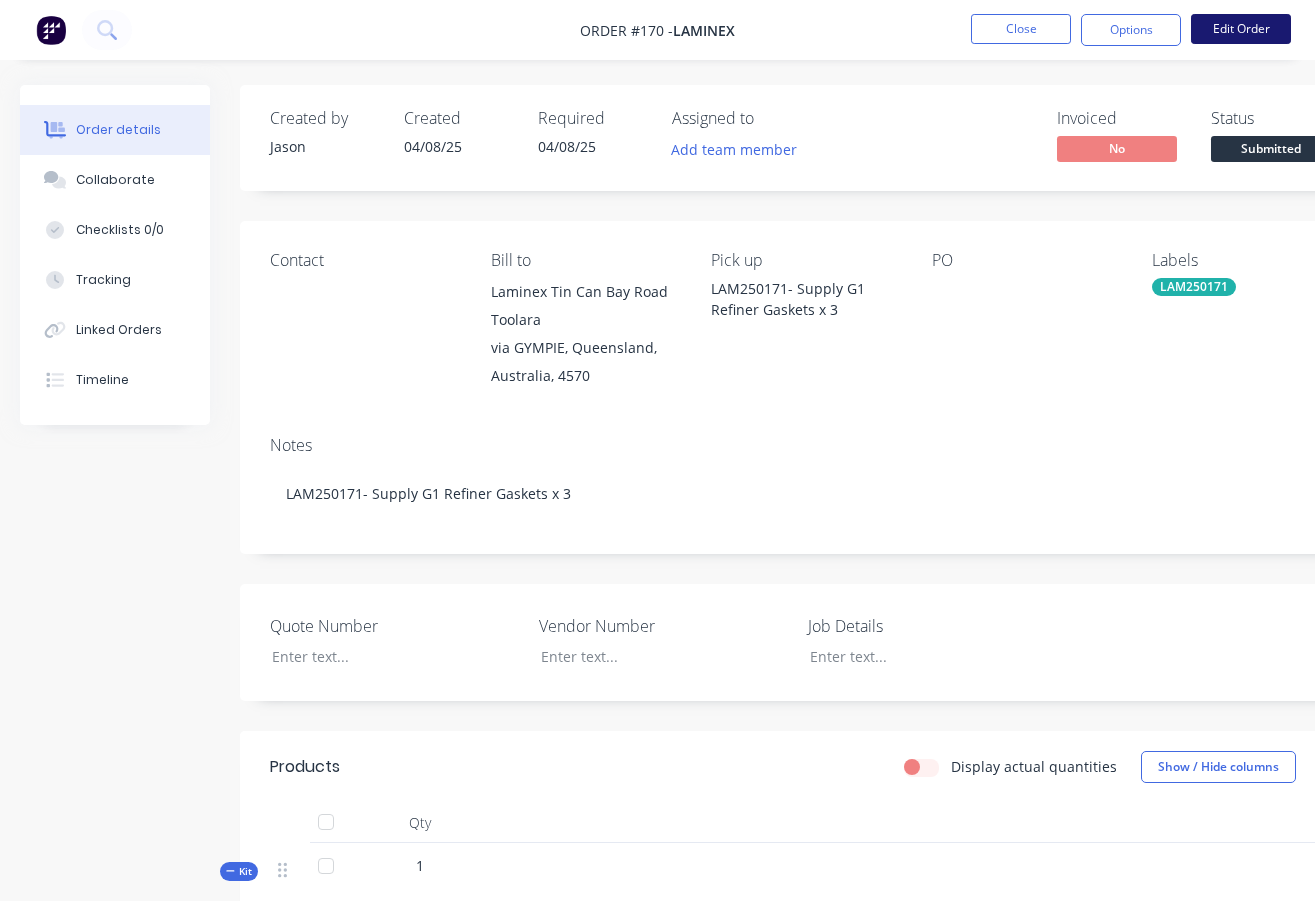 click on "Edit Order" at bounding box center [1241, 29] 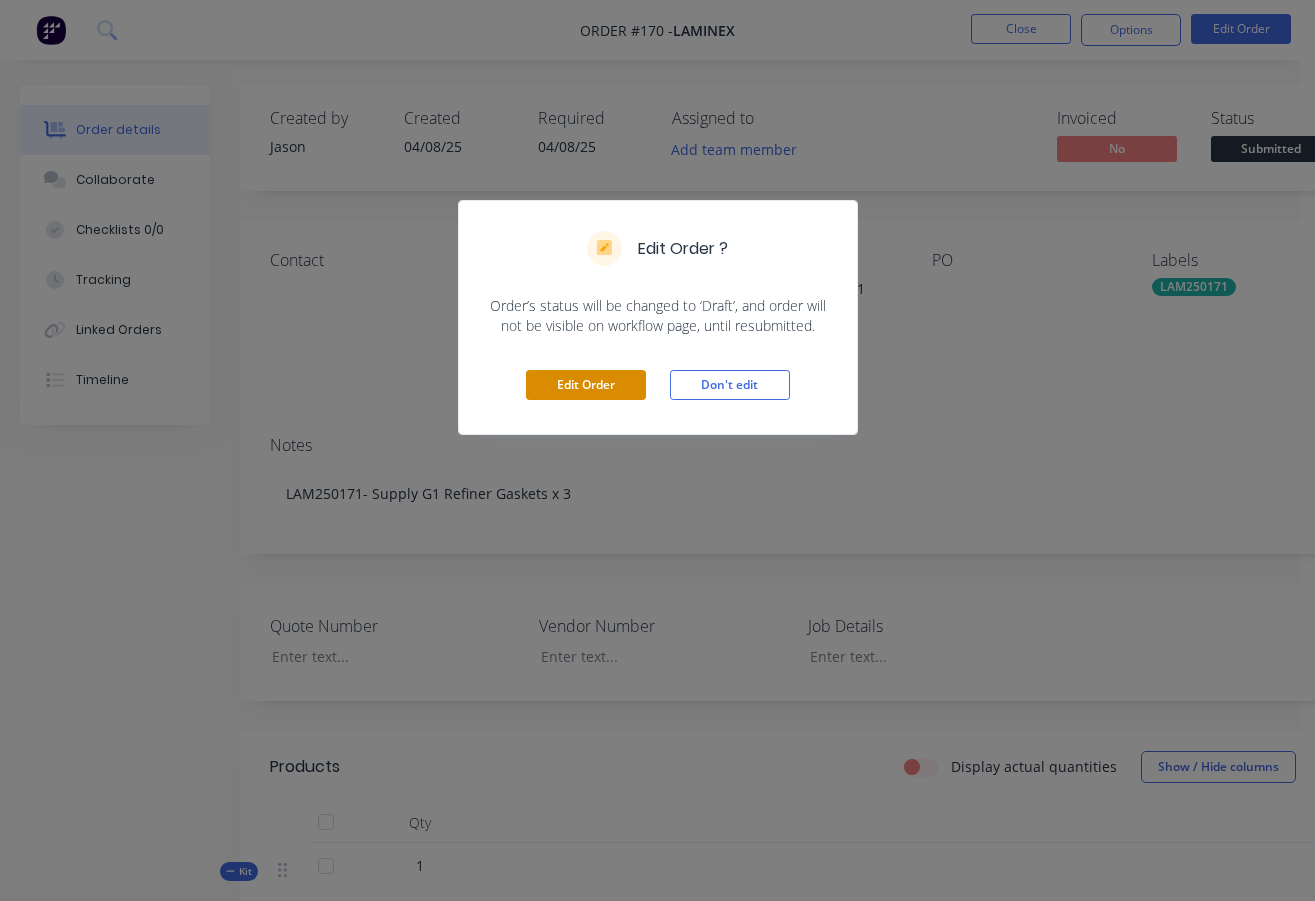 click on "Edit Order" at bounding box center (586, 385) 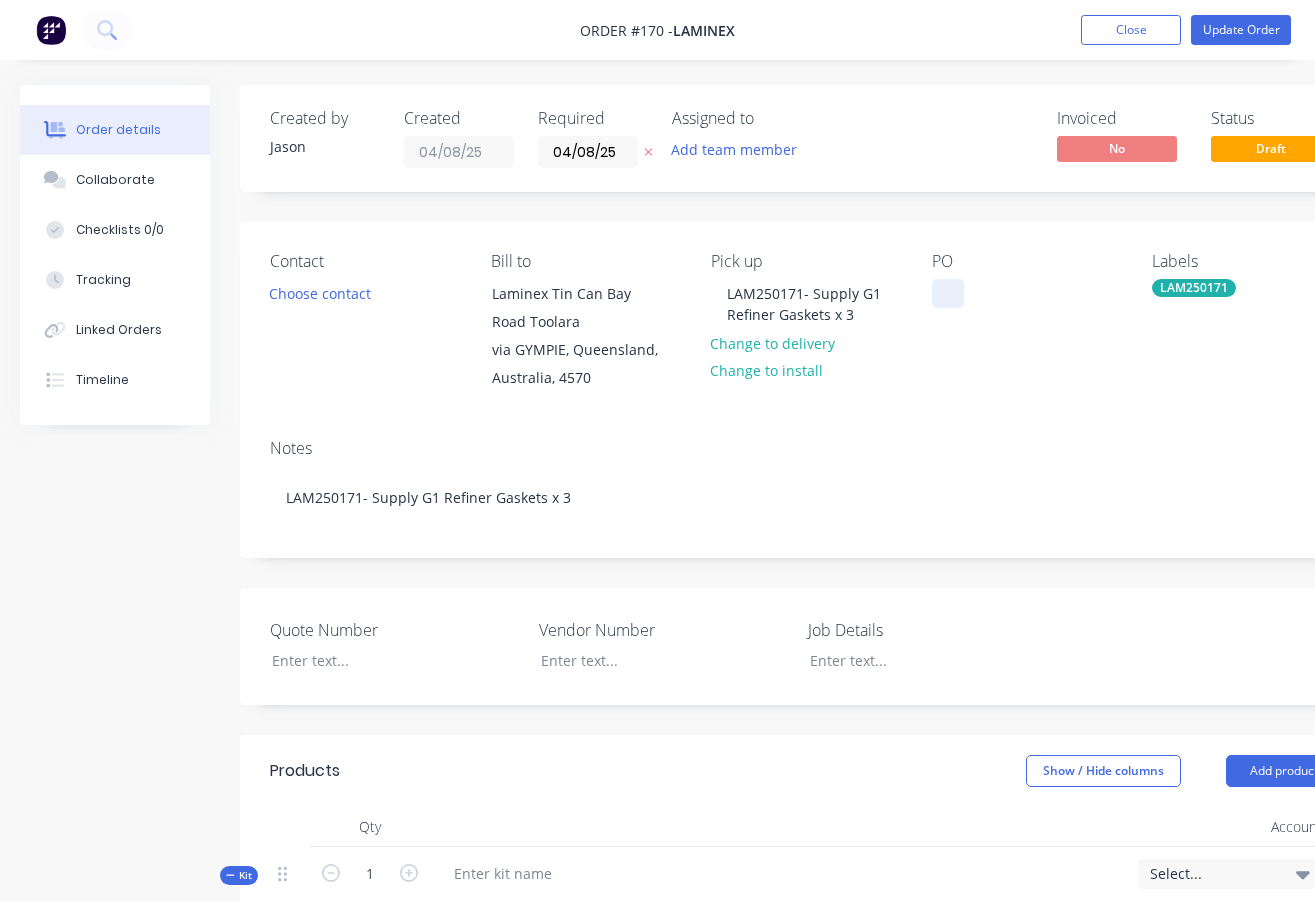 click at bounding box center (948, 293) 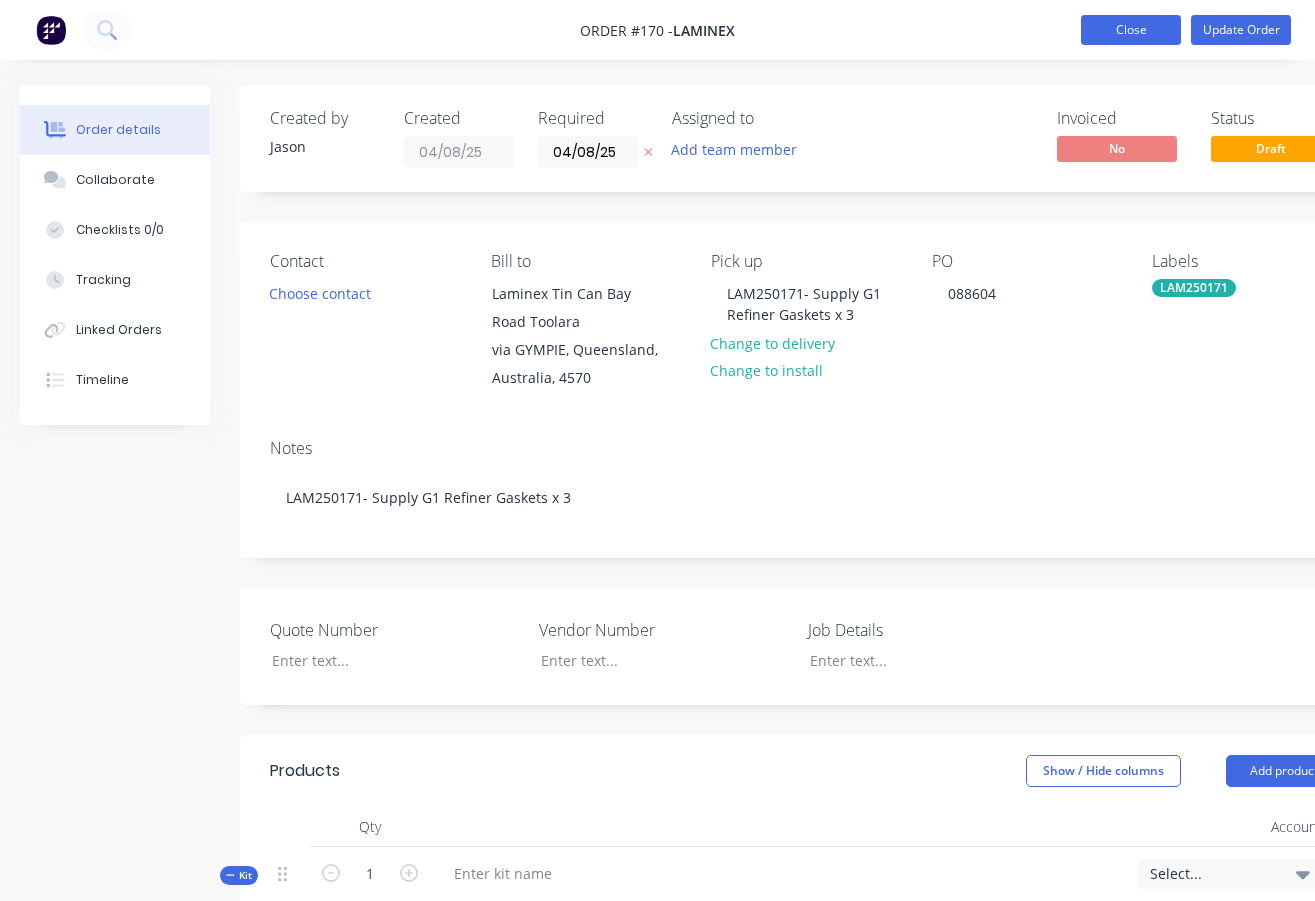 click on "Close" at bounding box center (1131, 30) 